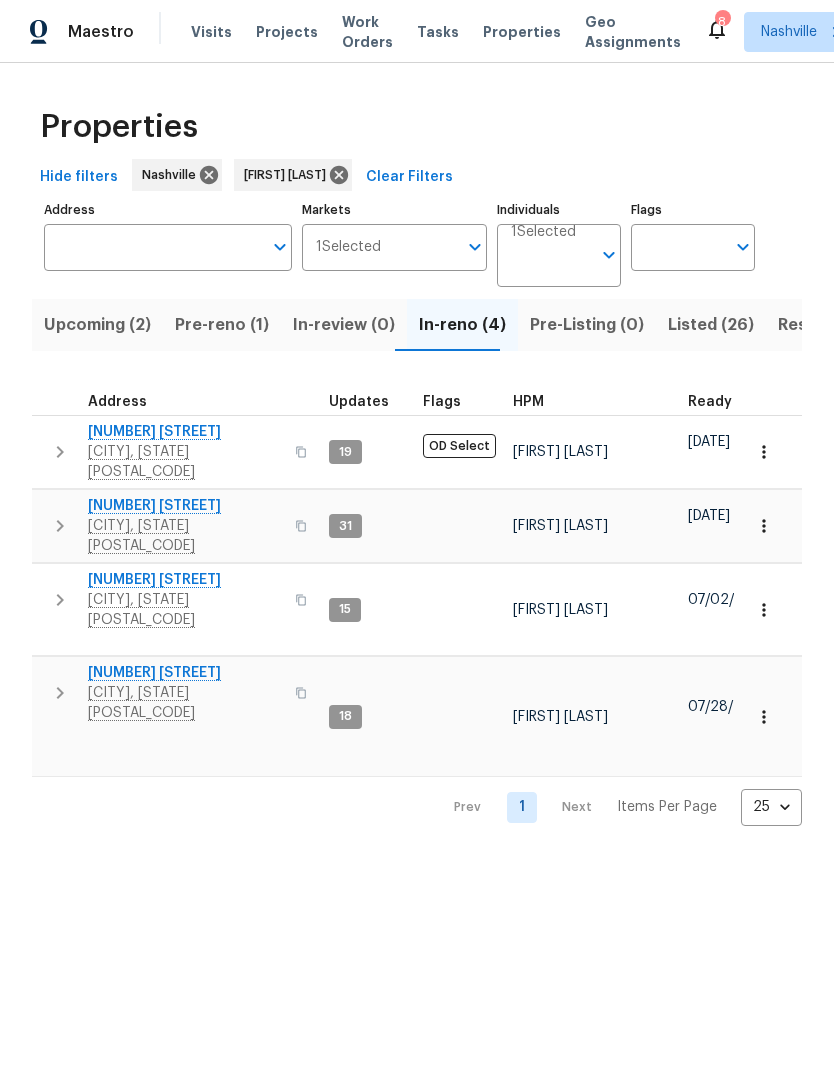 scroll, scrollTop: 0, scrollLeft: 0, axis: both 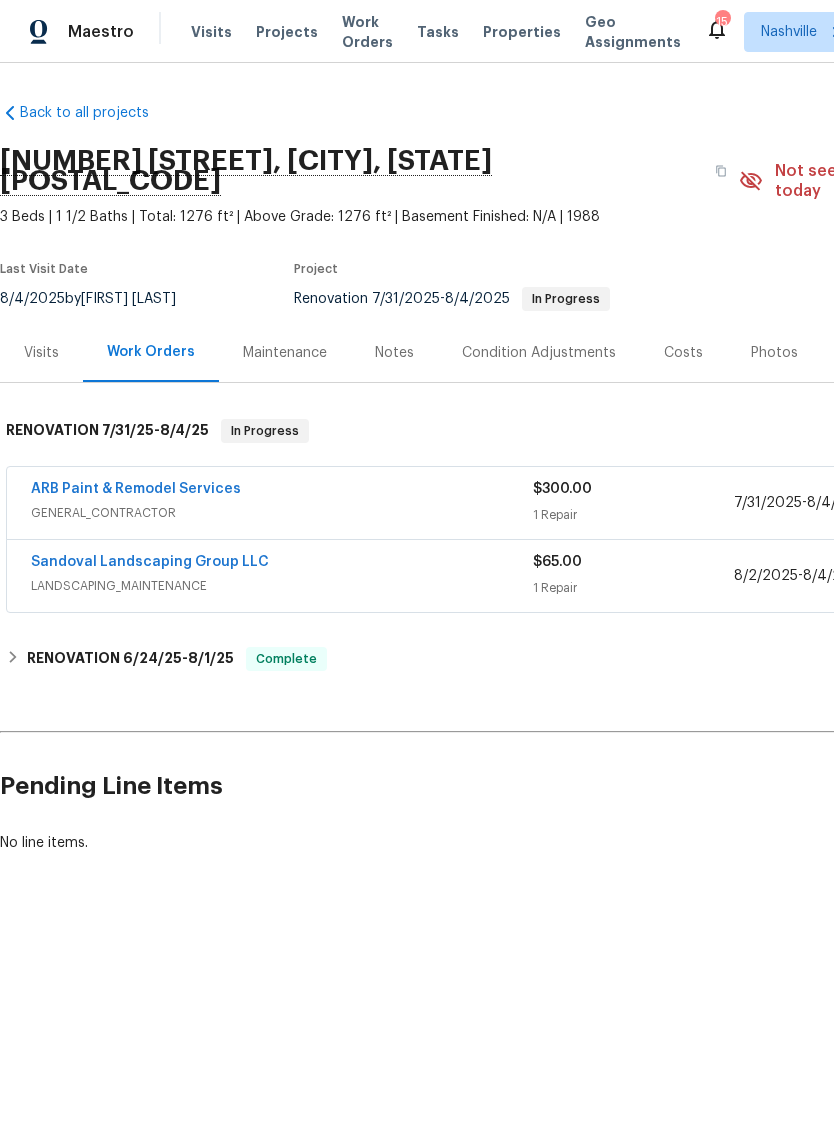 click on "Work Orders" at bounding box center [151, 352] 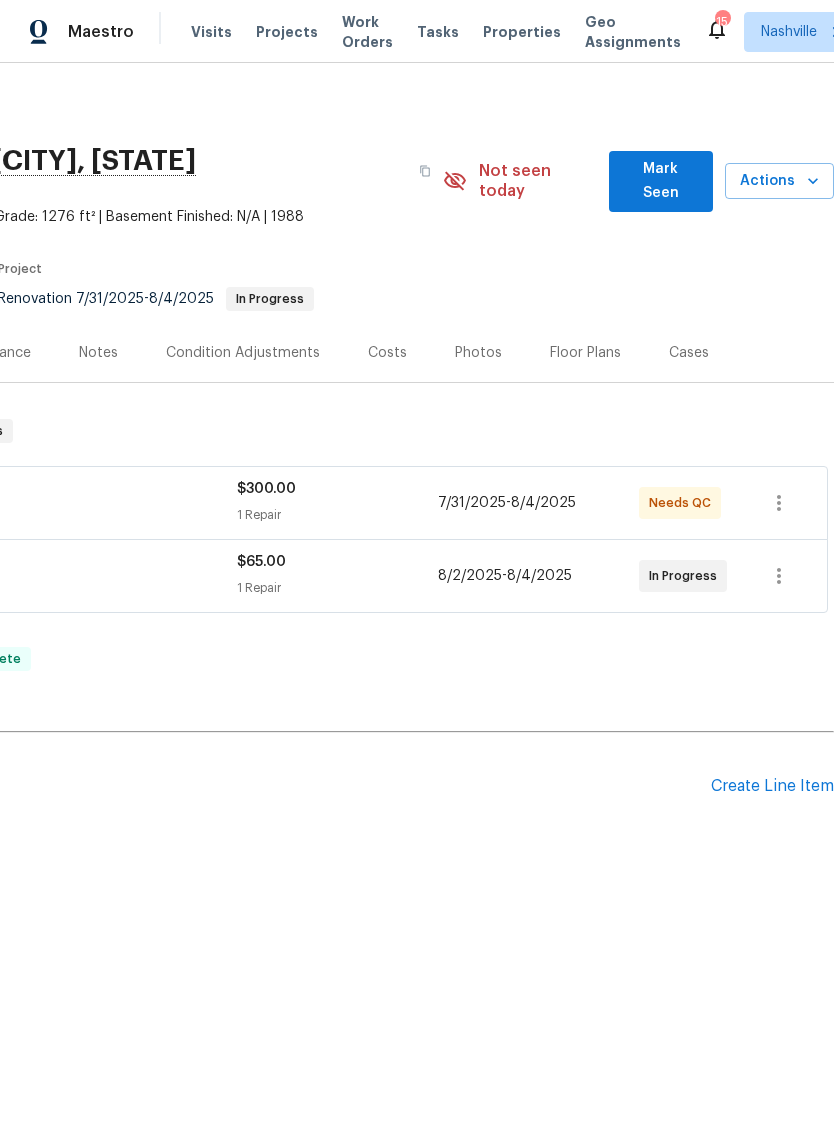 scroll, scrollTop: 0, scrollLeft: 296, axis: horizontal 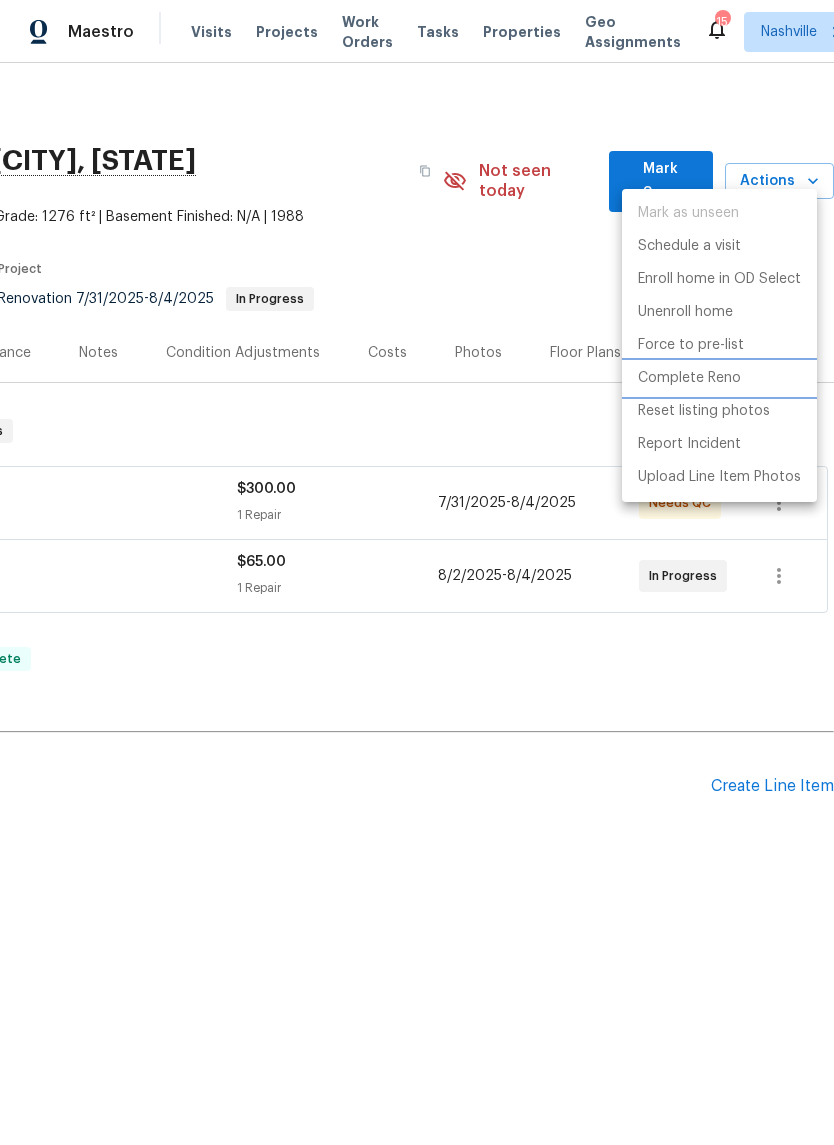 click on "Complete Reno" at bounding box center [689, 378] 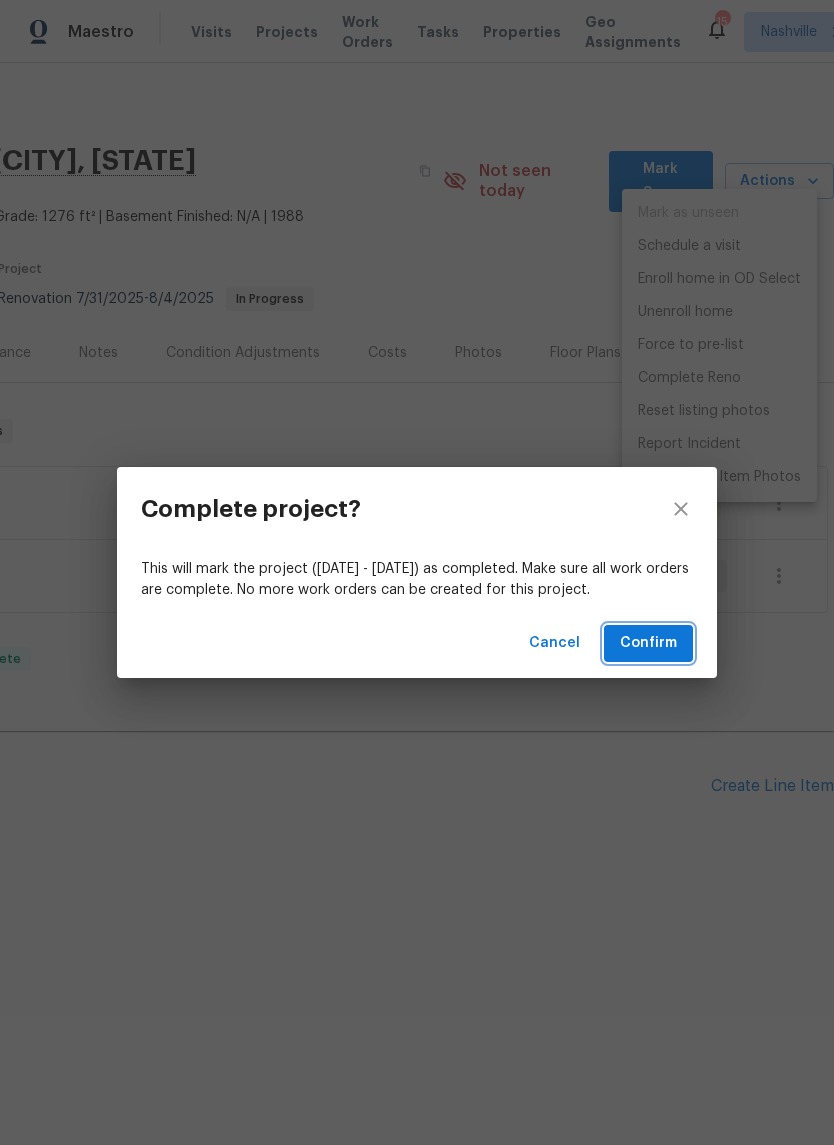click on "Confirm" at bounding box center [648, 643] 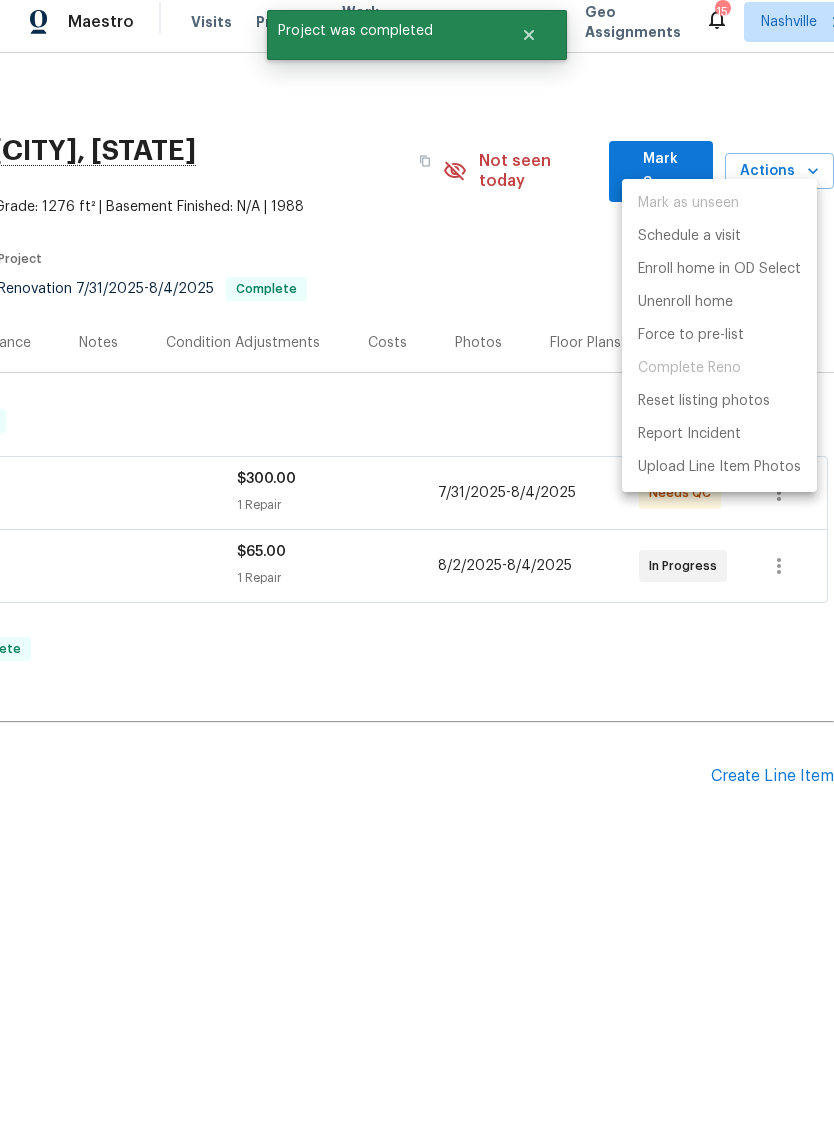 click at bounding box center (417, 572) 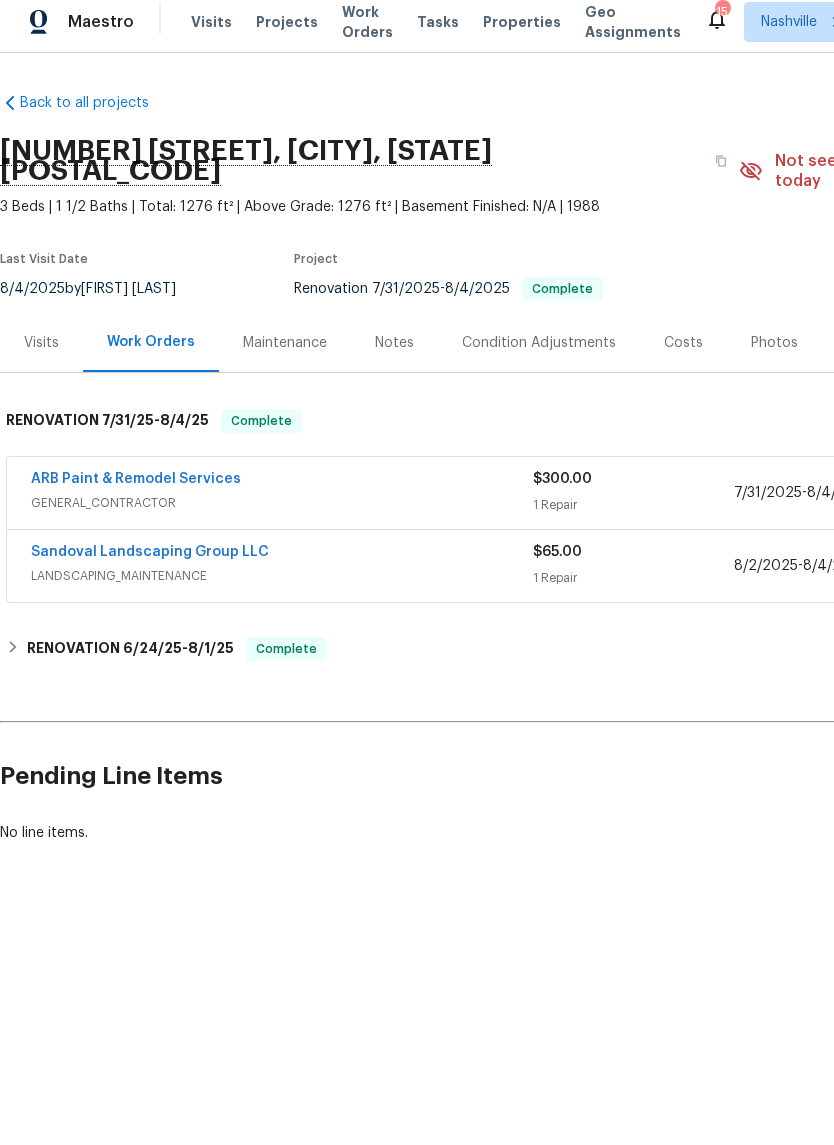 scroll, scrollTop: 0, scrollLeft: 0, axis: both 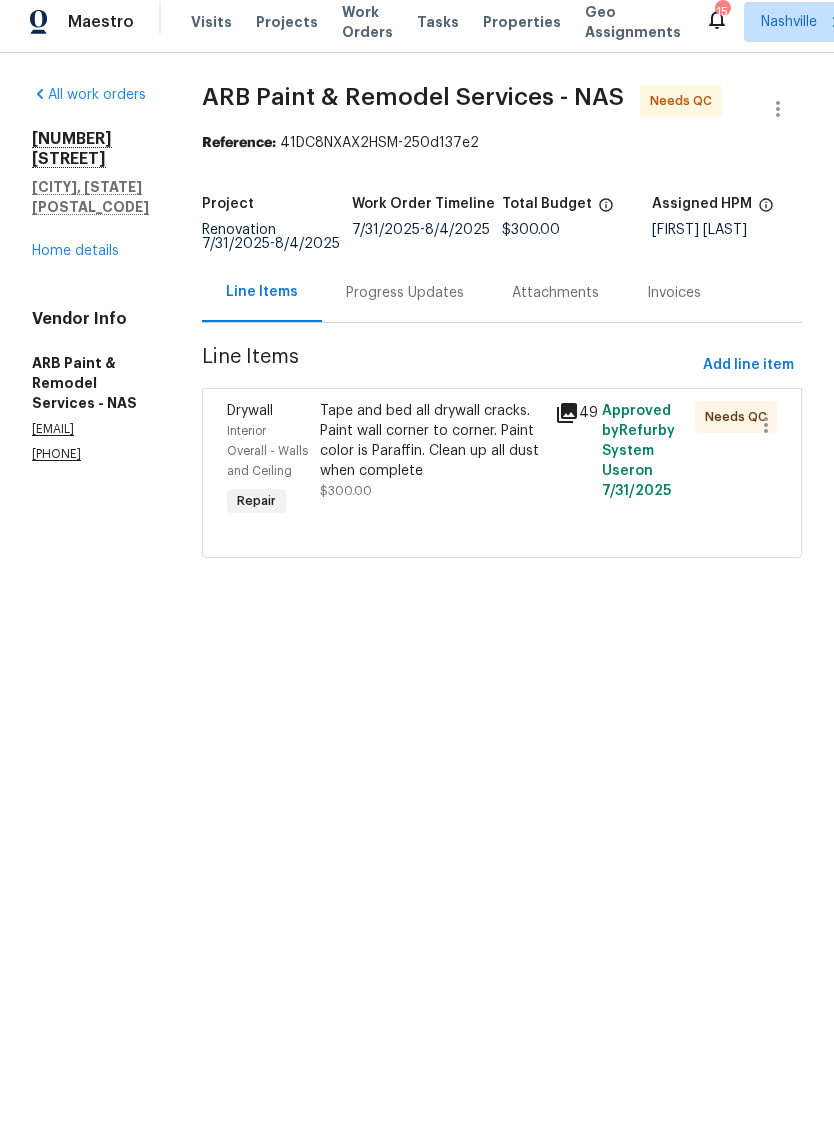 click on "Tape and bed all drywall cracks. Paint wall corner to corner. Paint color is Paraffin. Clean up all dust when complete" at bounding box center [431, 451] 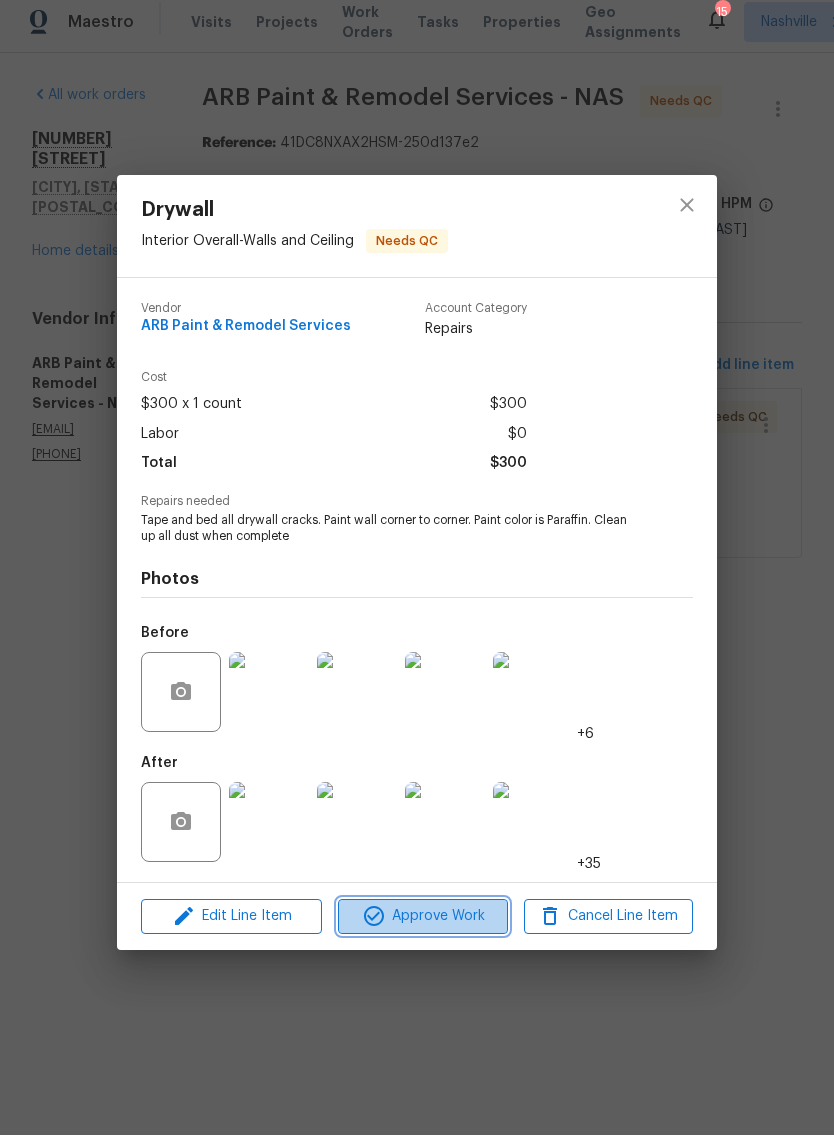 click on "Approve Work" at bounding box center (422, 926) 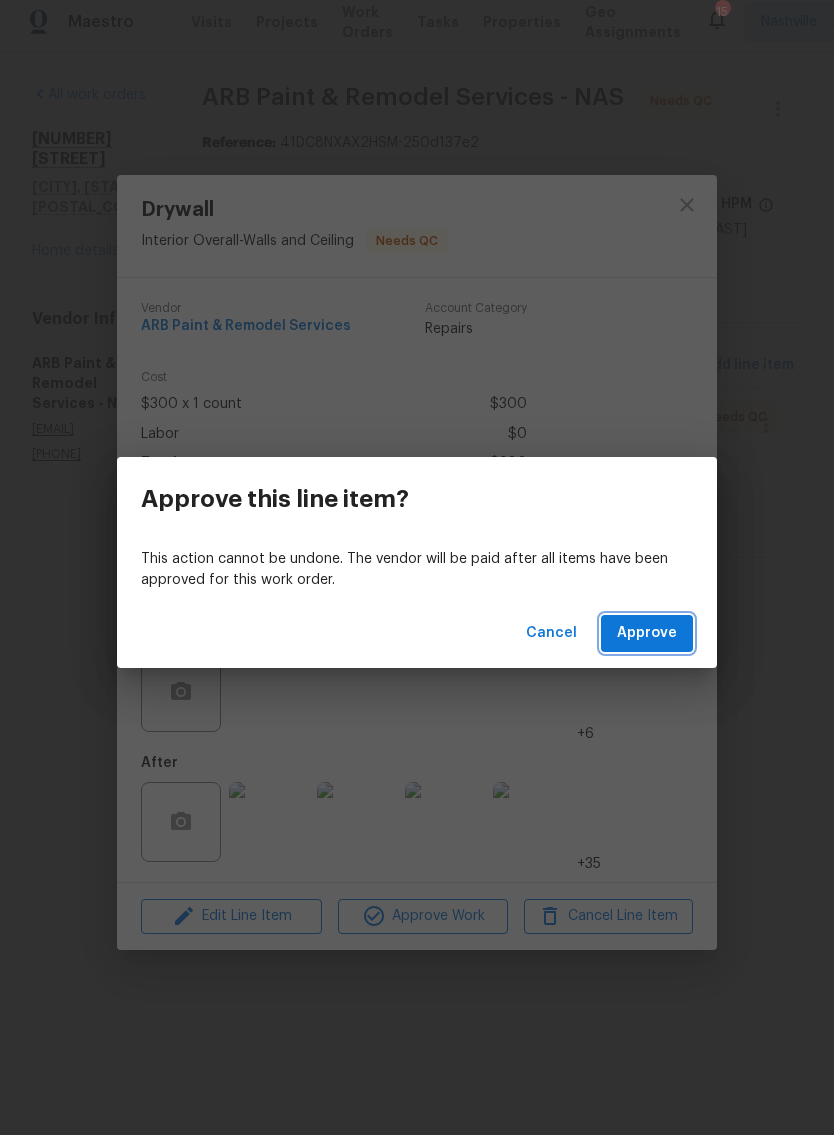 click on "Approve" at bounding box center (647, 643) 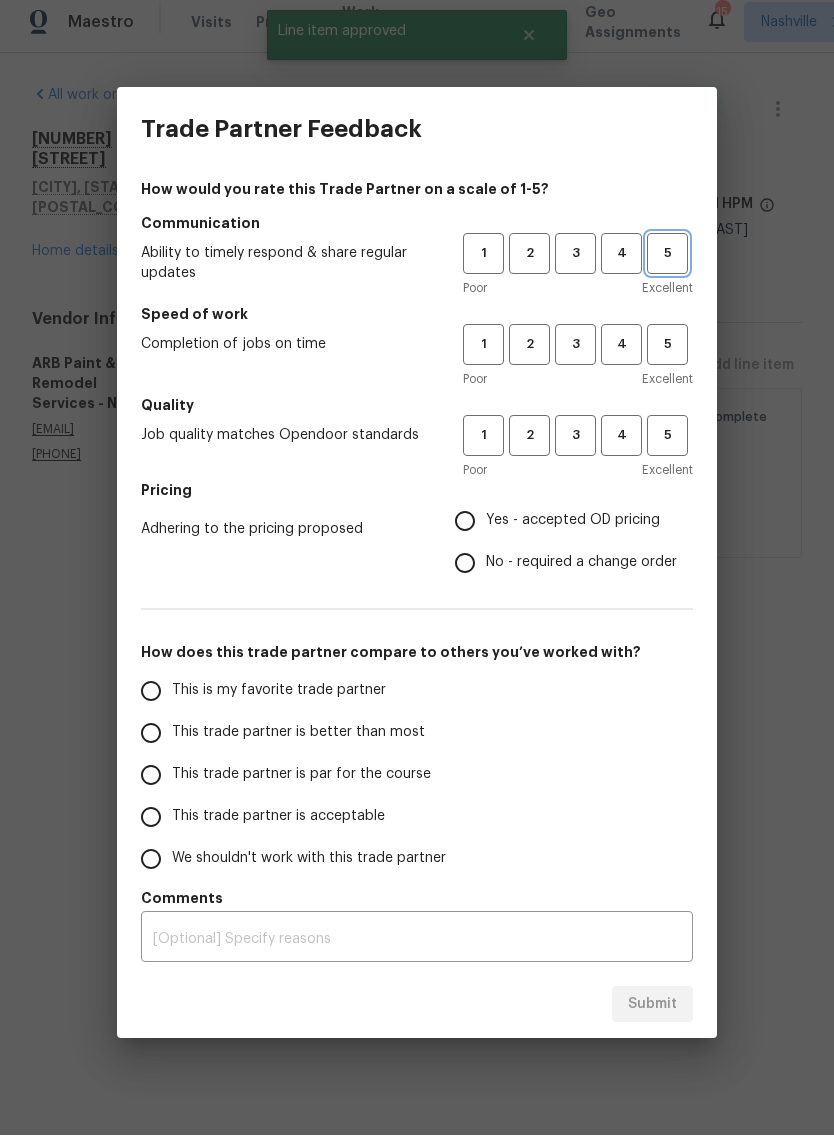 click on "5" at bounding box center (667, 263) 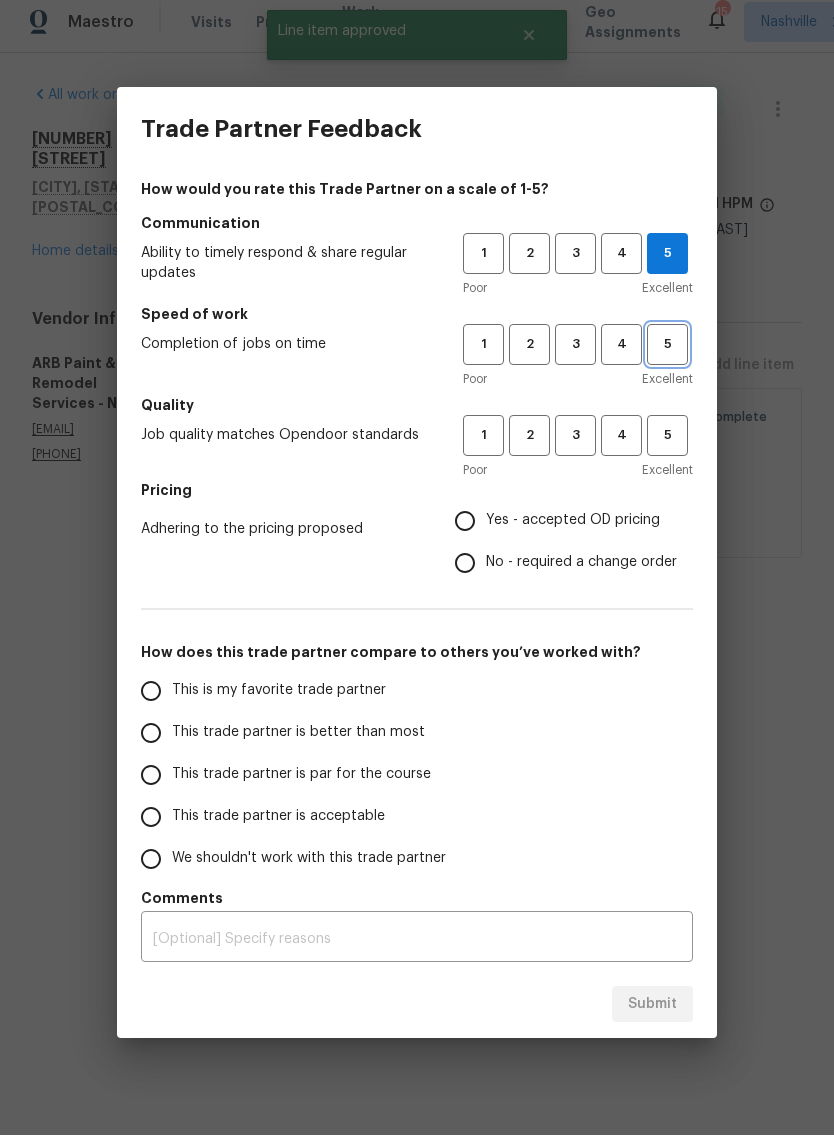 click on "5" at bounding box center [667, 354] 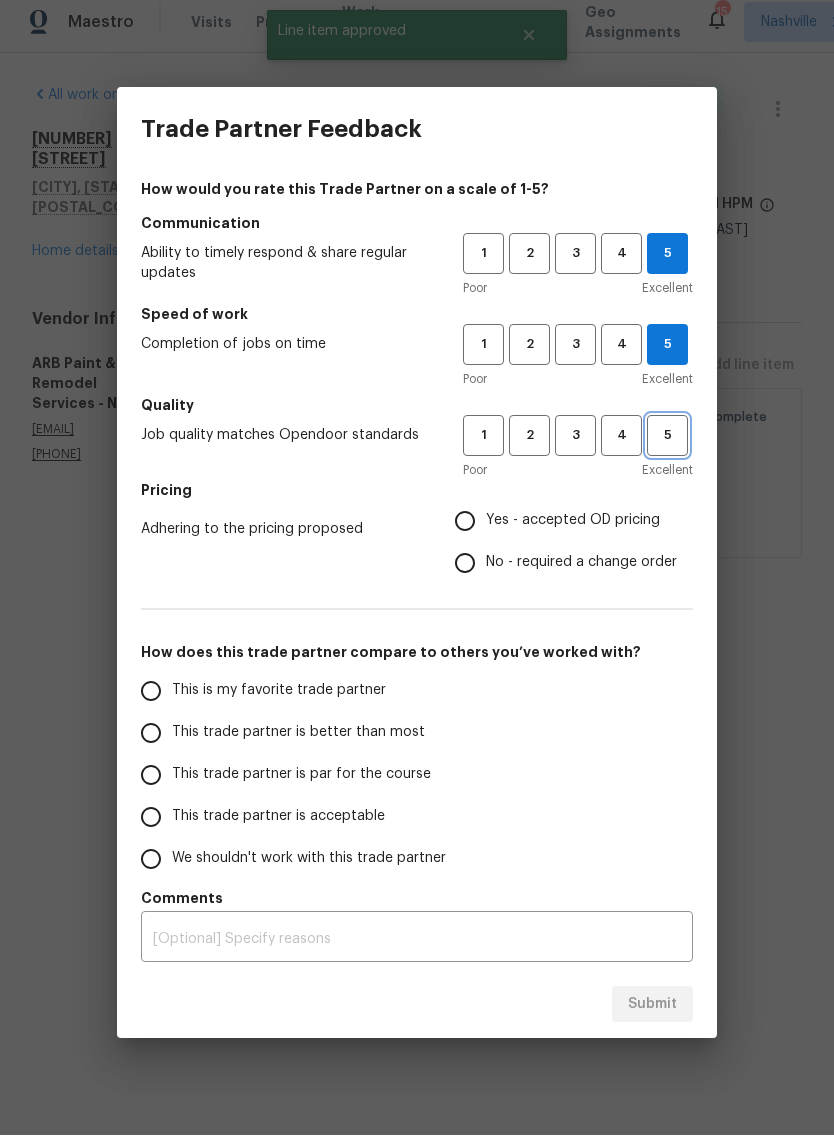 click on "5" at bounding box center (667, 445) 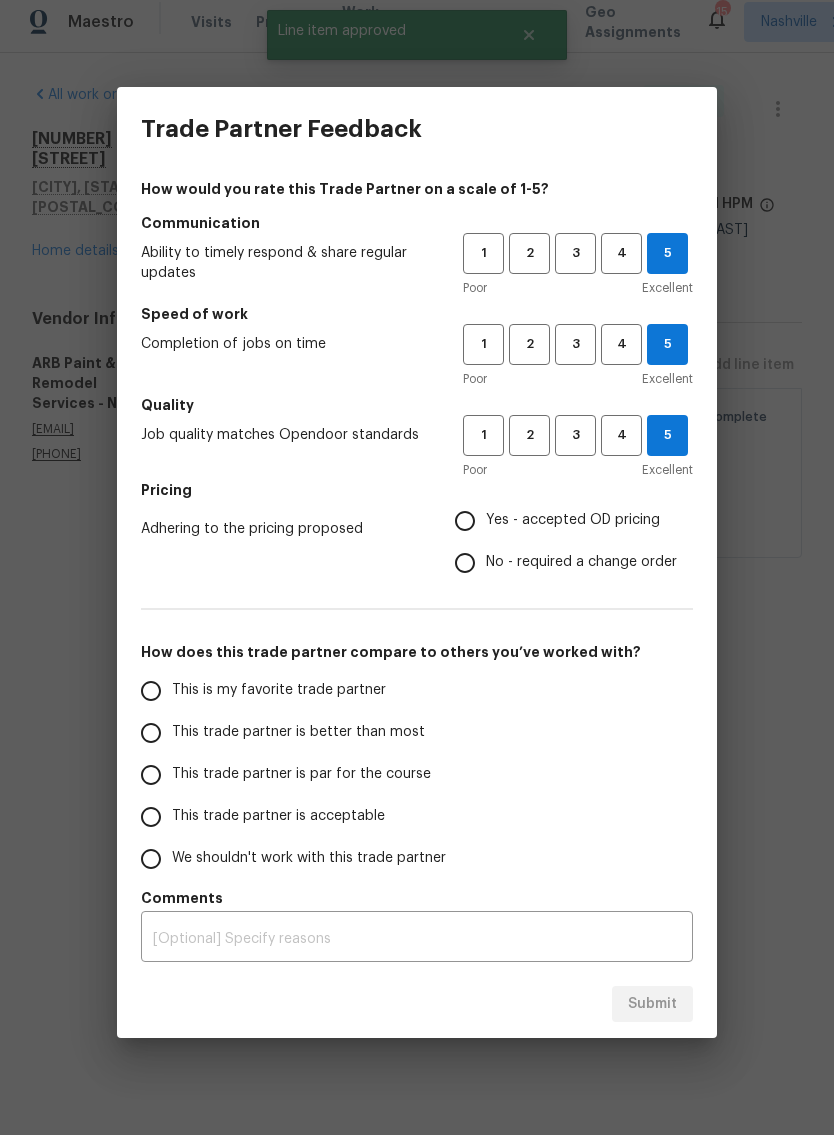 click on "Yes - accepted OD pricing" at bounding box center [465, 531] 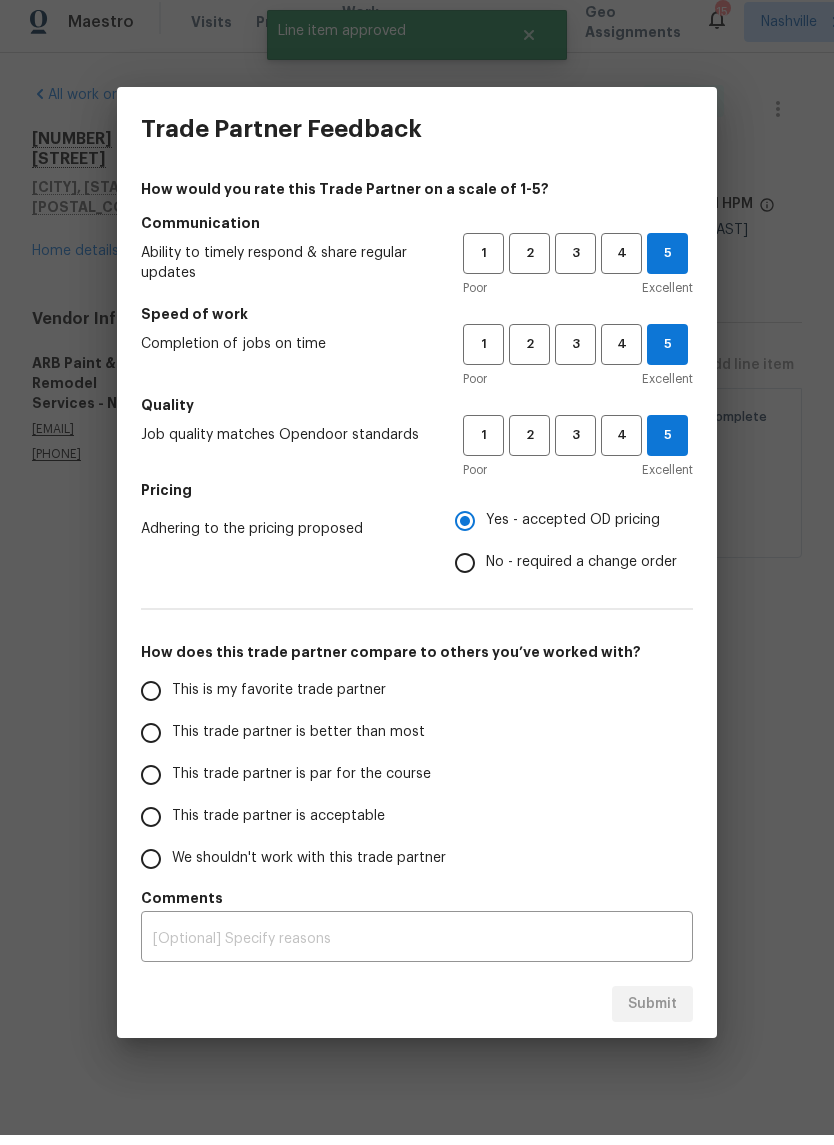click on "This is my favorite trade partner" at bounding box center (151, 701) 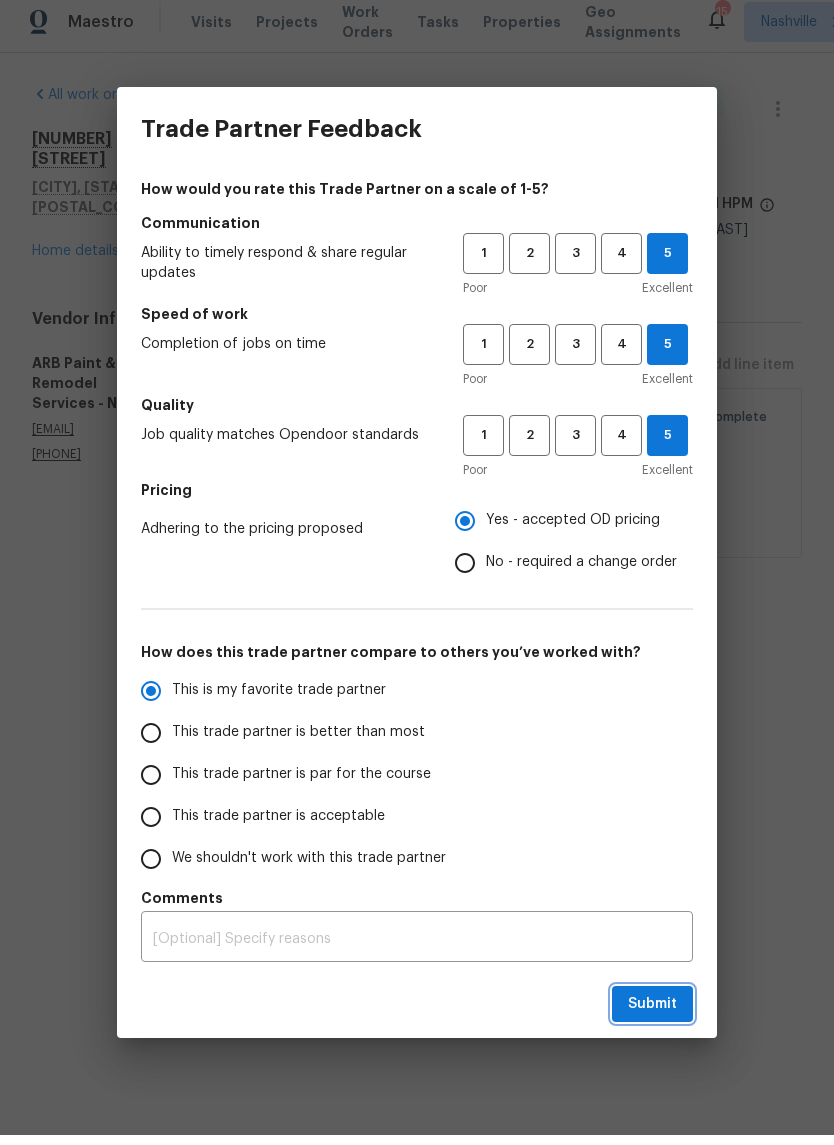 click on "Submit" at bounding box center [652, 1014] 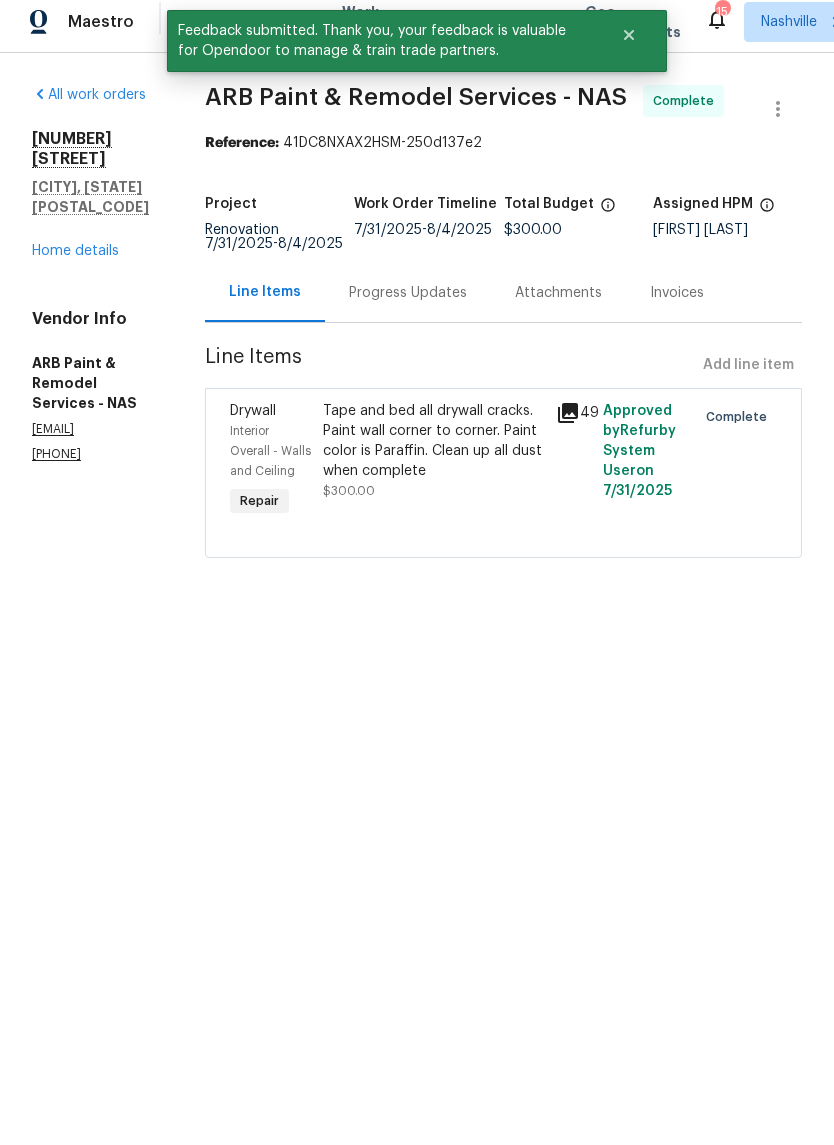 click on "Home details" at bounding box center (75, 261) 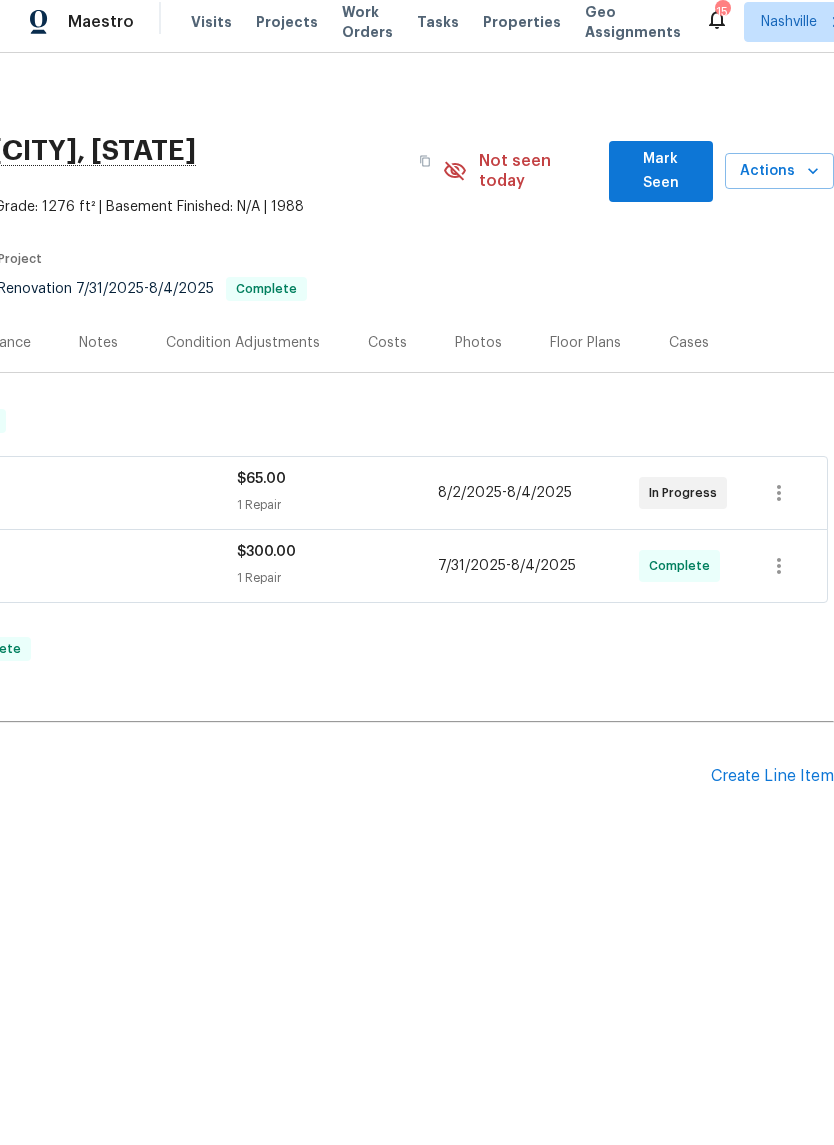scroll, scrollTop: 0, scrollLeft: 296, axis: horizontal 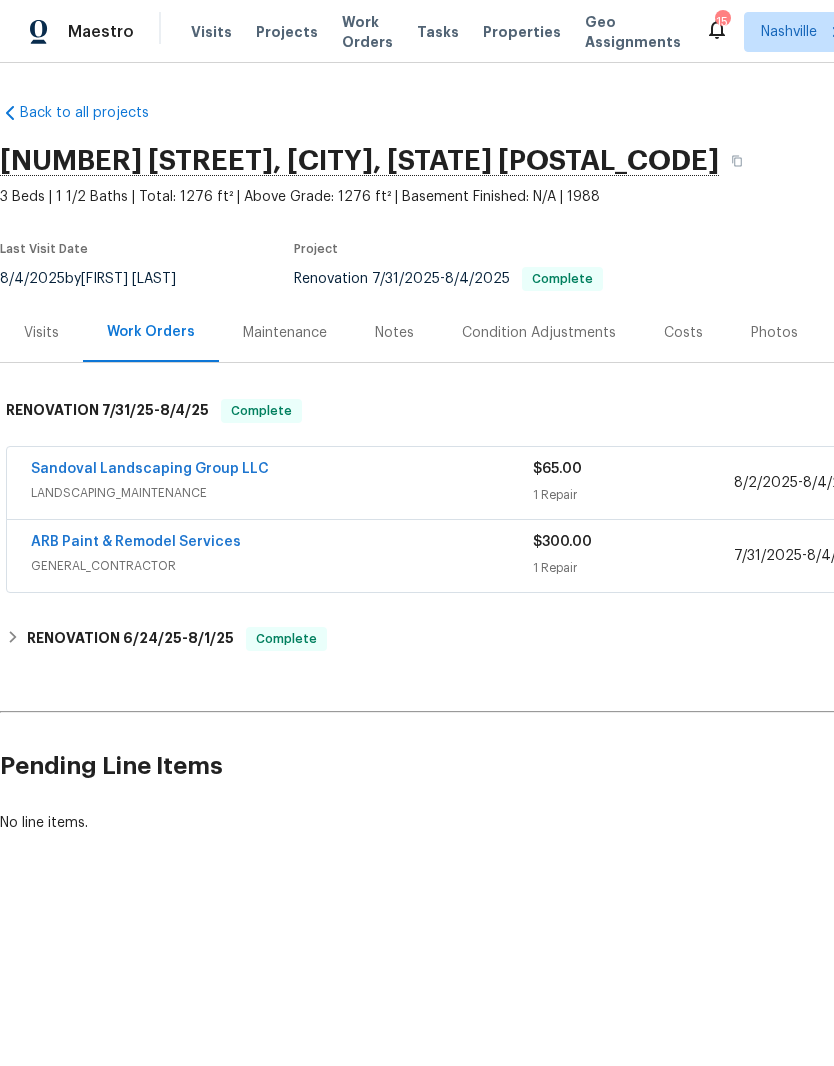 click on "Photos" at bounding box center [774, 333] 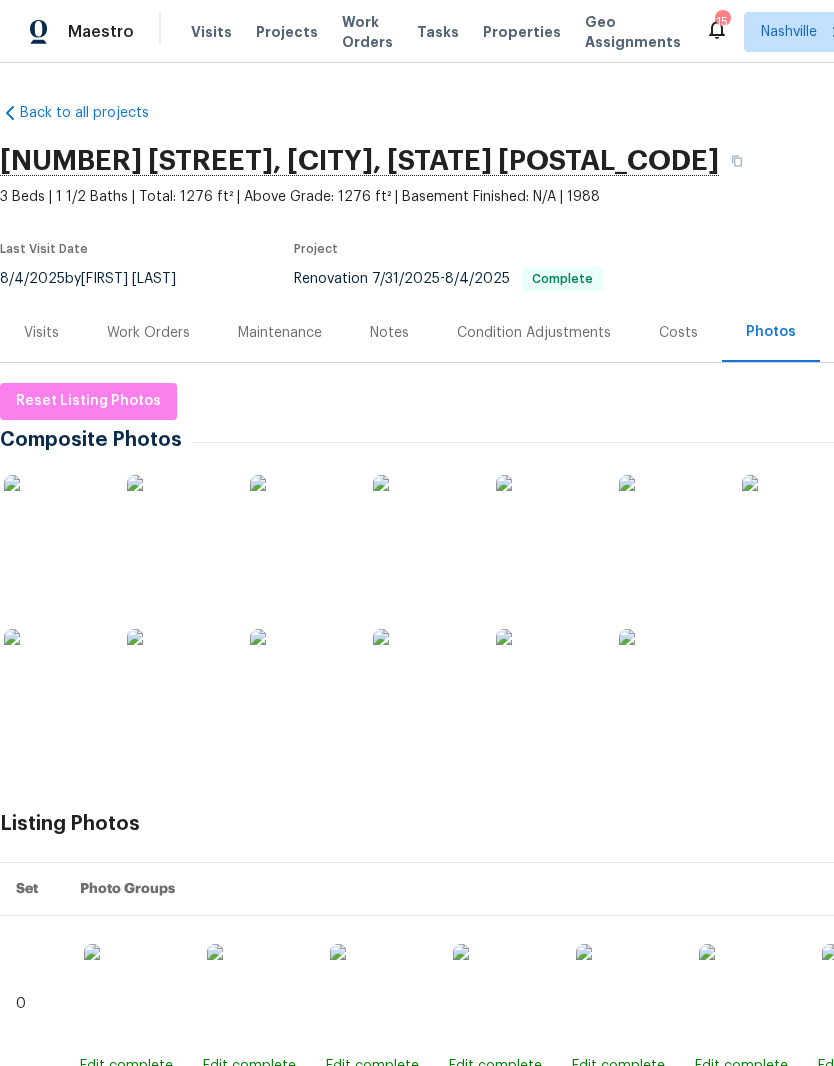 click at bounding box center [423, 679] 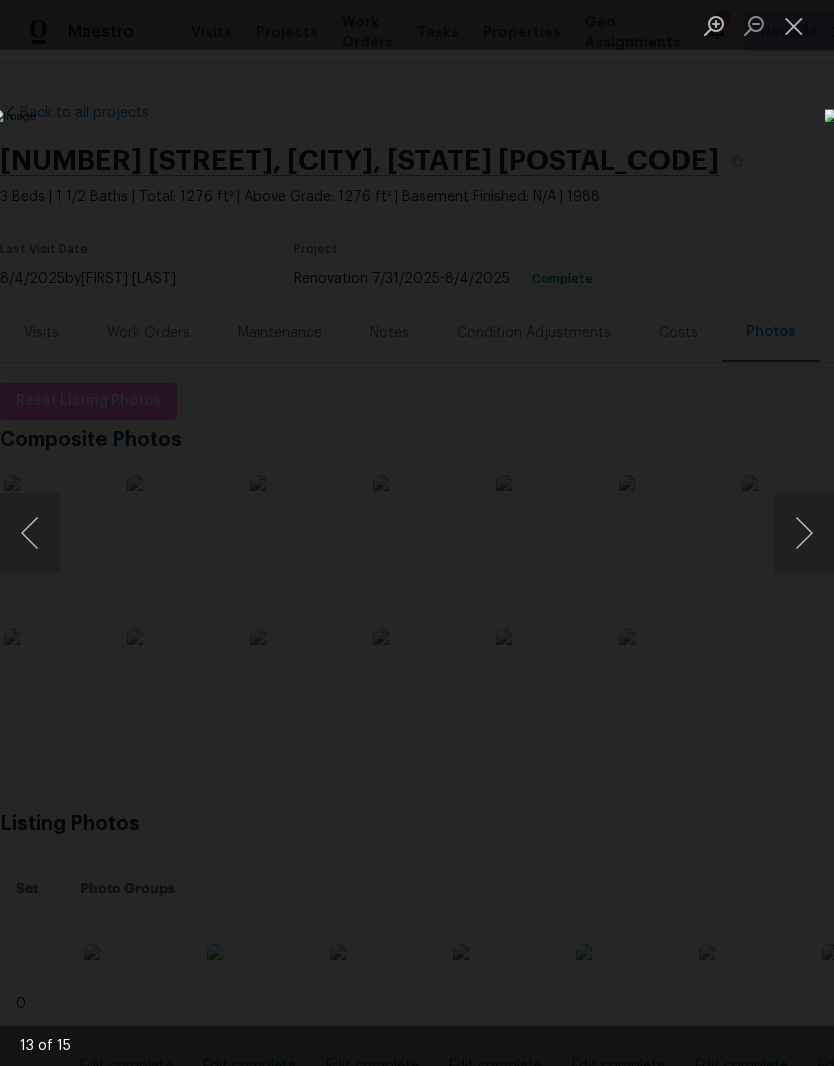 click at bounding box center (322, 532) 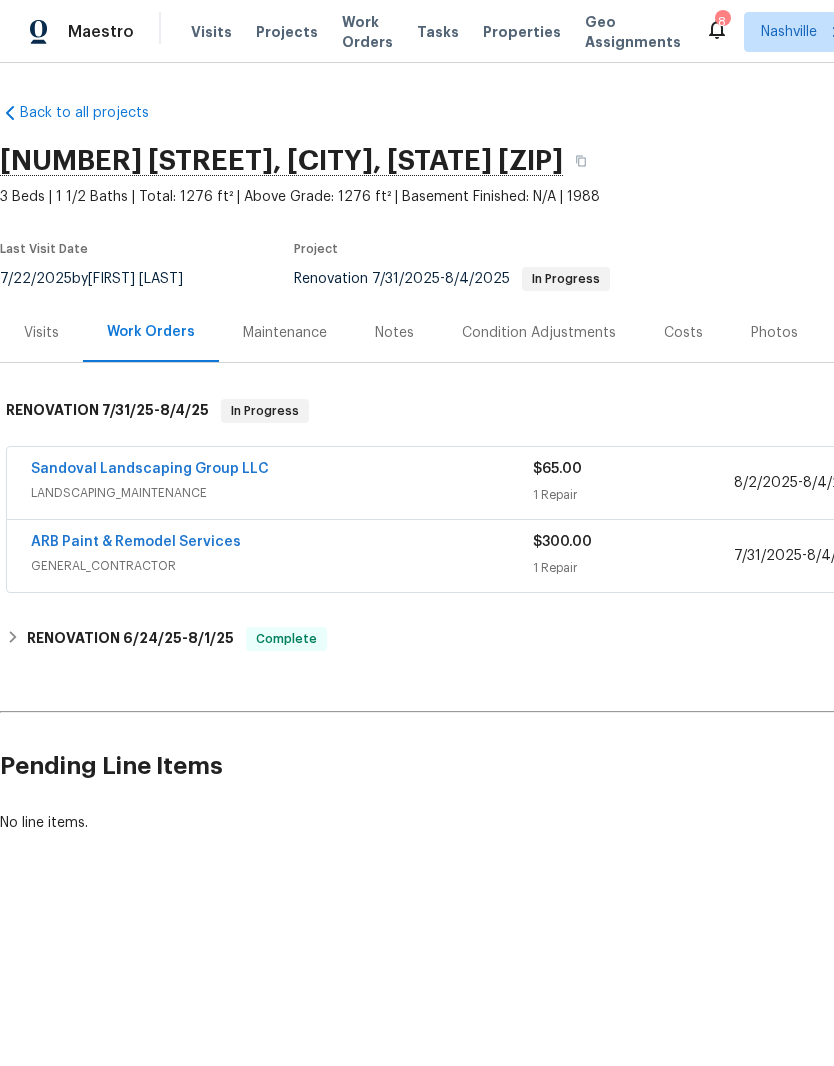 scroll, scrollTop: 0, scrollLeft: 0, axis: both 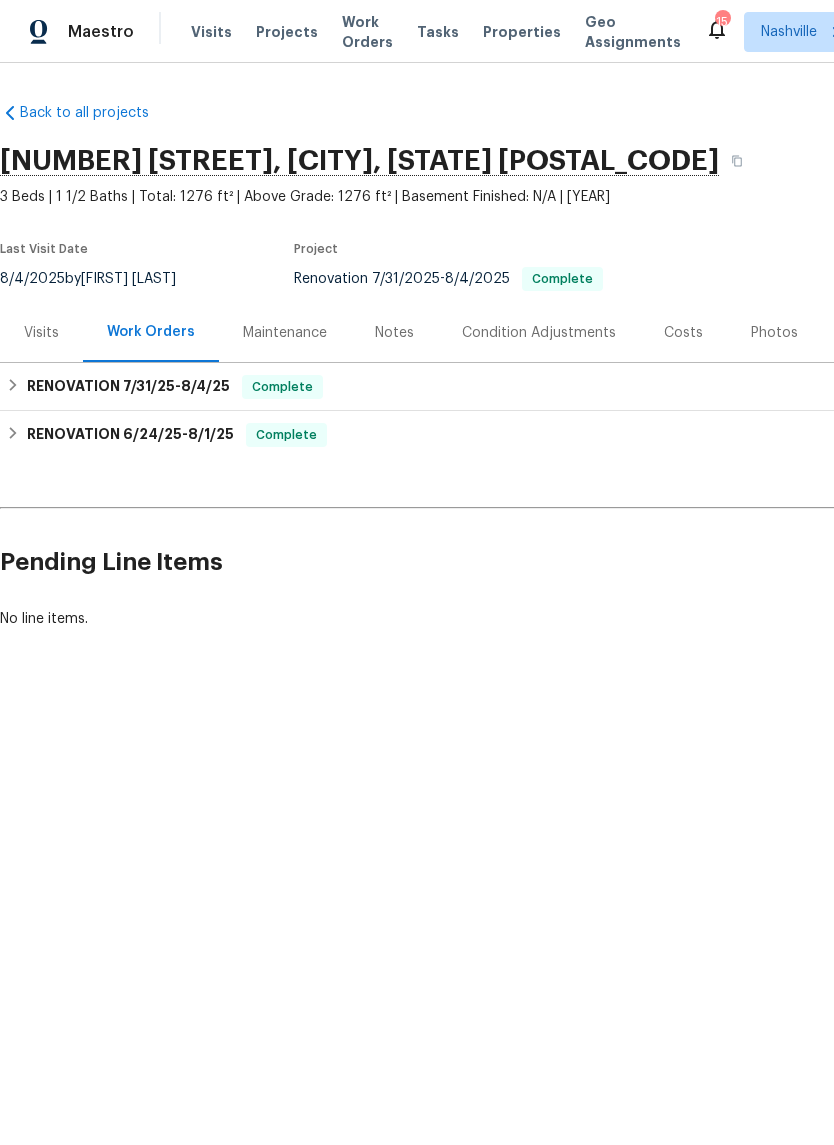 click on "Notes" at bounding box center (394, 333) 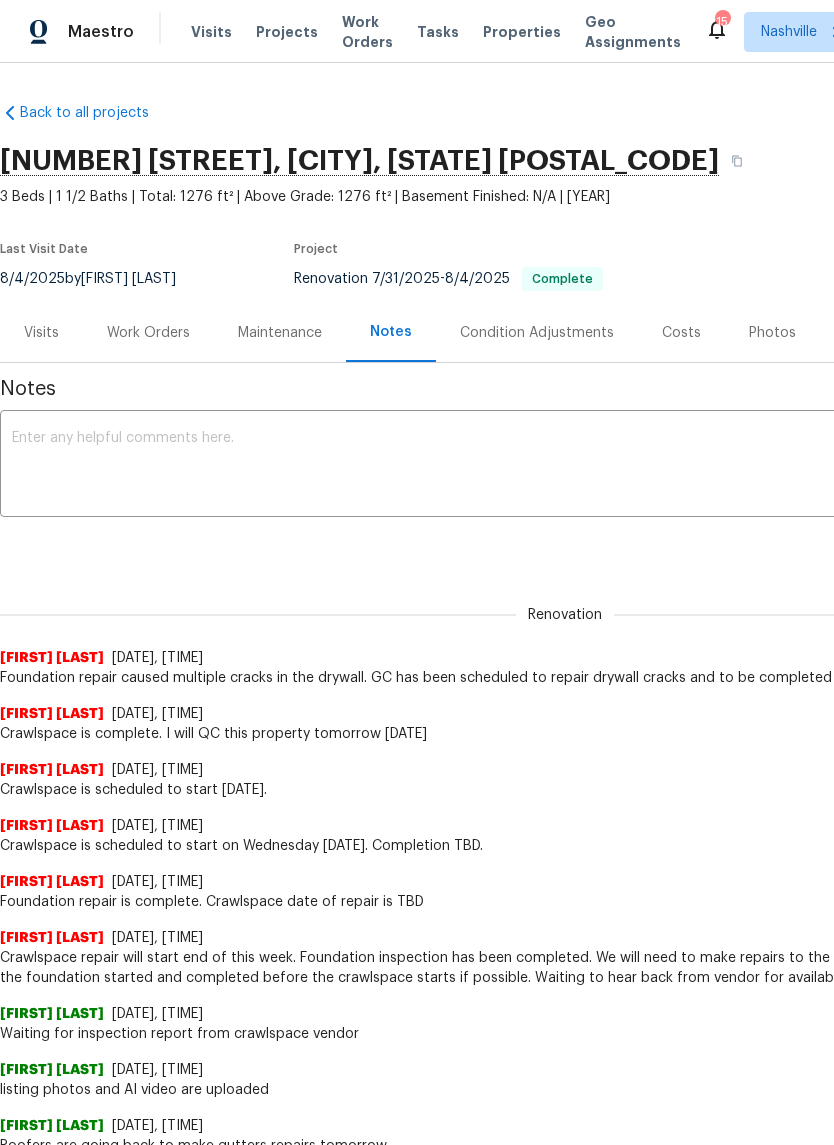 click at bounding box center [565, 466] 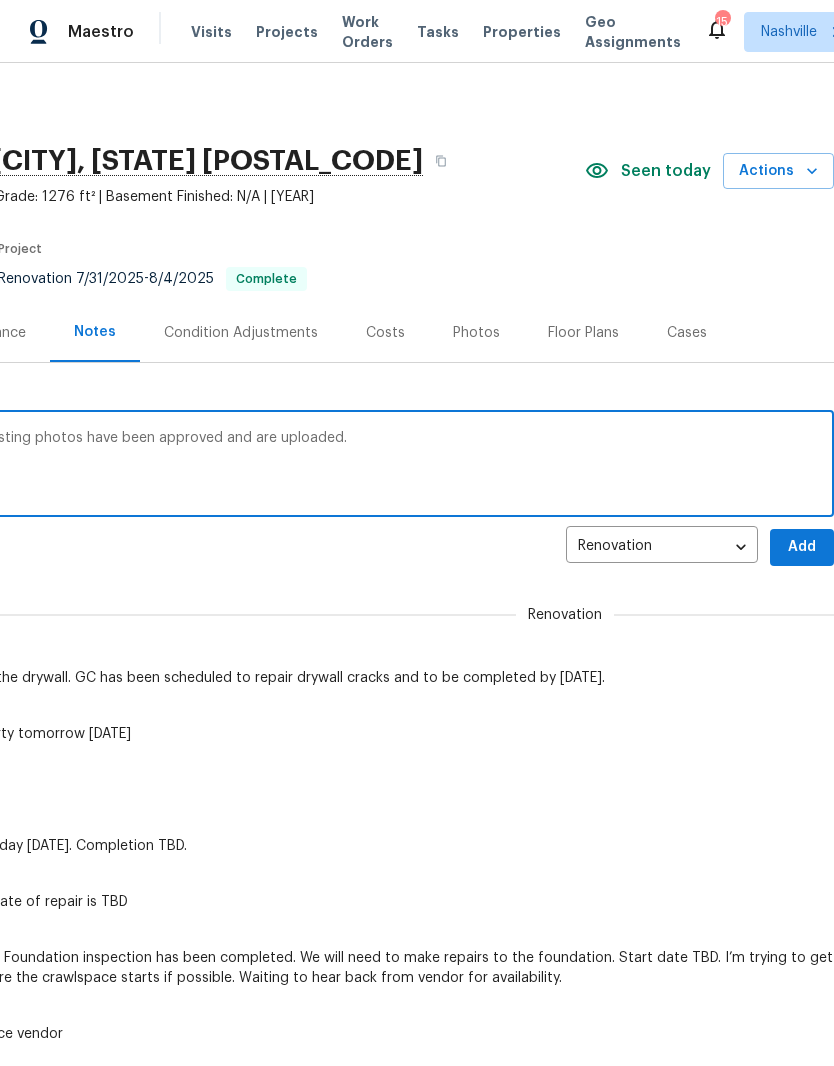 scroll, scrollTop: 0, scrollLeft: 296, axis: horizontal 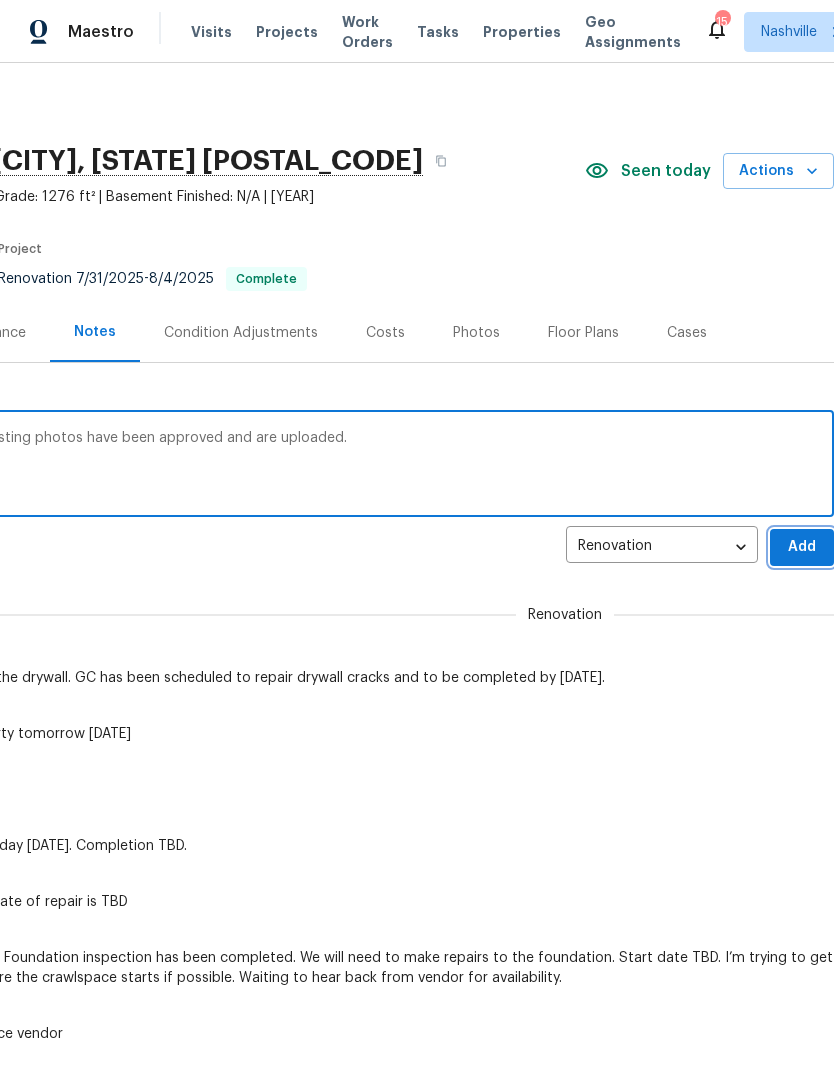 click on "Add" at bounding box center [802, 547] 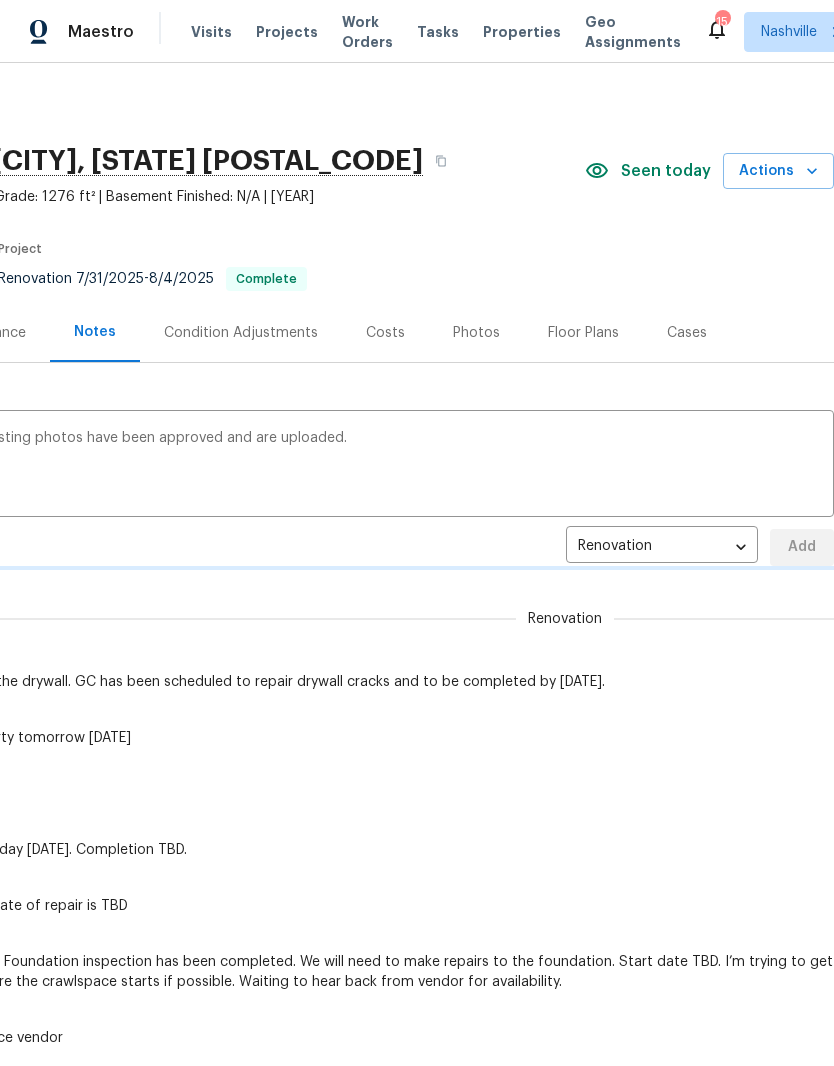 type 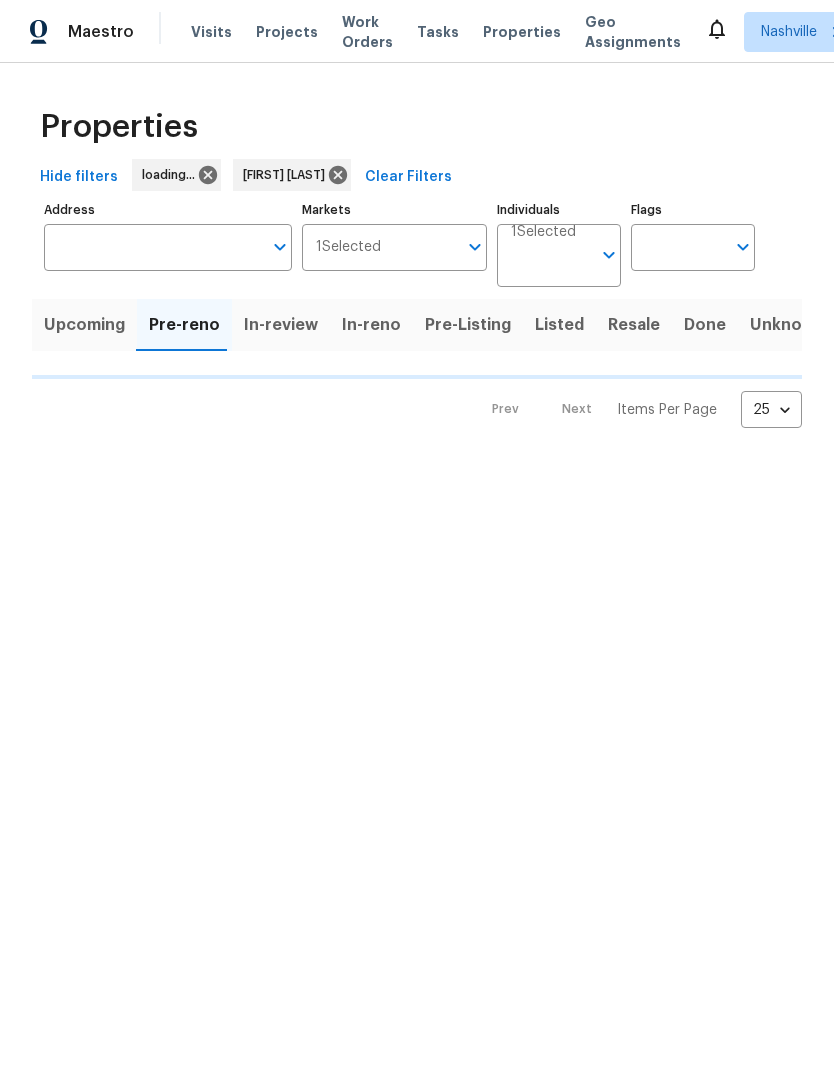 scroll, scrollTop: 0, scrollLeft: 0, axis: both 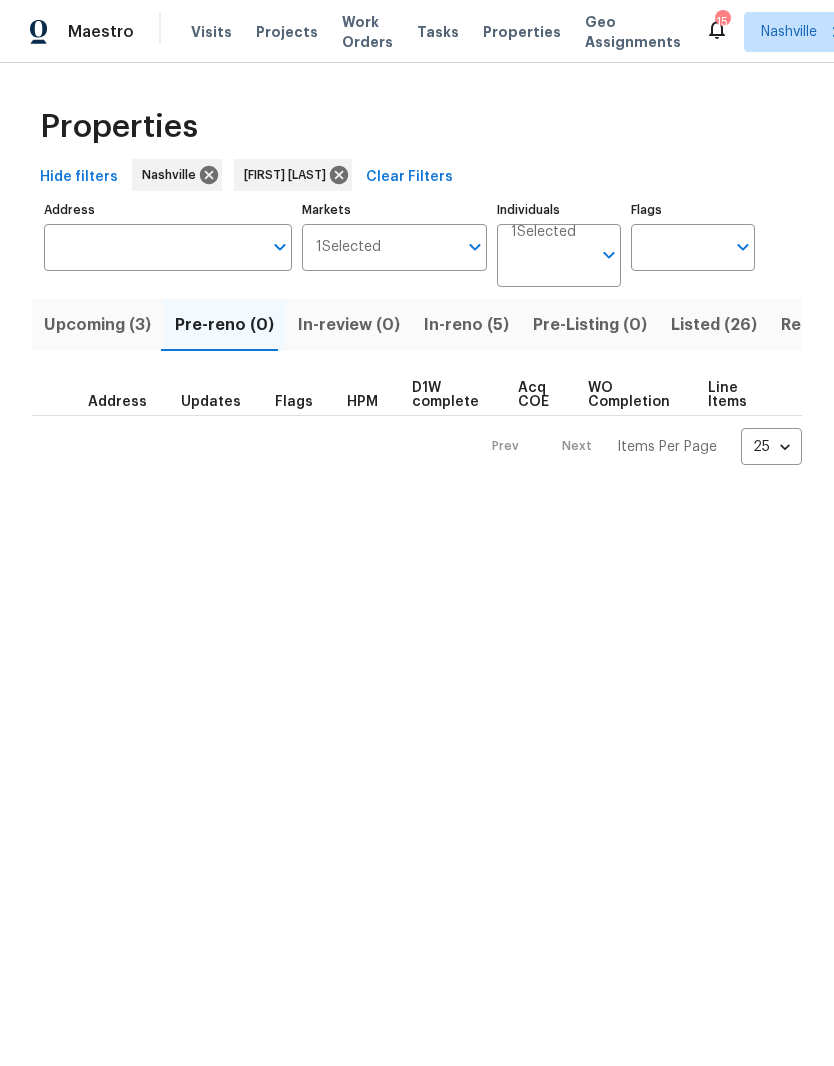 click on "In-review (0)" at bounding box center [349, 325] 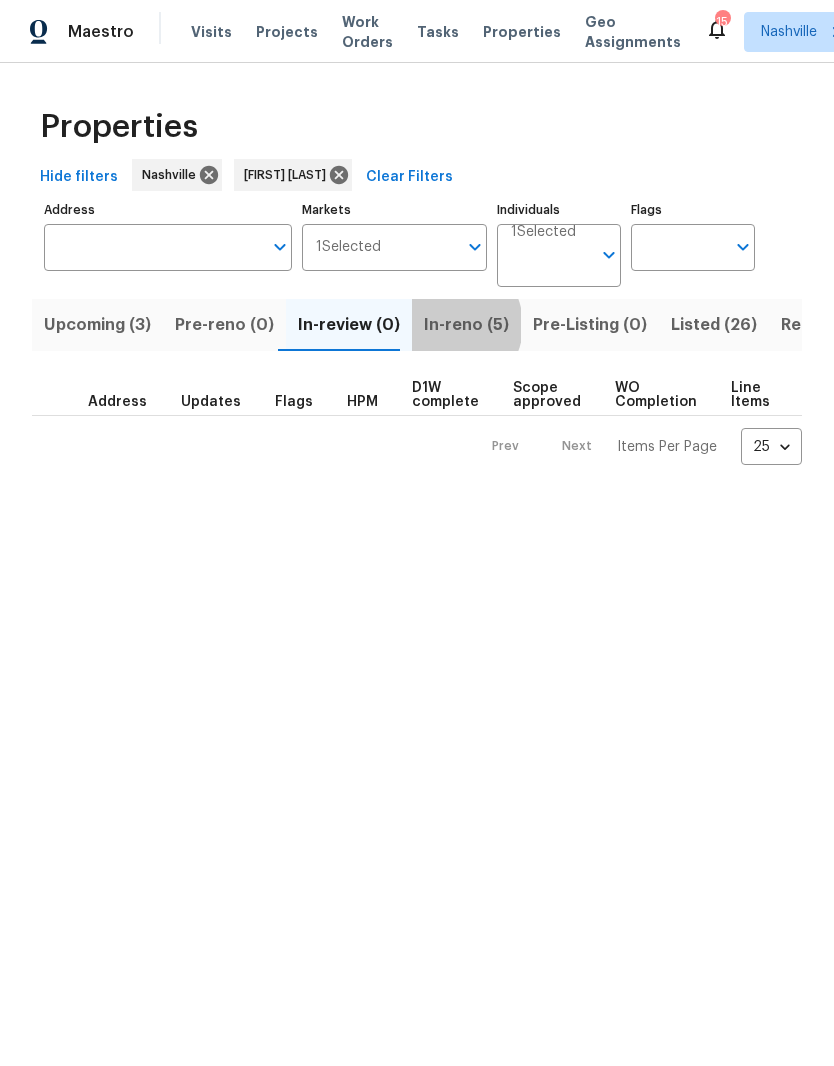 click on "In-reno (5)" at bounding box center [466, 325] 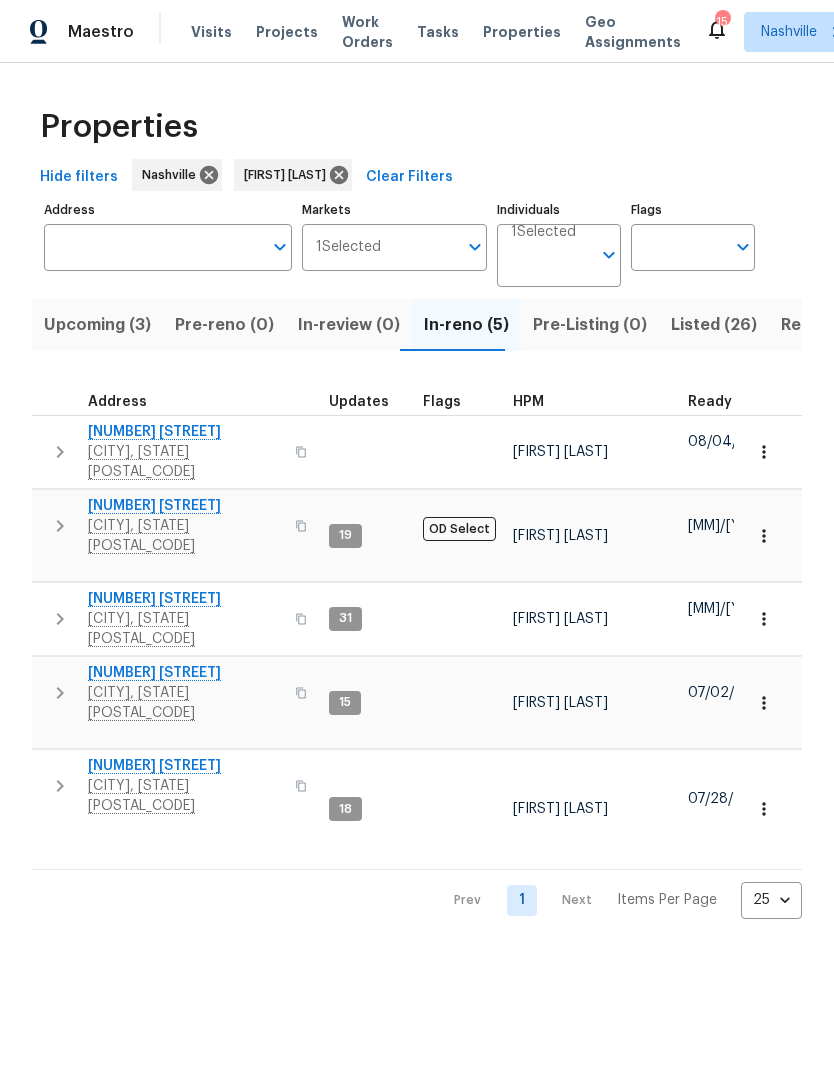click on "[NUMBER] [STREET]" at bounding box center [185, 432] 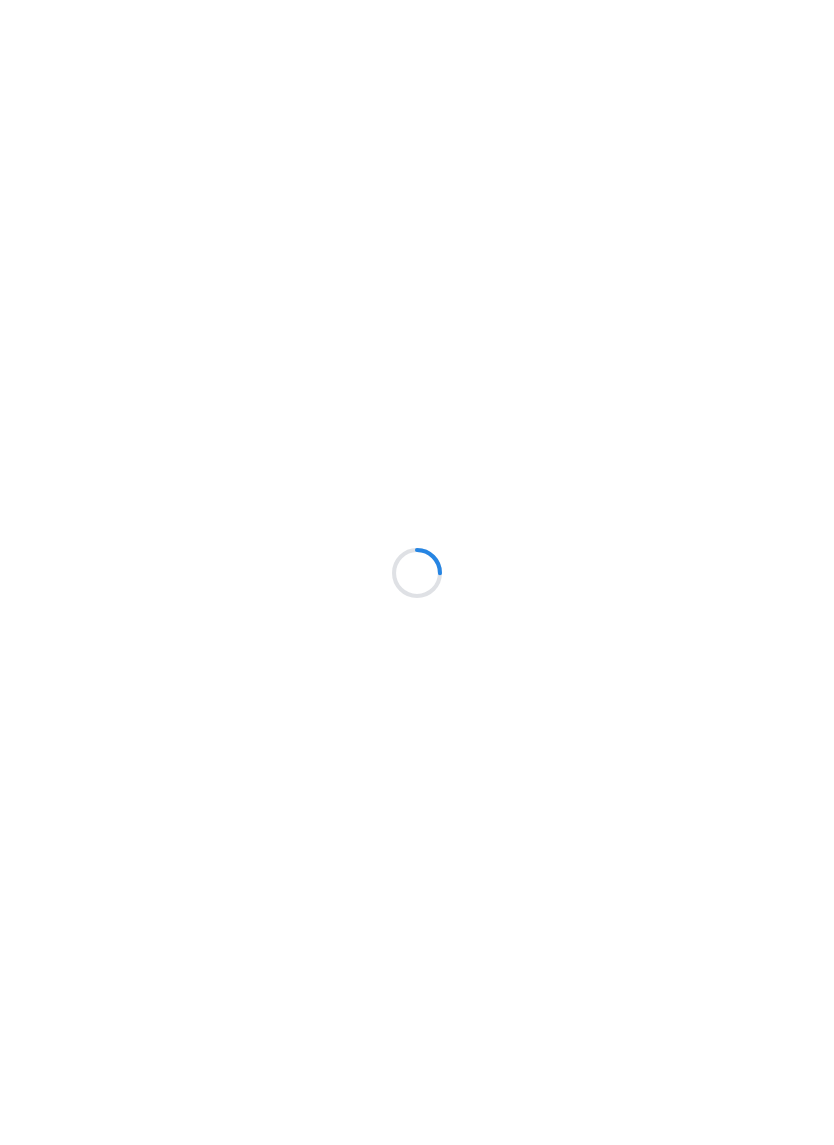 scroll, scrollTop: 0, scrollLeft: 0, axis: both 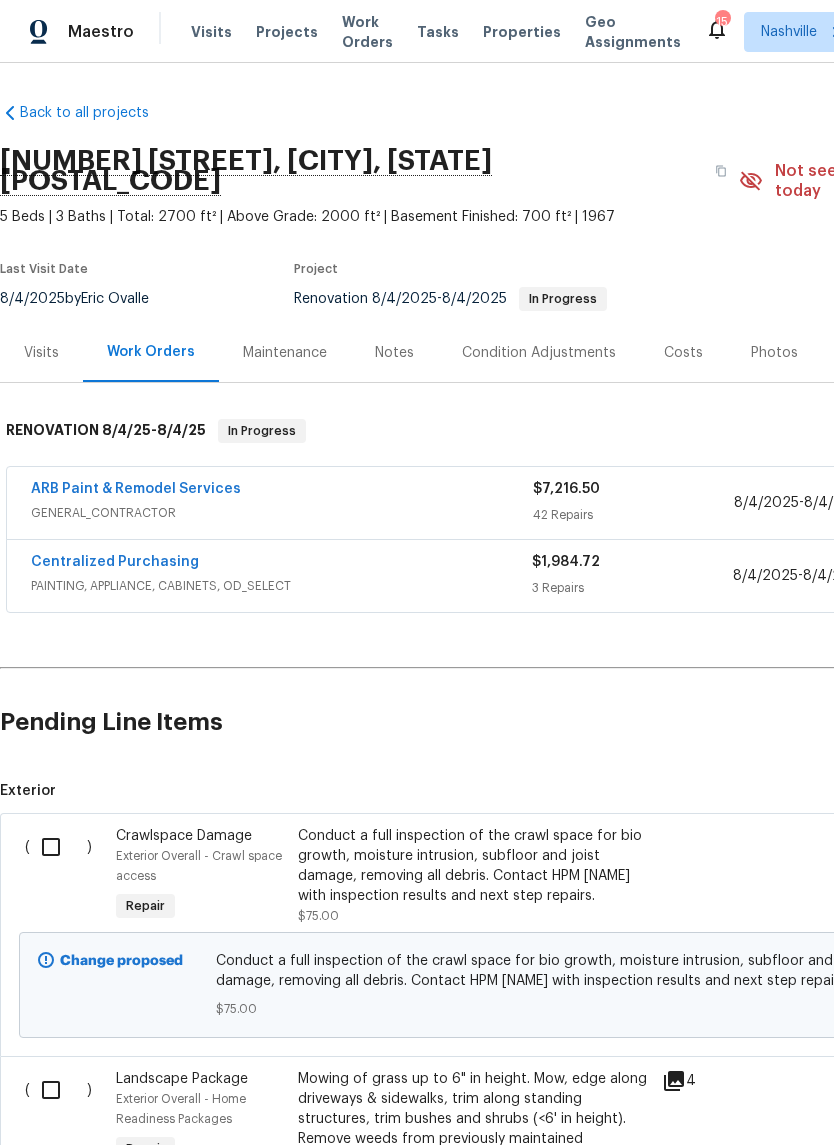 click at bounding box center (58, 847) 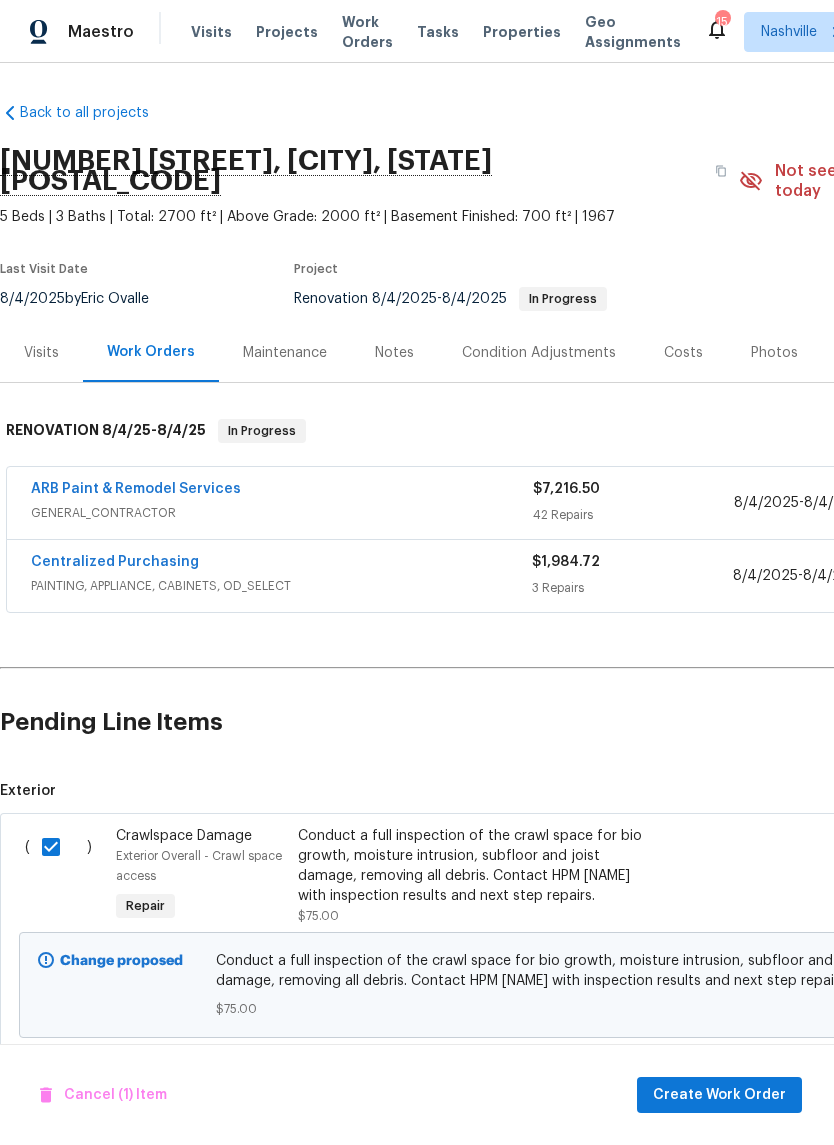scroll, scrollTop: 0, scrollLeft: 0, axis: both 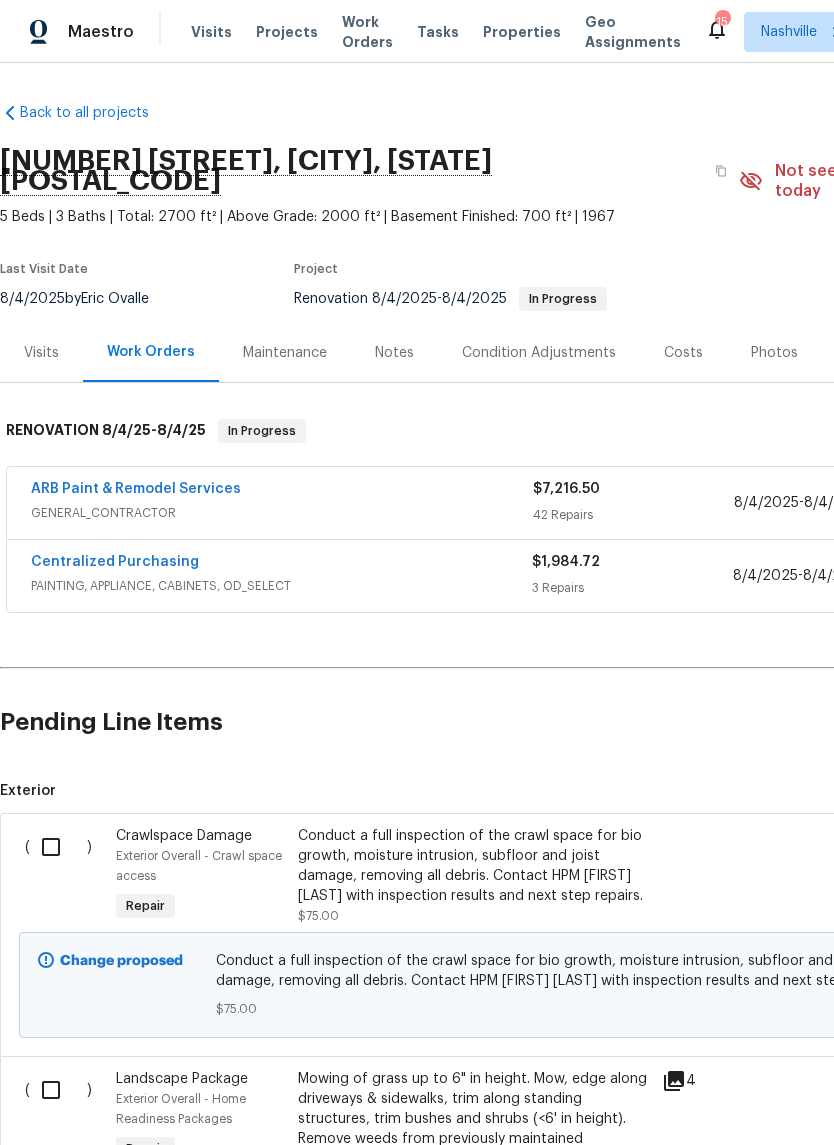 click at bounding box center (58, 847) 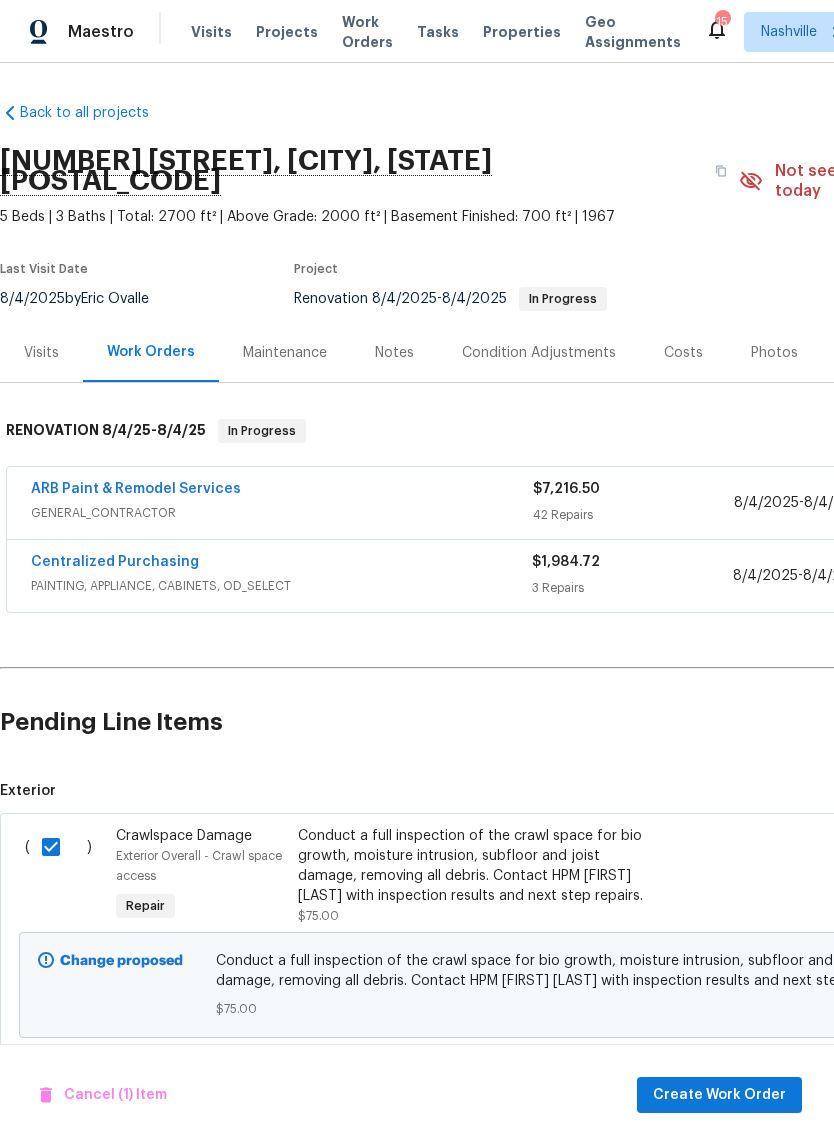 click at bounding box center (58, 847) 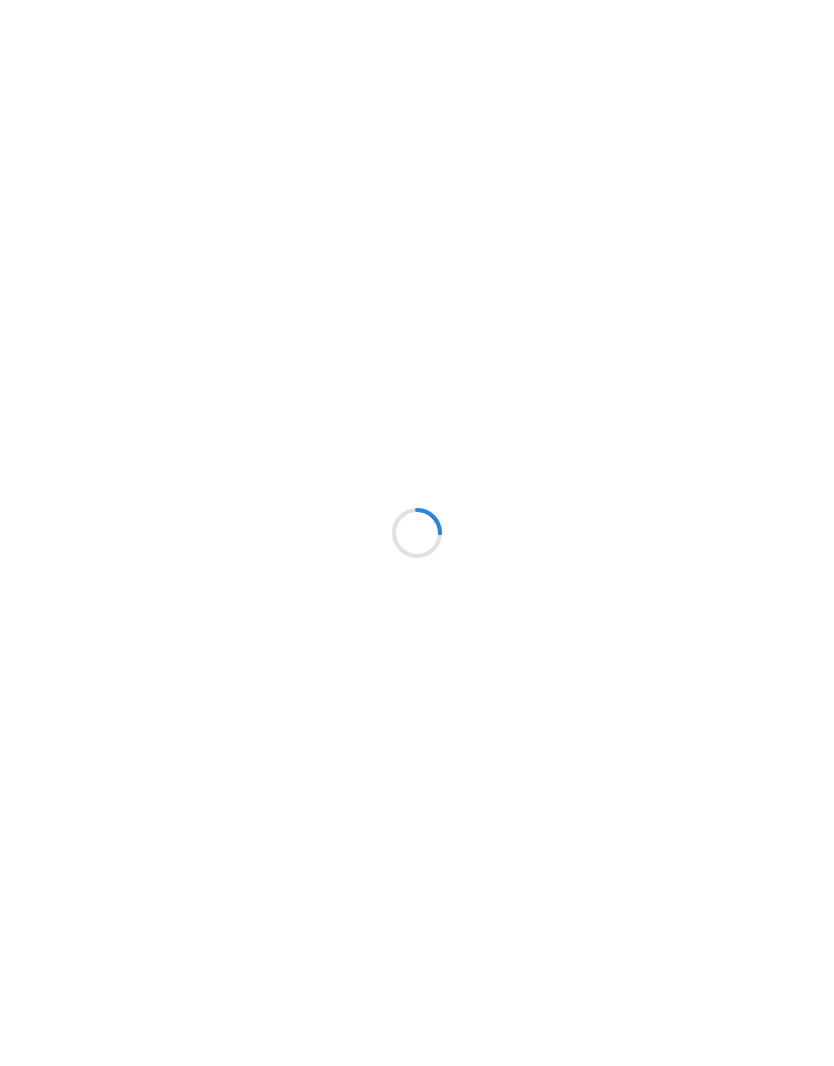 scroll, scrollTop: 0, scrollLeft: 0, axis: both 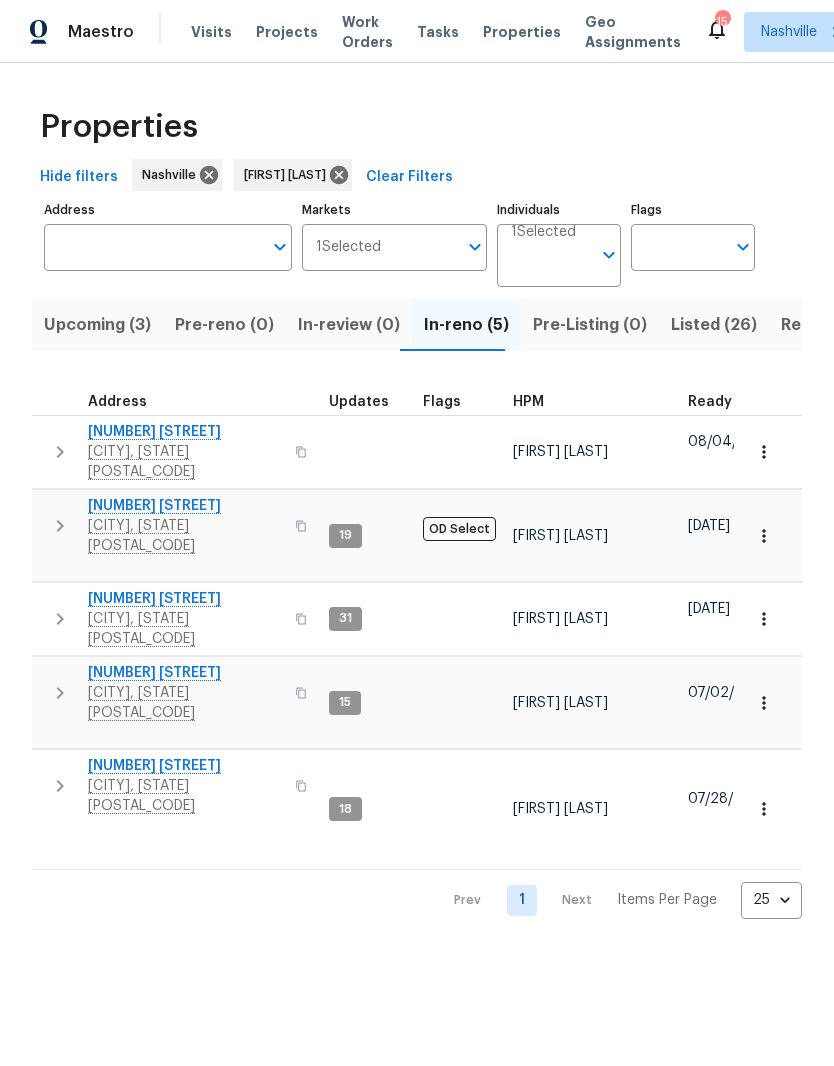 click on "2203 Green Acres Dr" at bounding box center (185, 432) 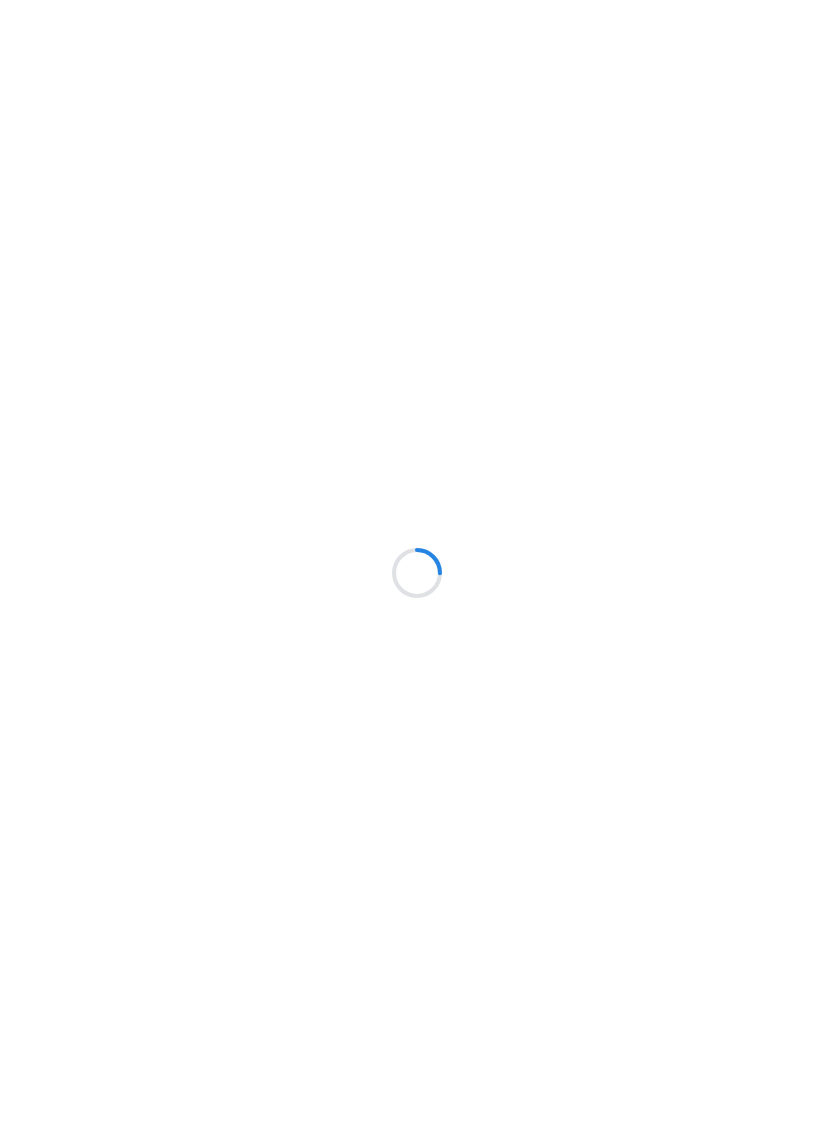 scroll, scrollTop: 0, scrollLeft: 0, axis: both 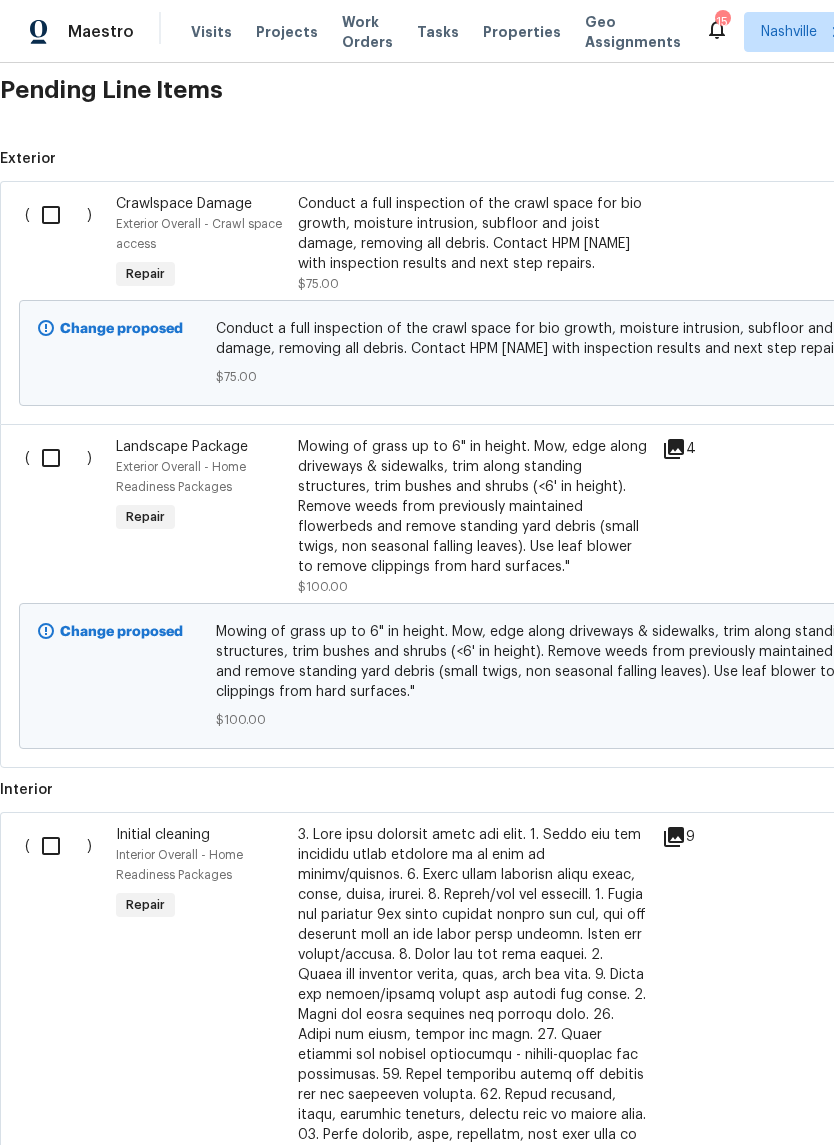click at bounding box center [58, 458] 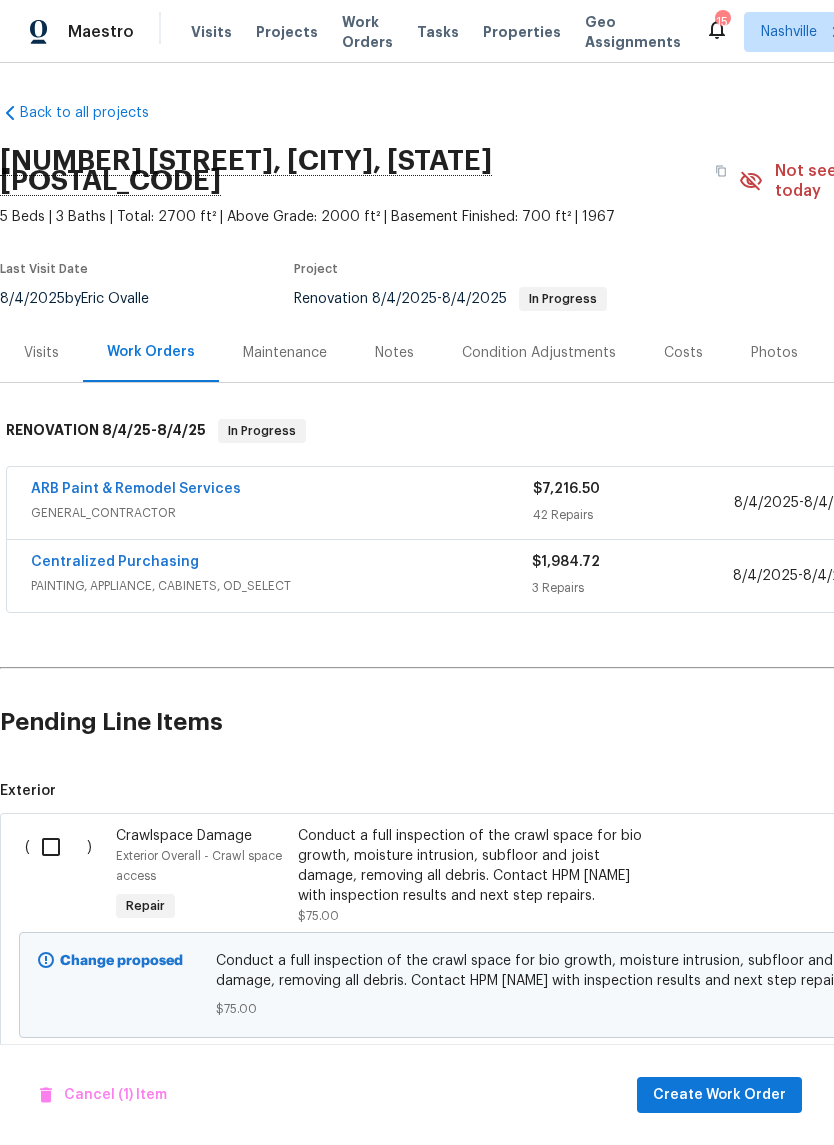 scroll, scrollTop: 0, scrollLeft: 0, axis: both 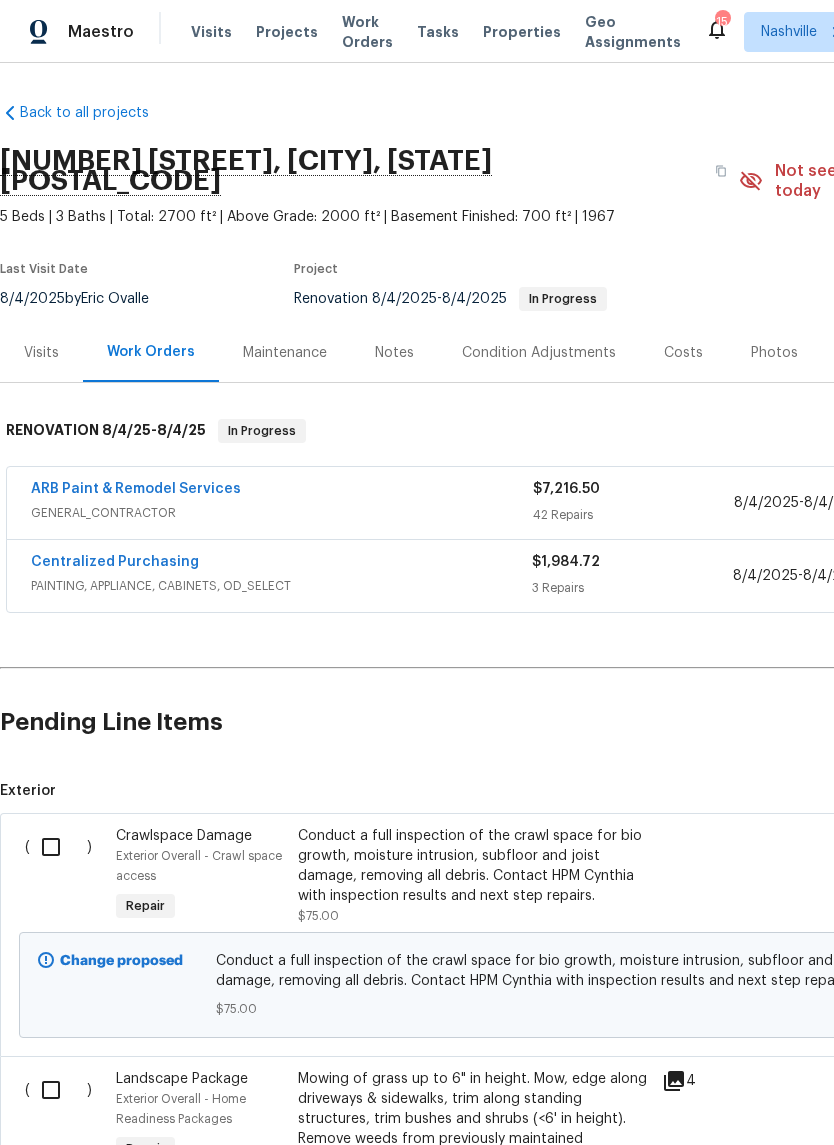 click at bounding box center [58, 847] 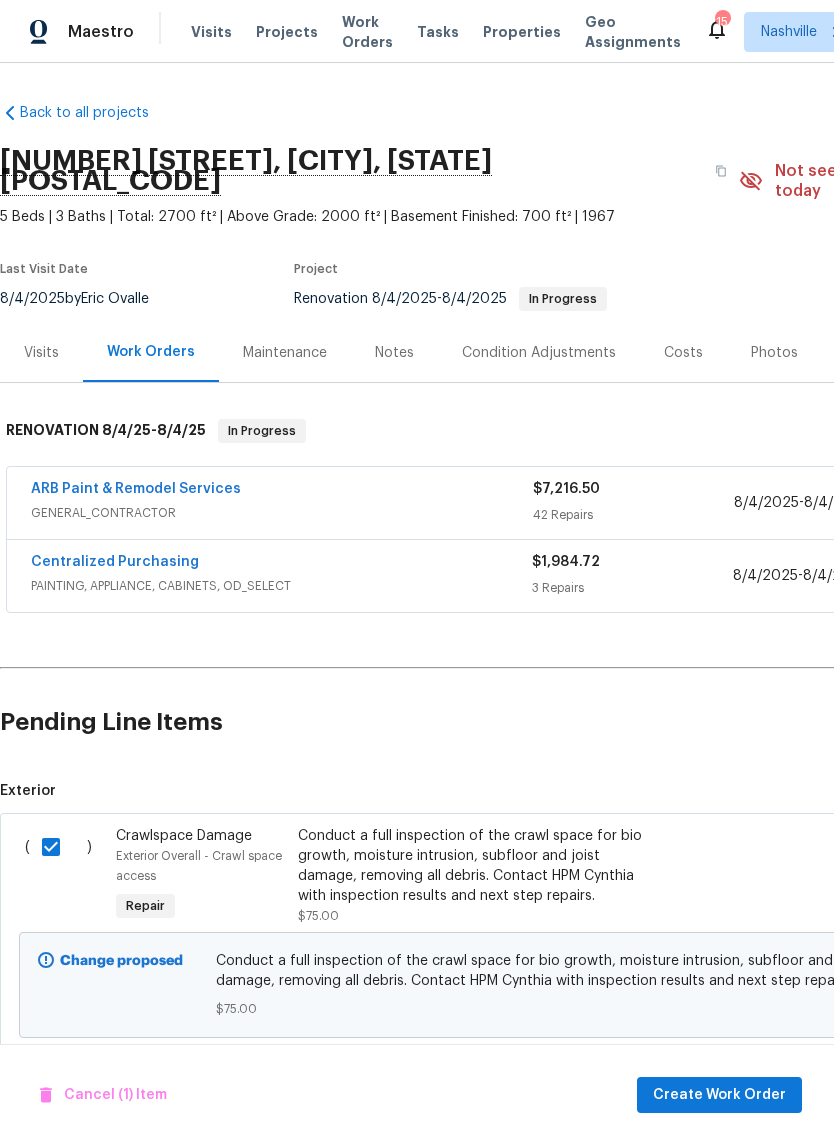 click on "ARB Paint & Remodel Services" at bounding box center [136, 489] 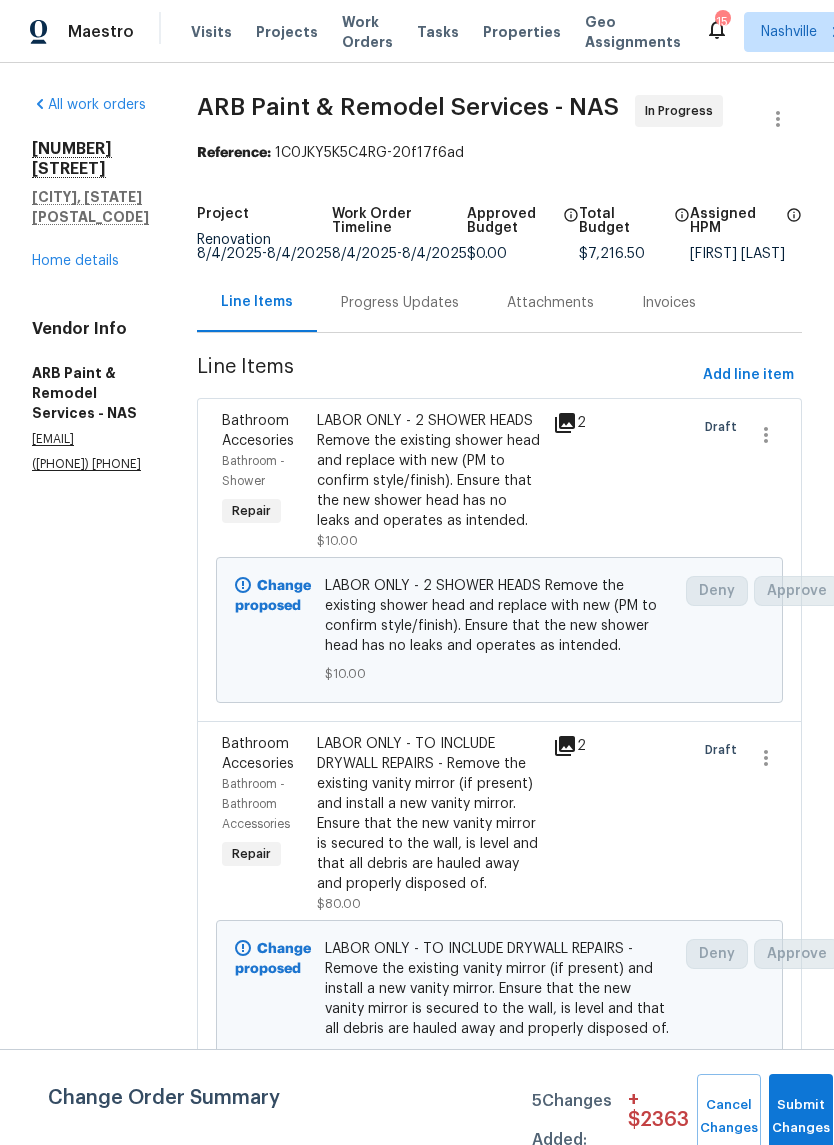 click on "Home details" at bounding box center (75, 261) 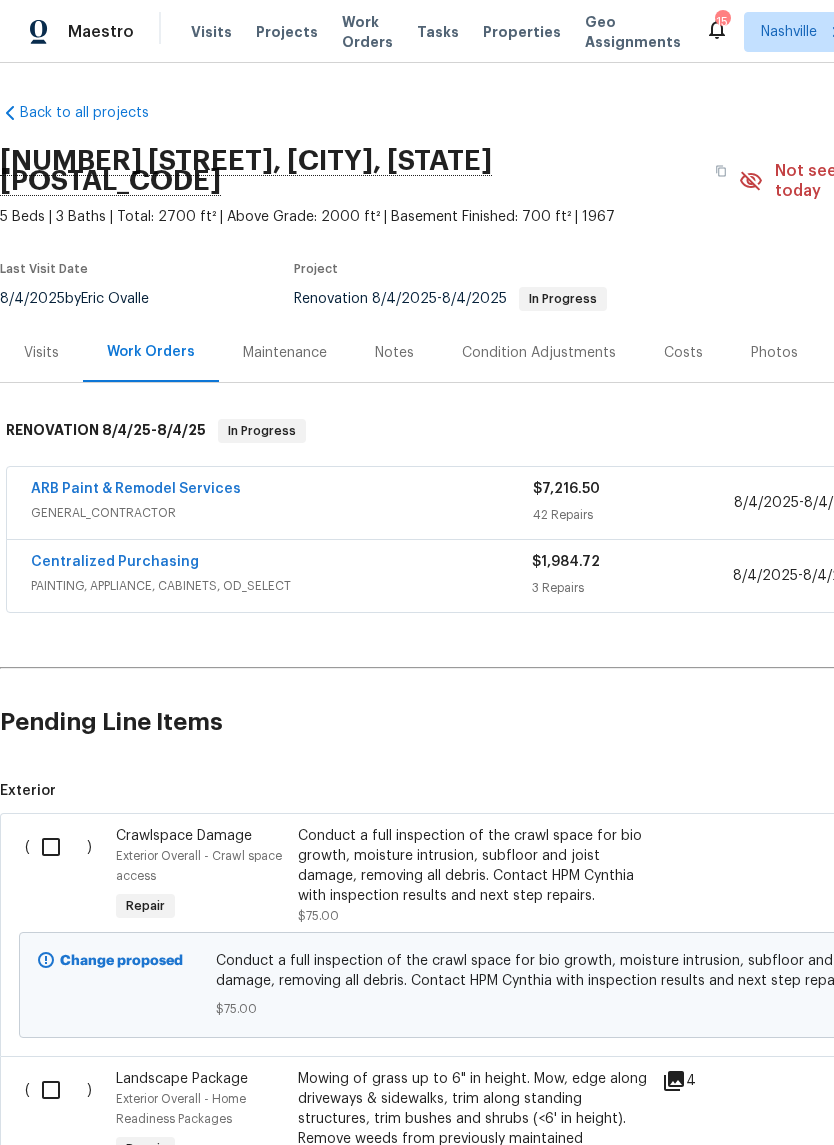 click at bounding box center [58, 847] 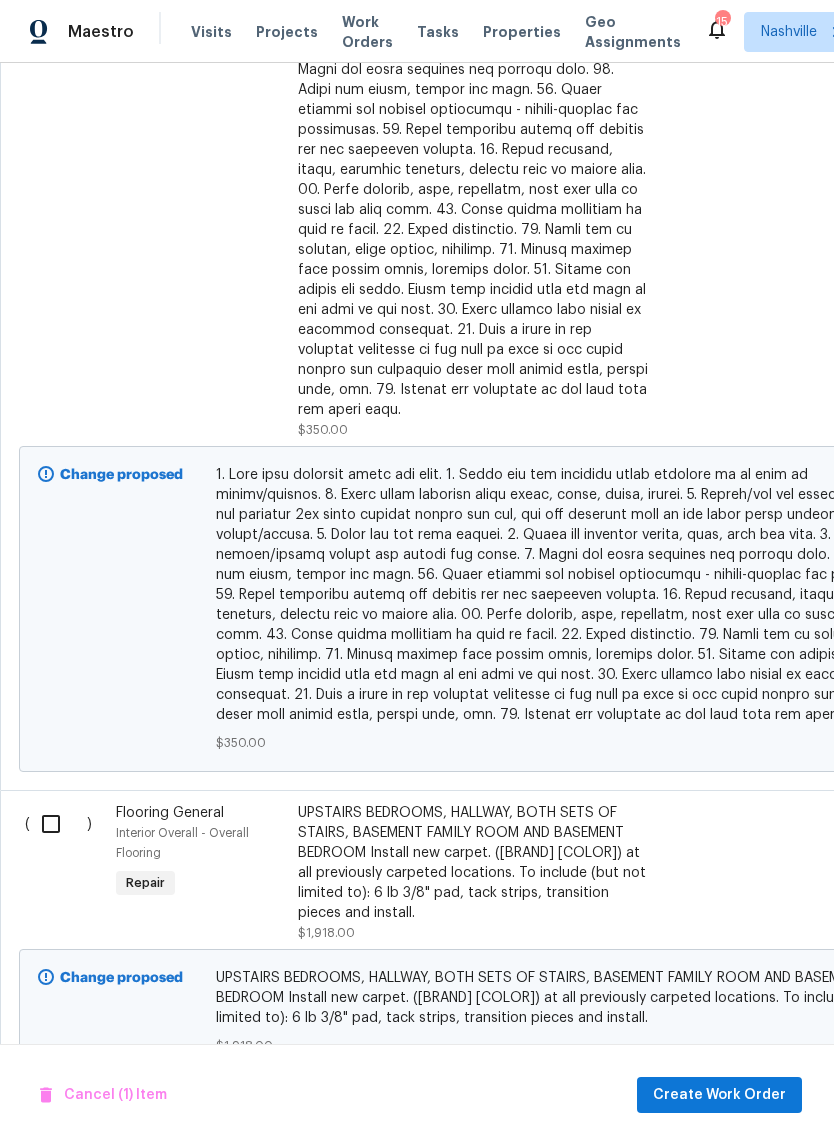 scroll, scrollTop: 1577, scrollLeft: 0, axis: vertical 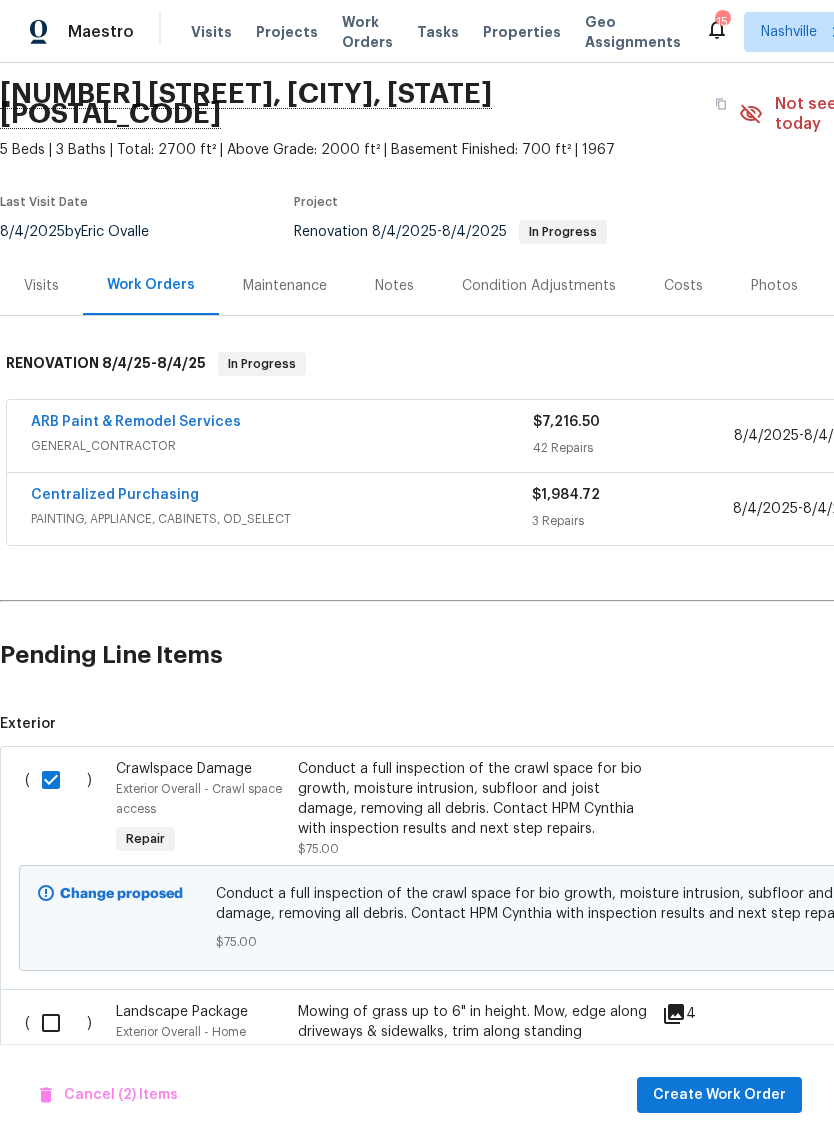 click at bounding box center (58, 780) 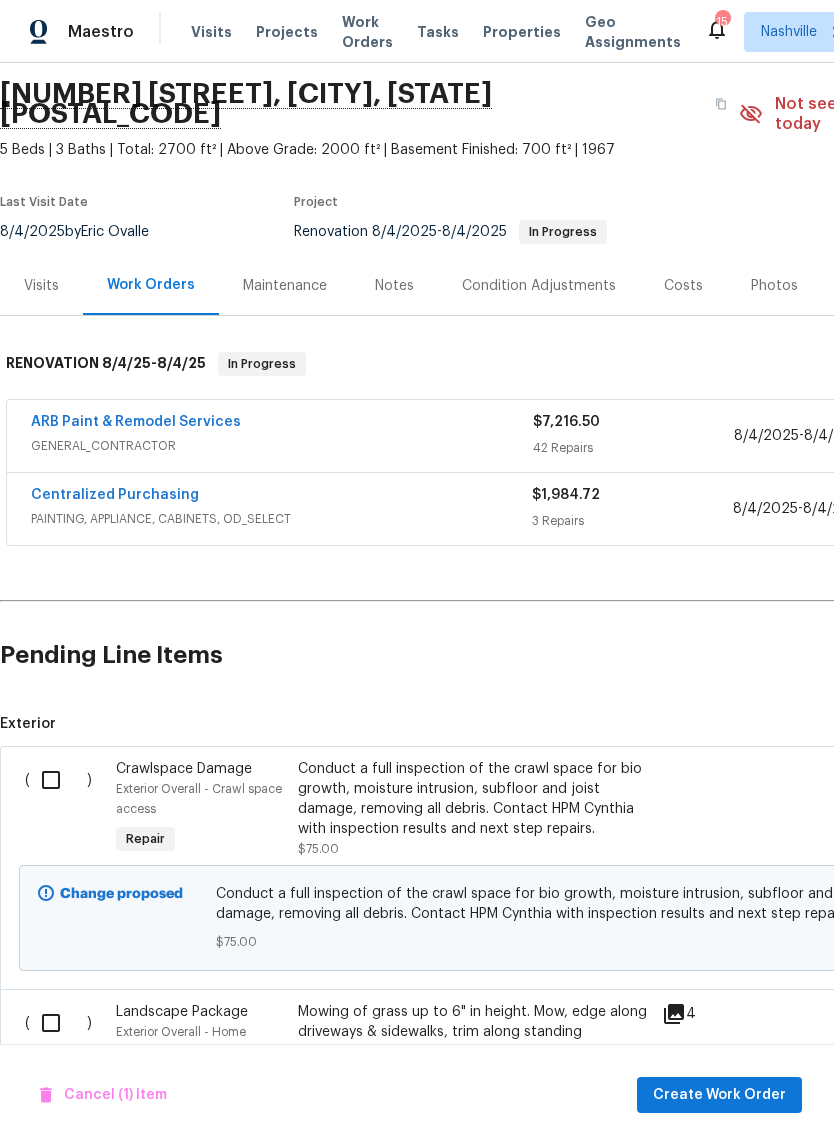 click on "Visits" at bounding box center [211, 32] 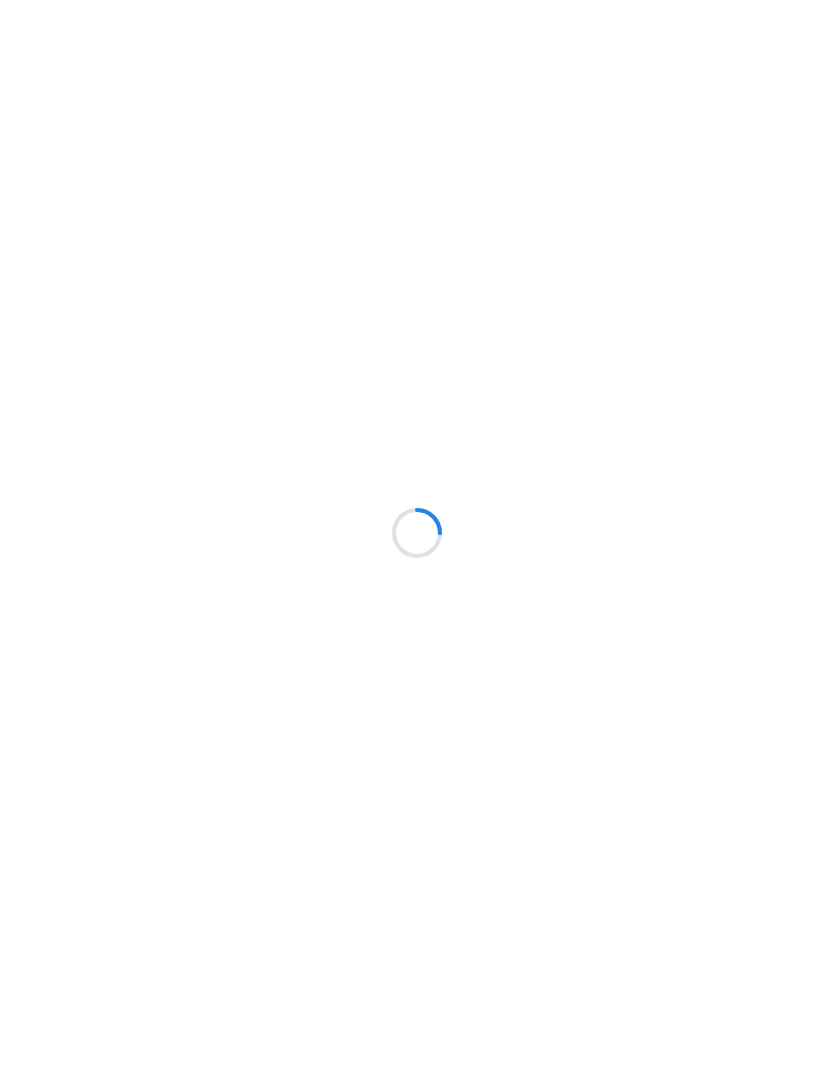 scroll, scrollTop: 0, scrollLeft: 0, axis: both 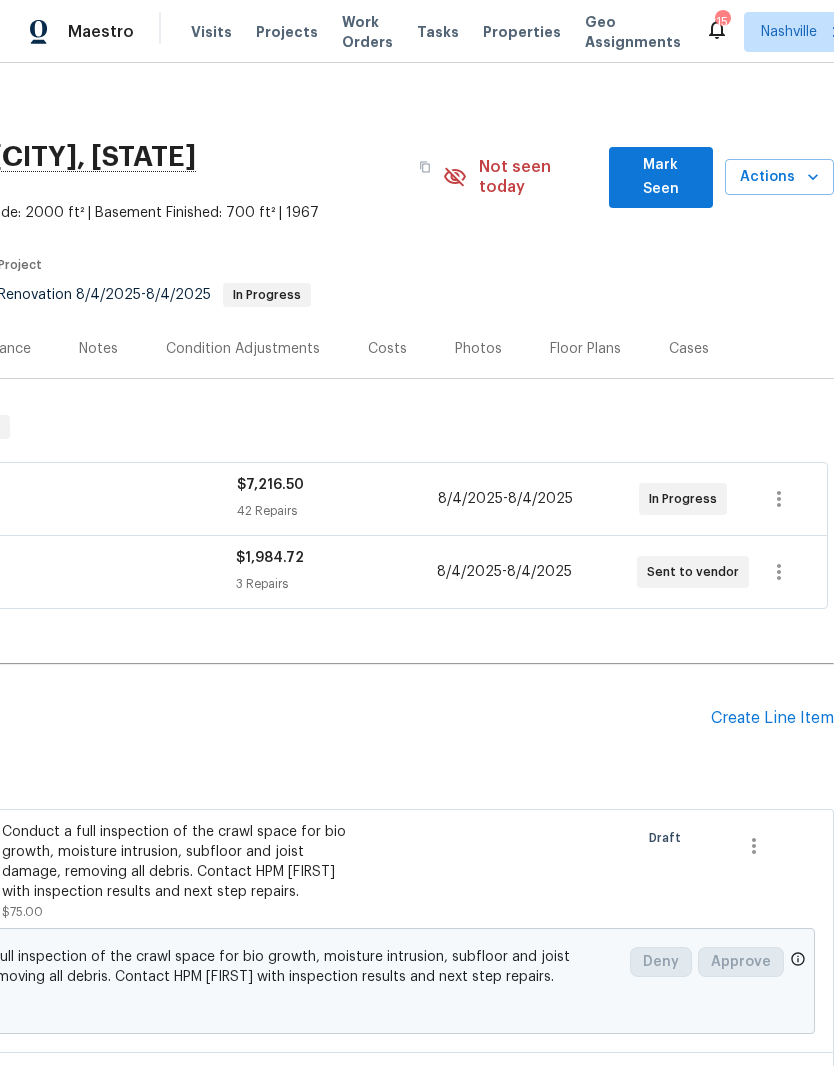click on "Mark Seen" at bounding box center [661, 177] 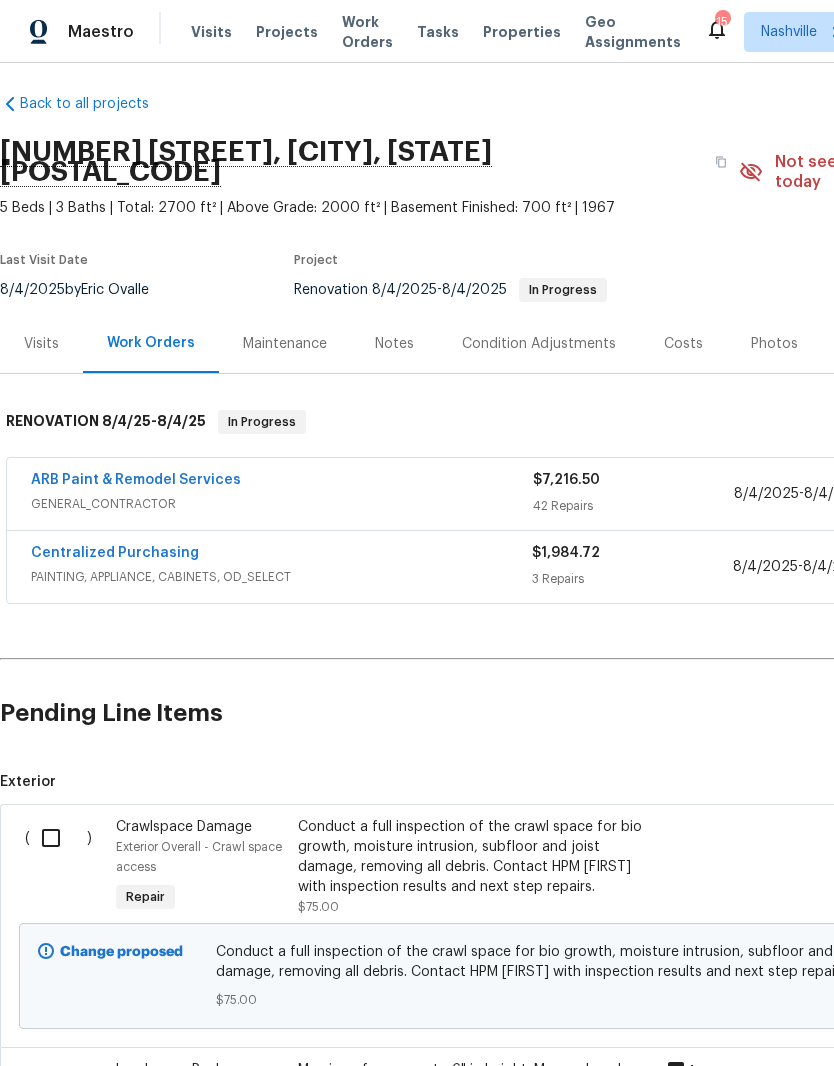 scroll, scrollTop: 9, scrollLeft: 0, axis: vertical 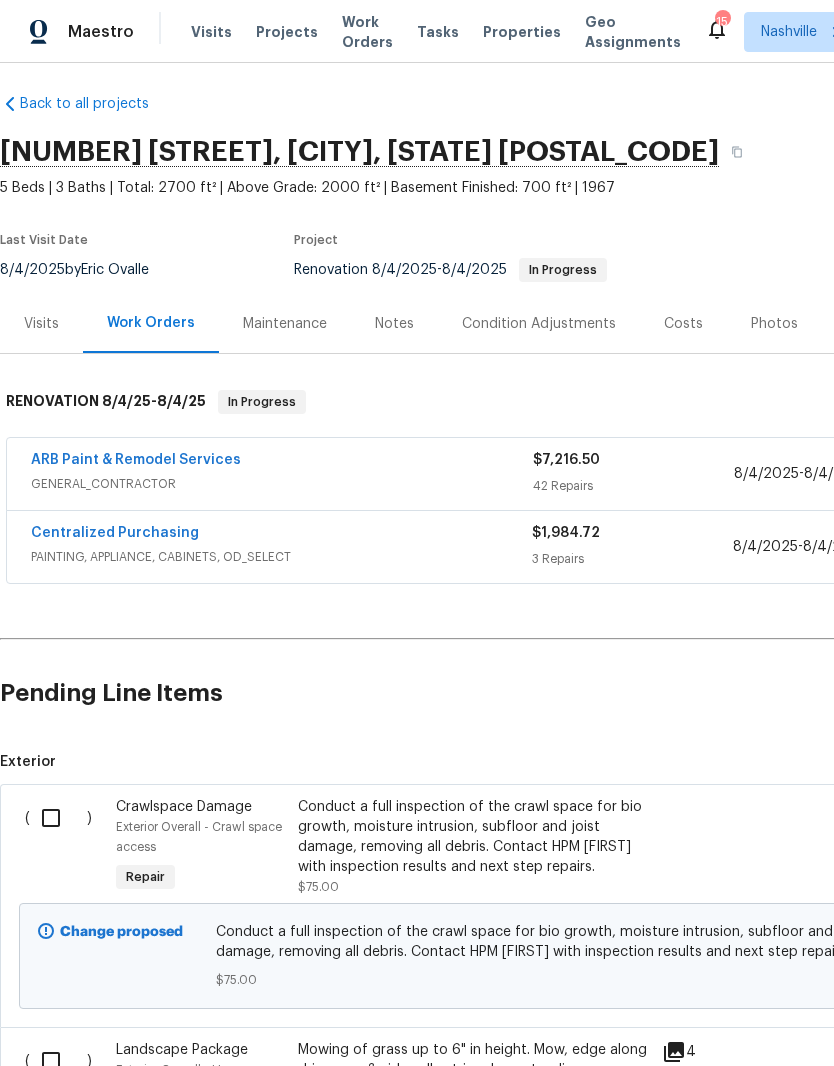 click at bounding box center (58, 818) 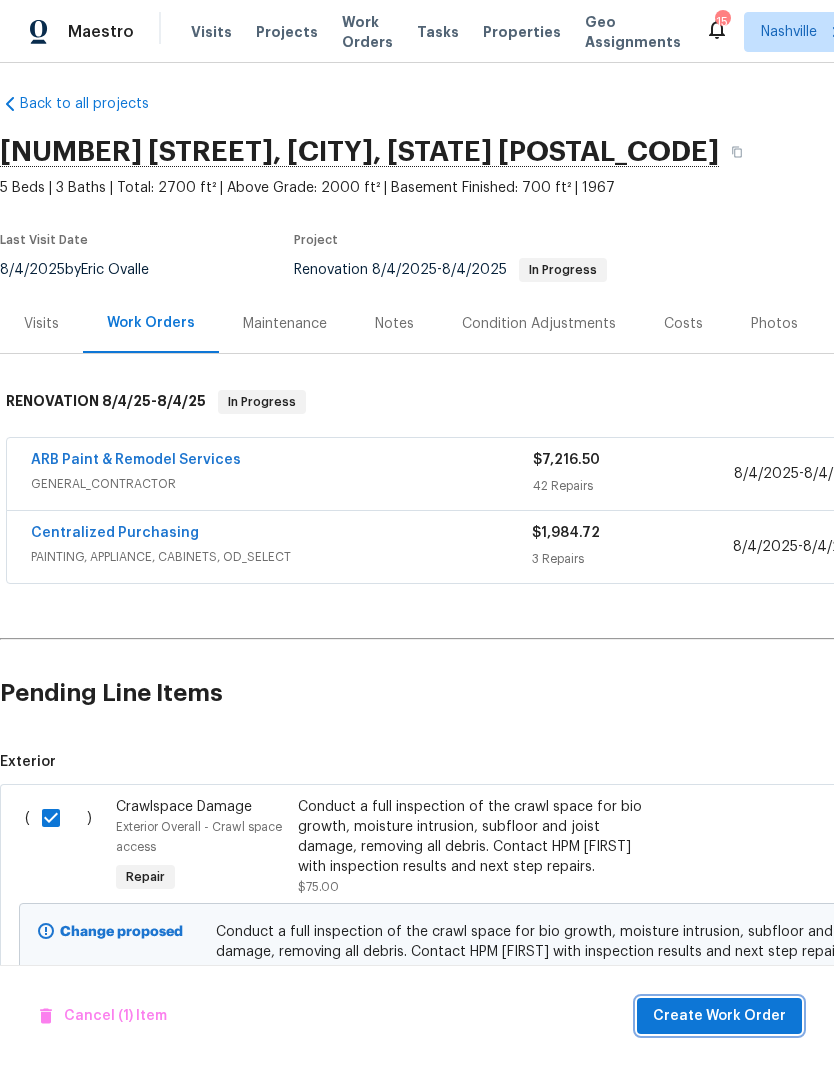 click on "Create Work Order" at bounding box center [719, 1016] 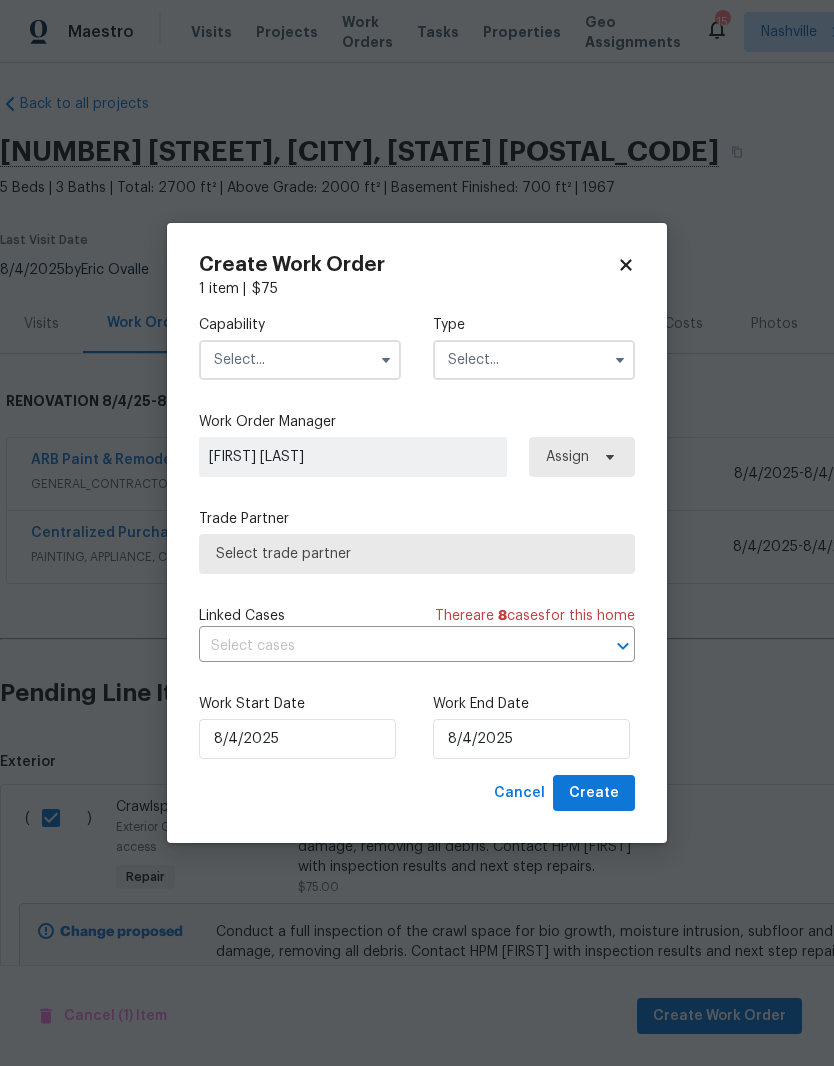 click at bounding box center [300, 360] 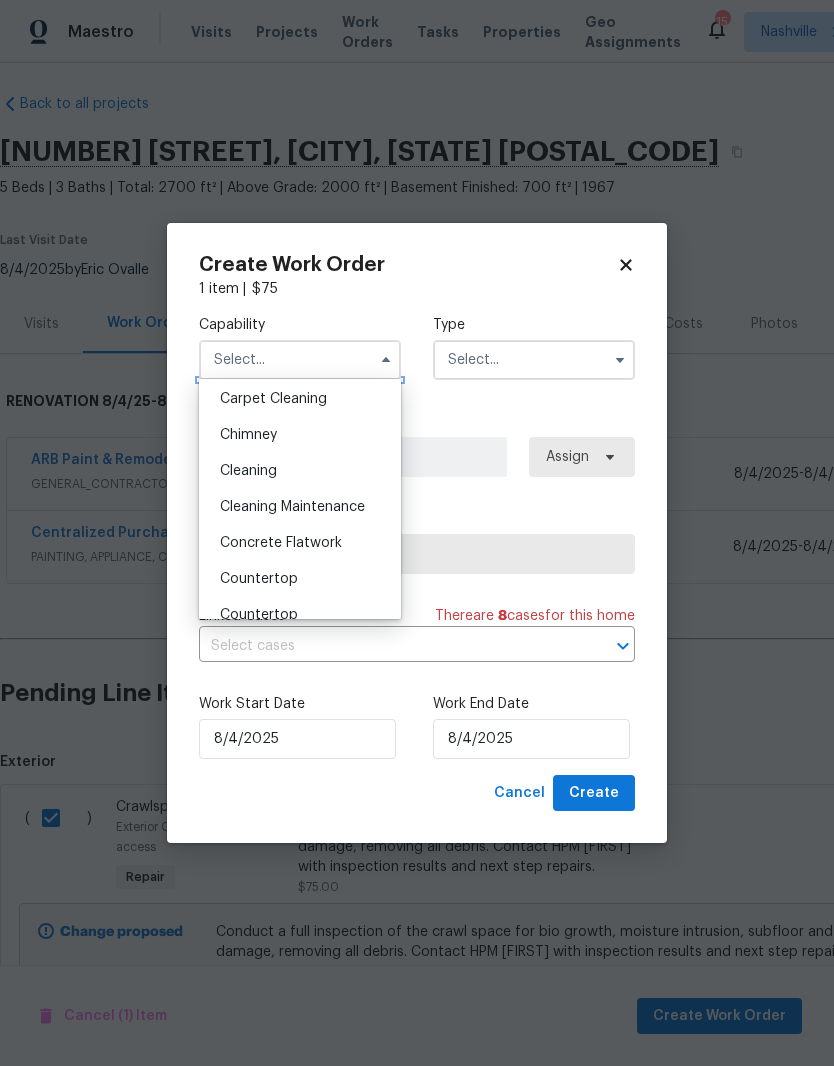 scroll, scrollTop: 348, scrollLeft: 0, axis: vertical 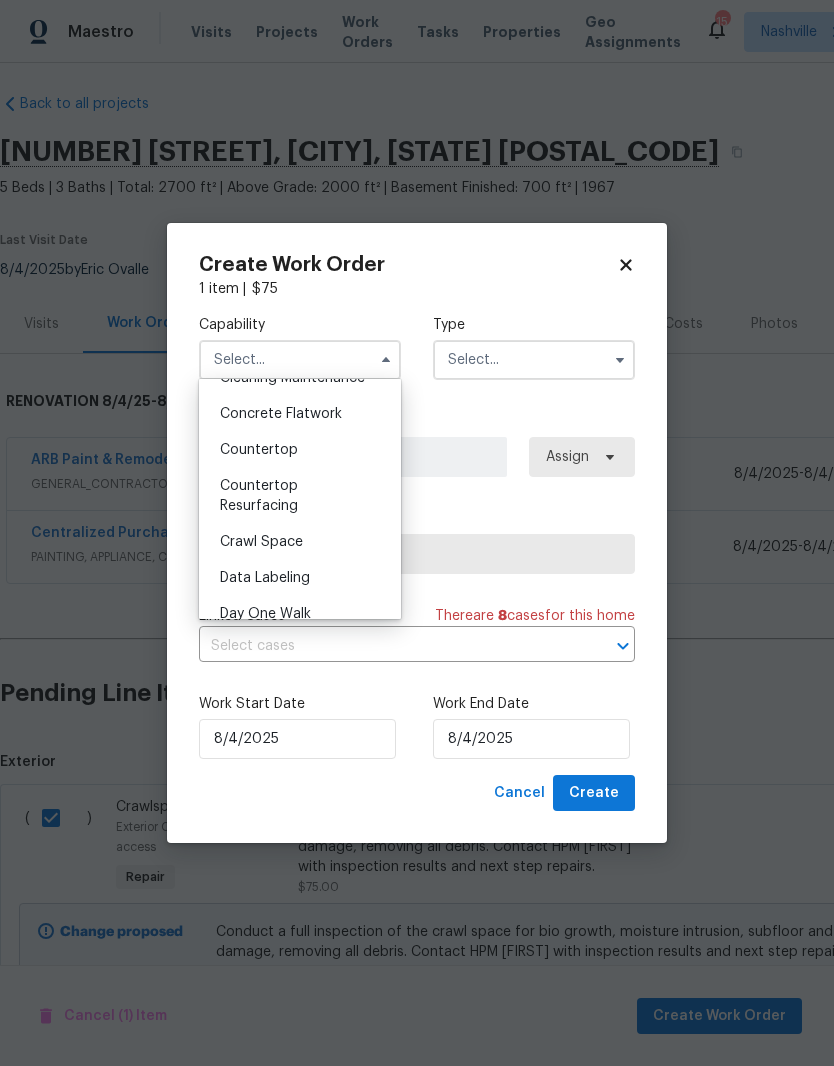 click on "Crawl Space" at bounding box center (261, 542) 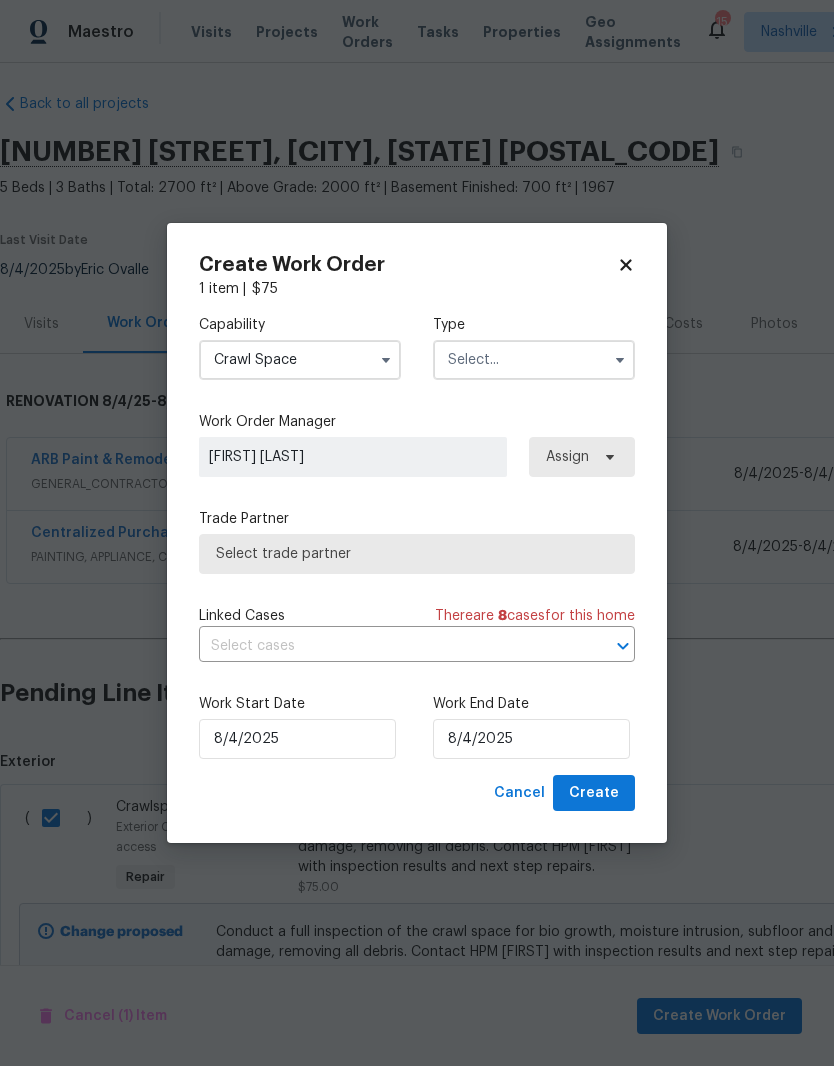 click at bounding box center [534, 360] 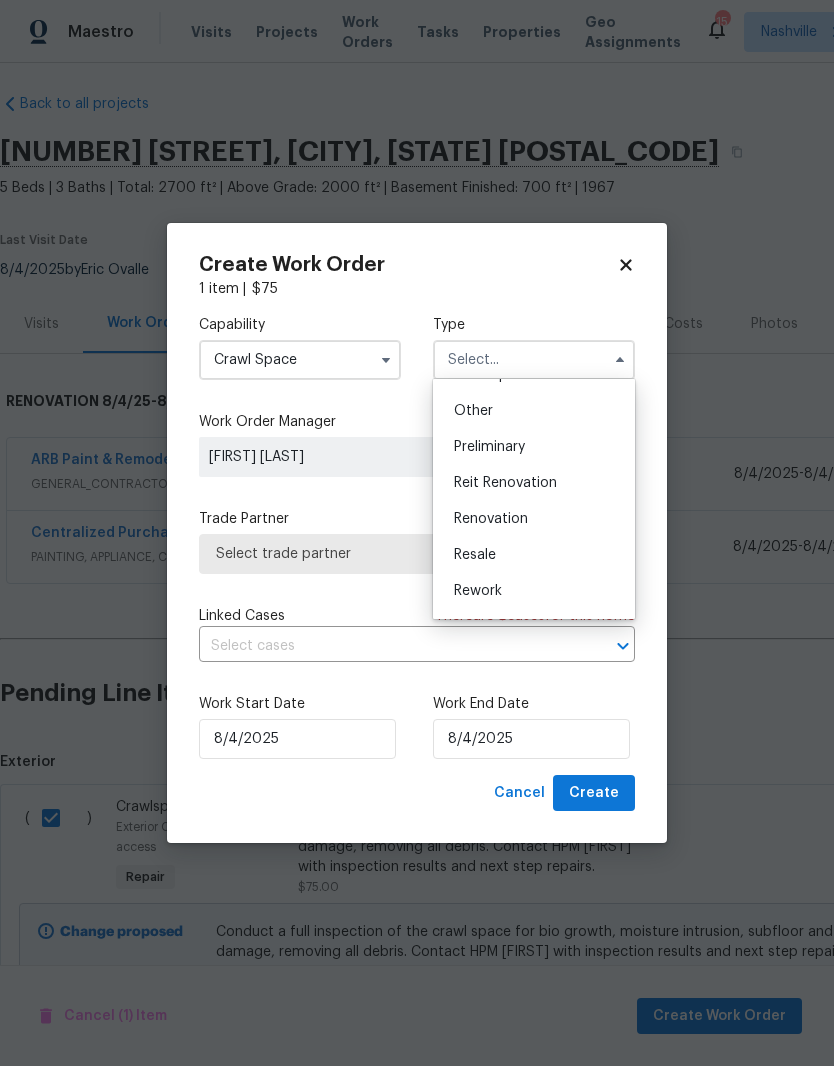 scroll, scrollTop: 386, scrollLeft: 0, axis: vertical 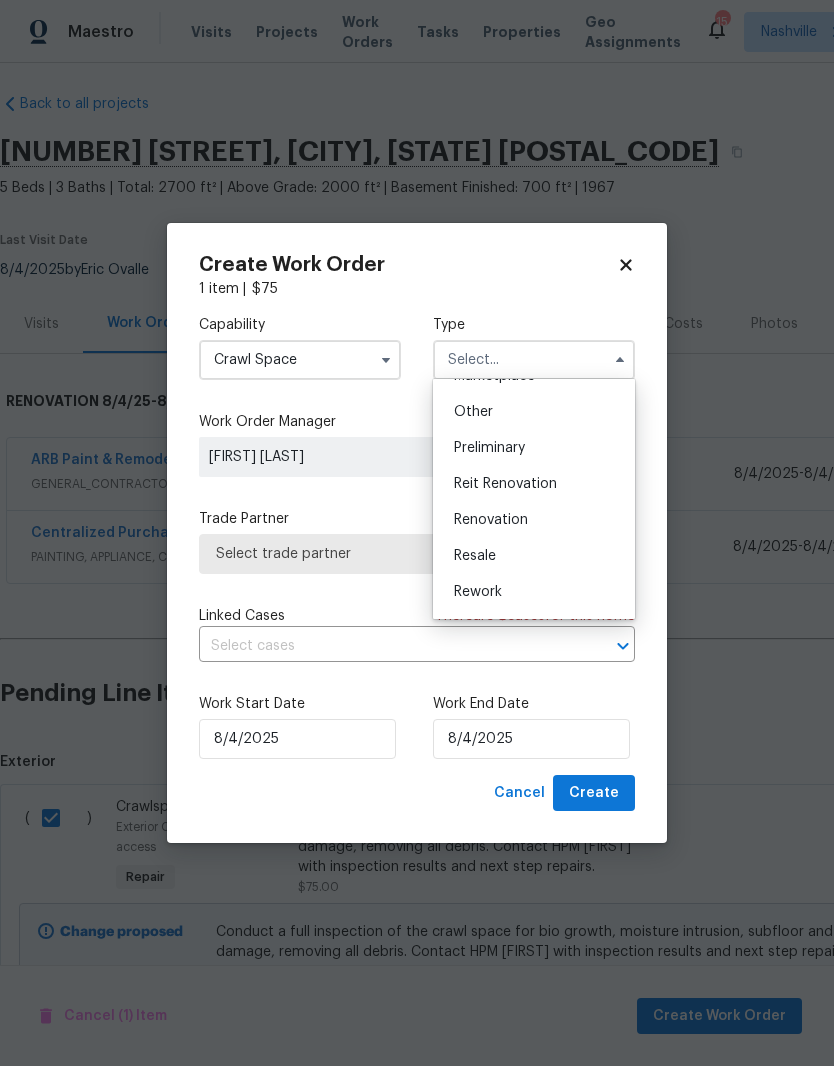 click on "Renovation" at bounding box center [491, 520] 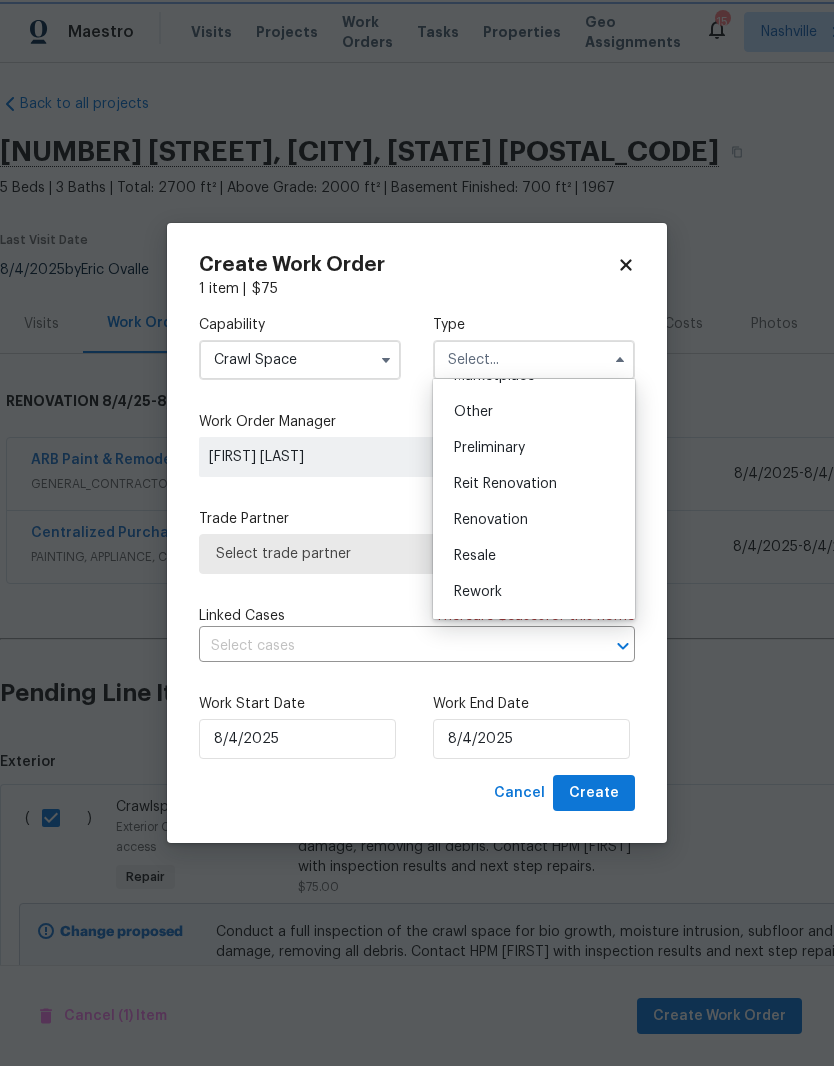 type on "Renovation" 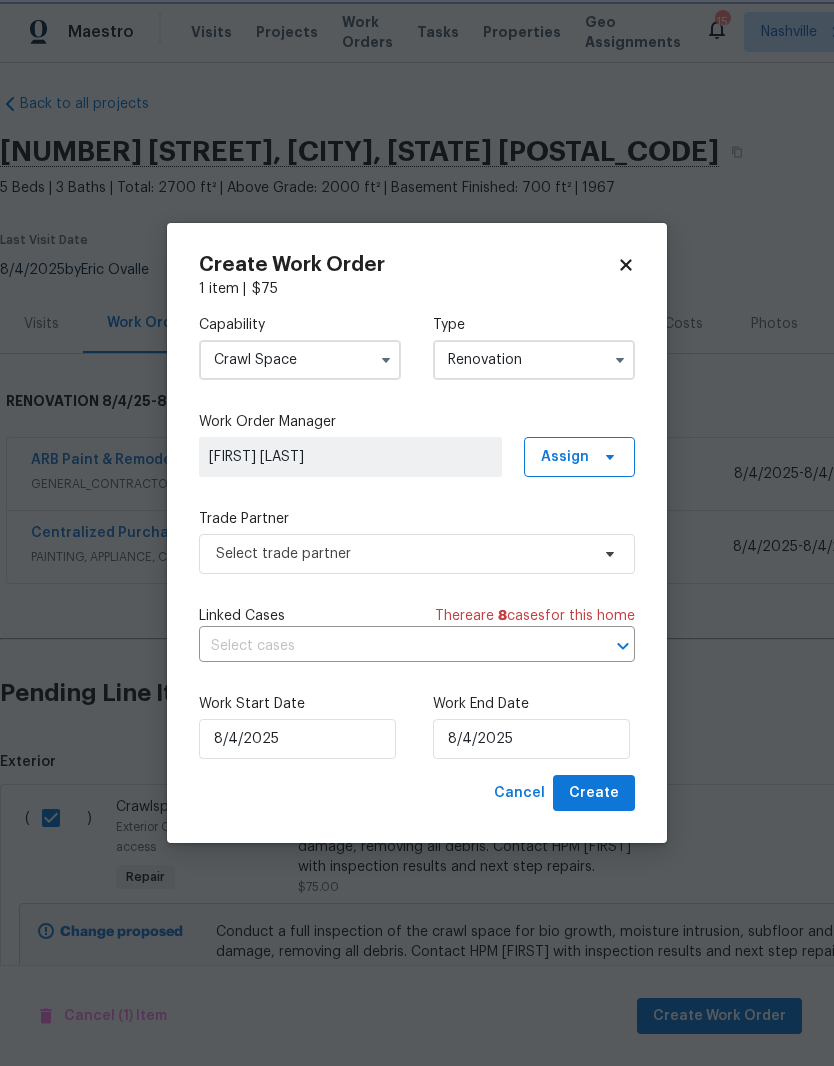 scroll, scrollTop: 0, scrollLeft: 0, axis: both 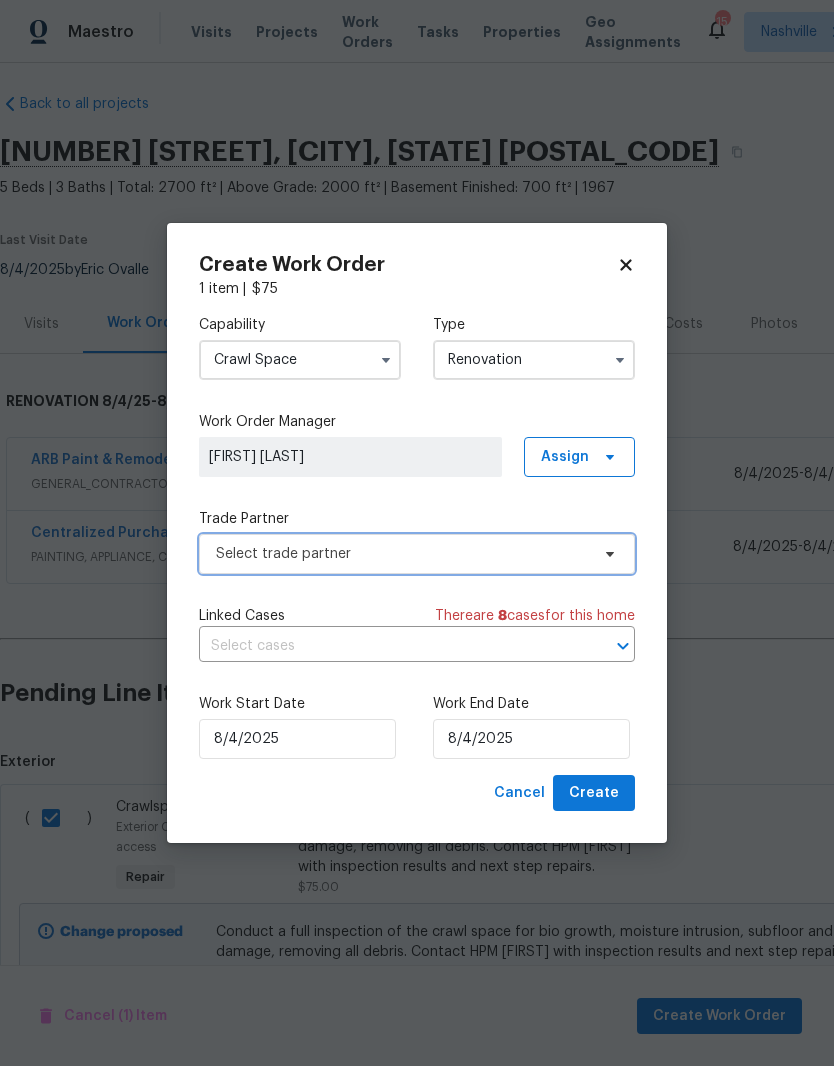 click on "Select trade partner" at bounding box center (417, 554) 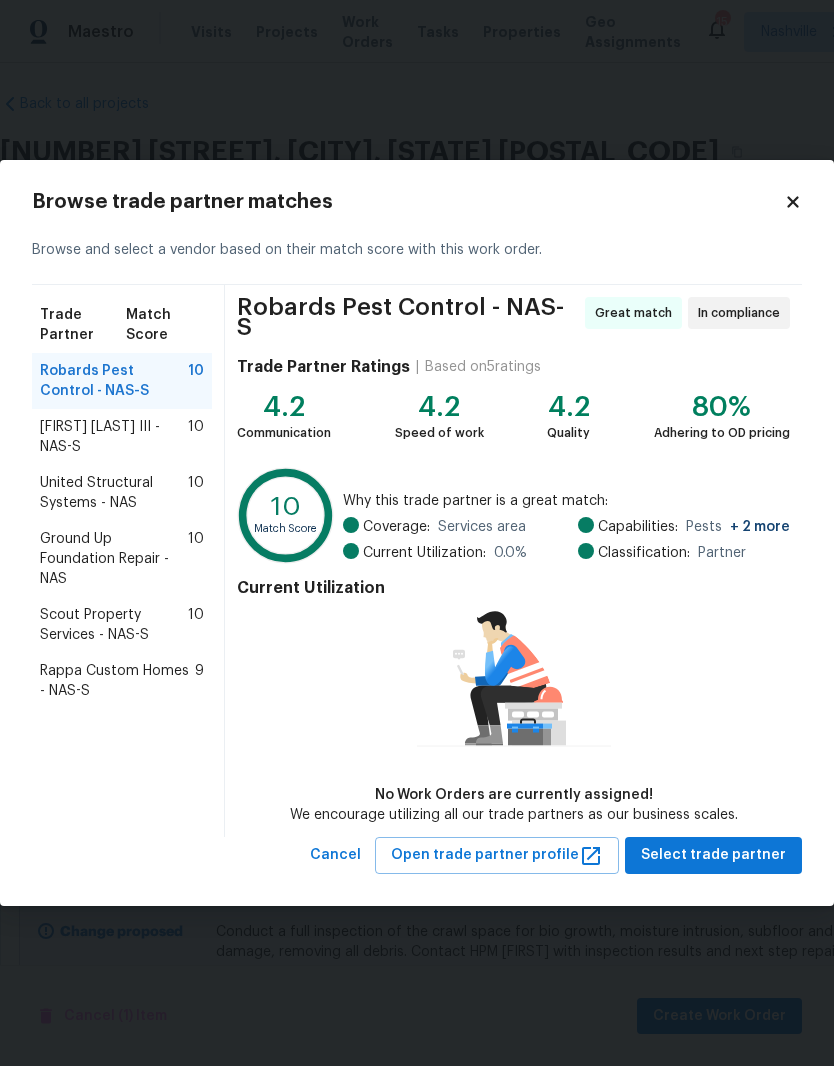 click on "Scout Property Services - NAS-S" at bounding box center (114, 625) 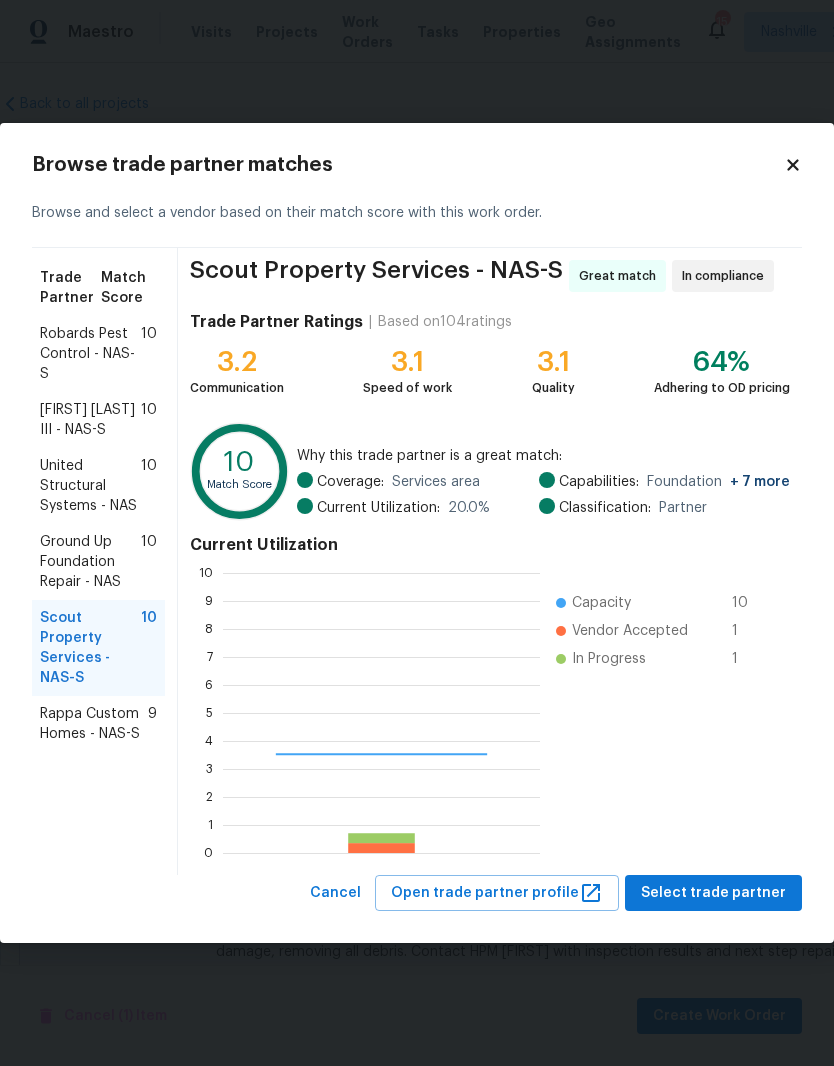 scroll, scrollTop: 2, scrollLeft: 2, axis: both 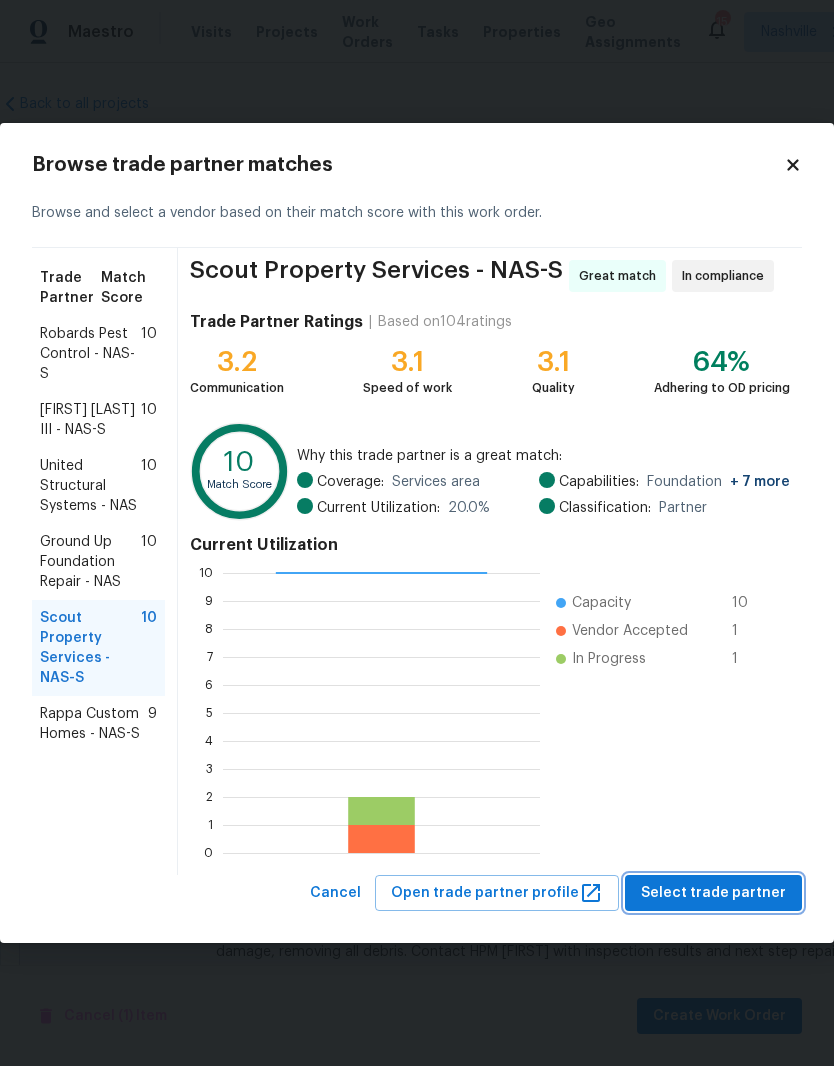 click on "Select trade partner" at bounding box center [713, 893] 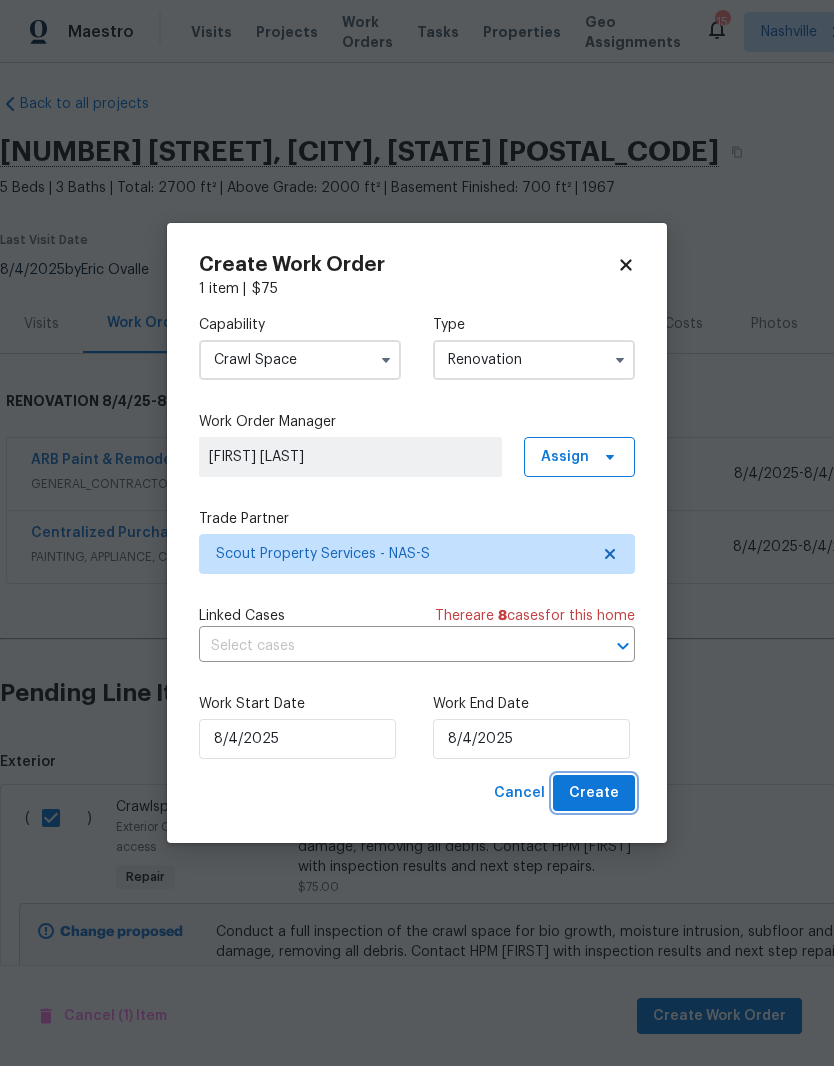 click on "Create" at bounding box center (594, 793) 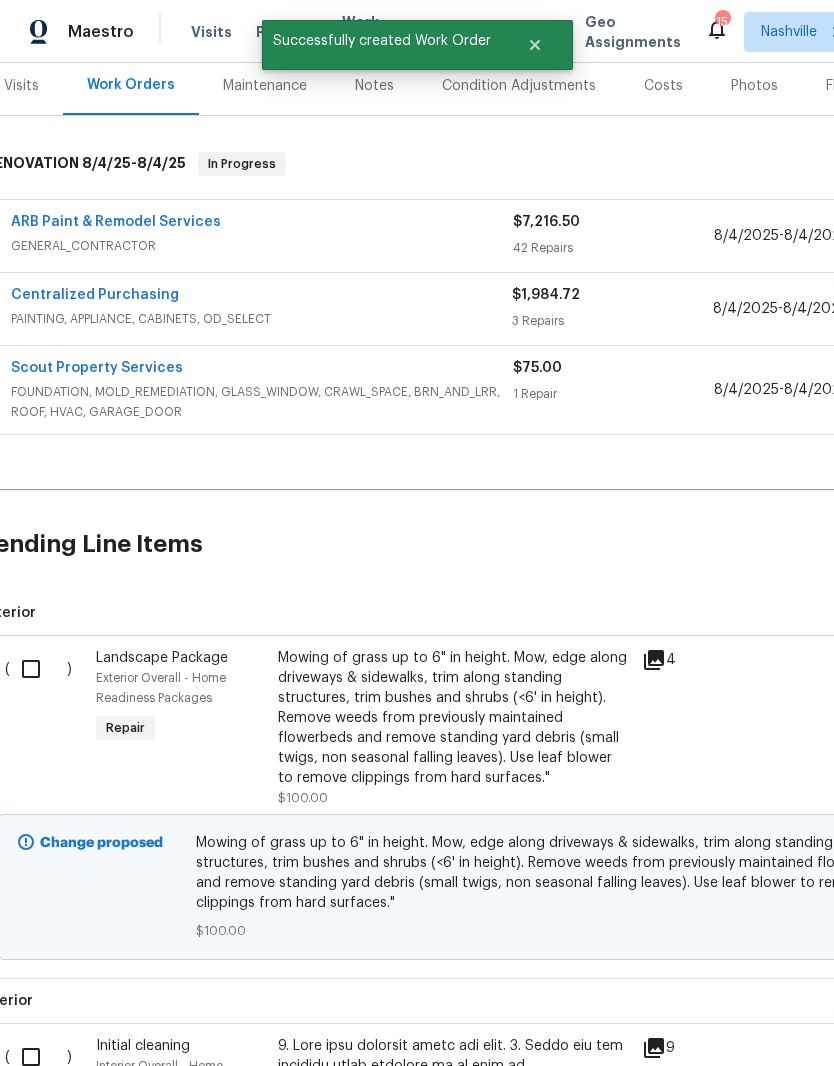 scroll, scrollTop: 242, scrollLeft: 23, axis: both 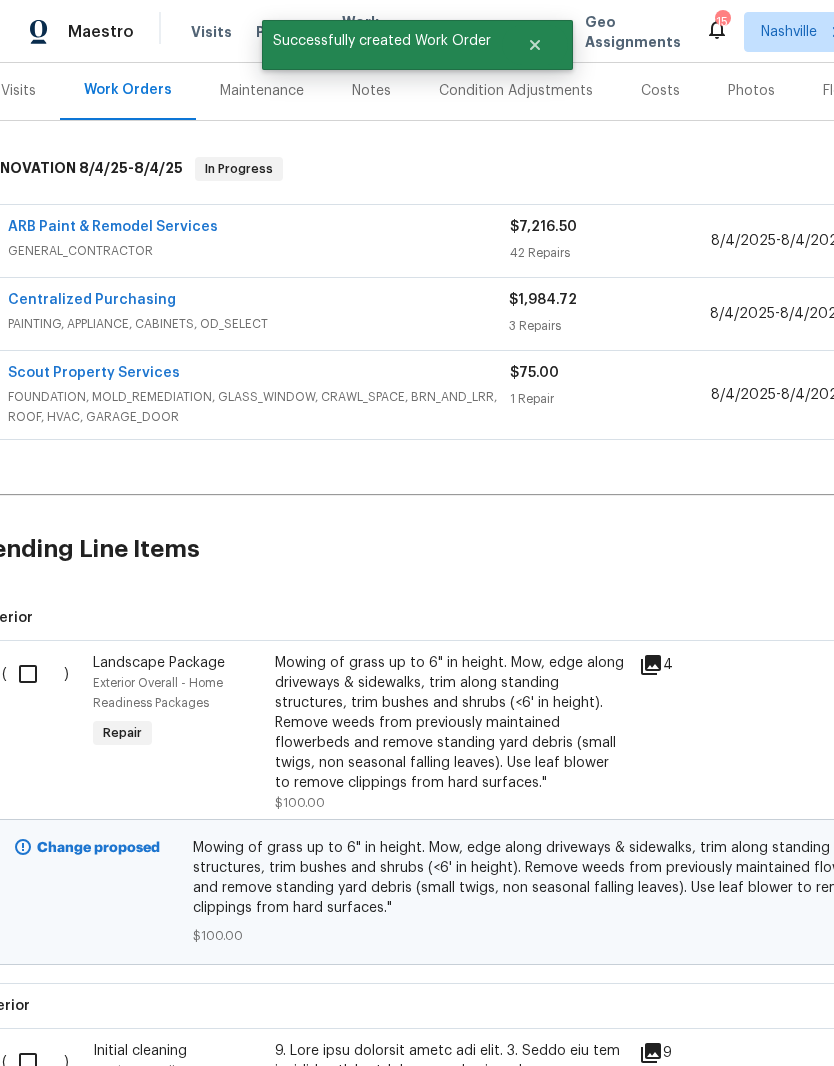 click at bounding box center [35, 674] 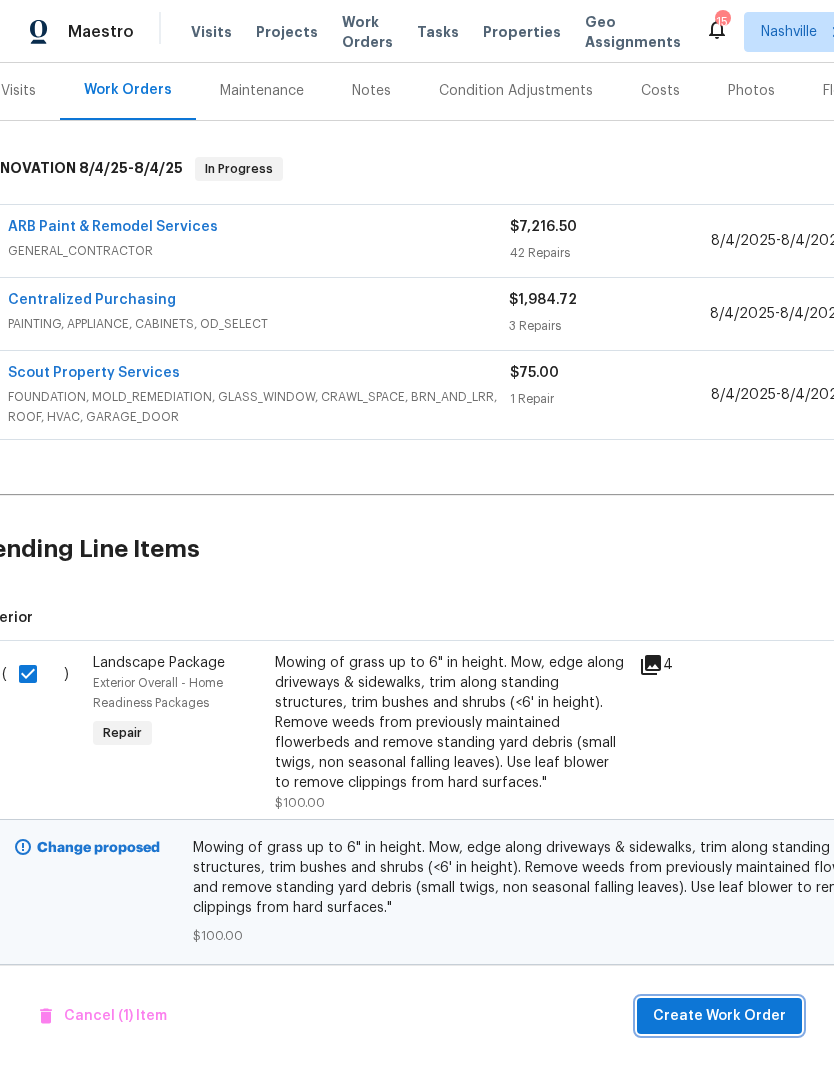 click on "Create Work Order" at bounding box center [719, 1016] 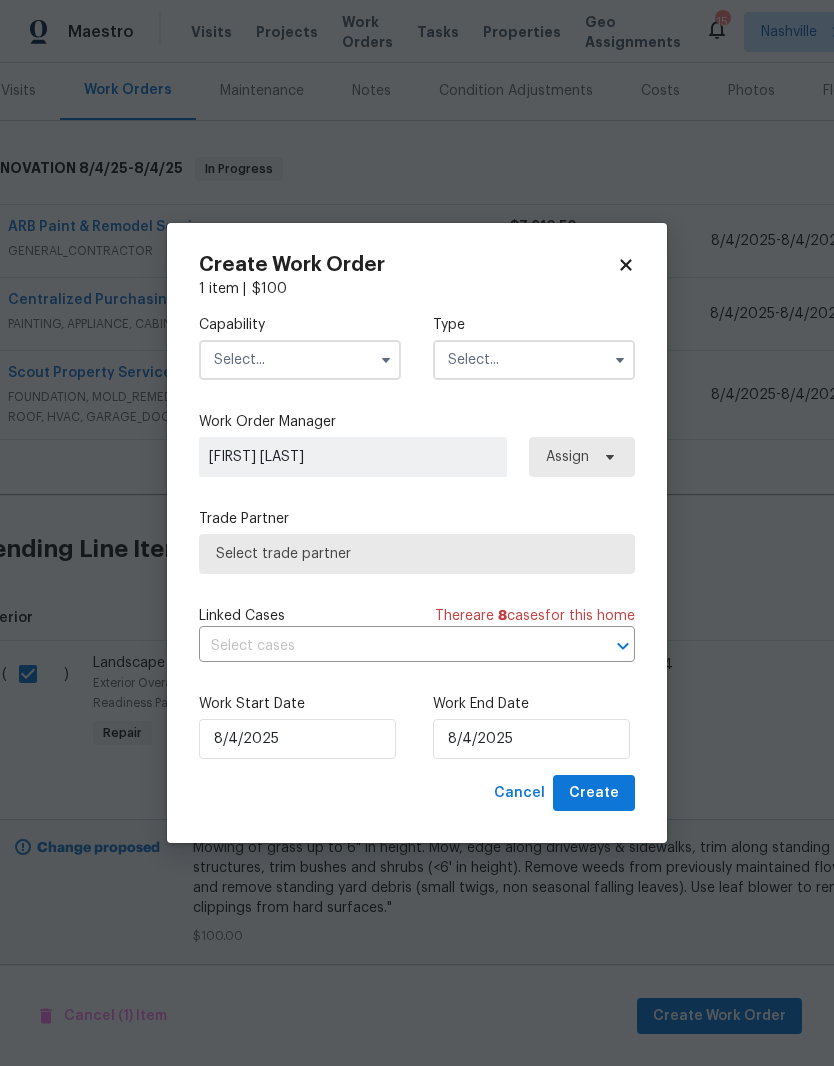 click at bounding box center [300, 360] 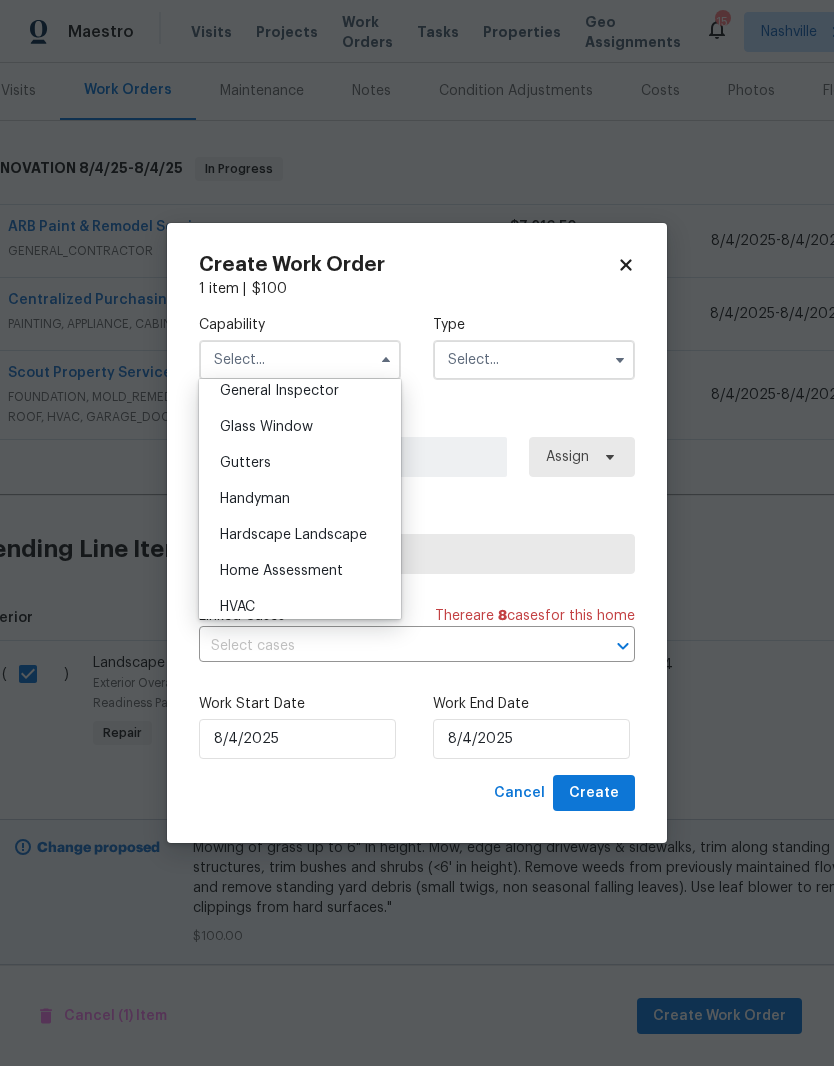 scroll, scrollTop: 1140, scrollLeft: 0, axis: vertical 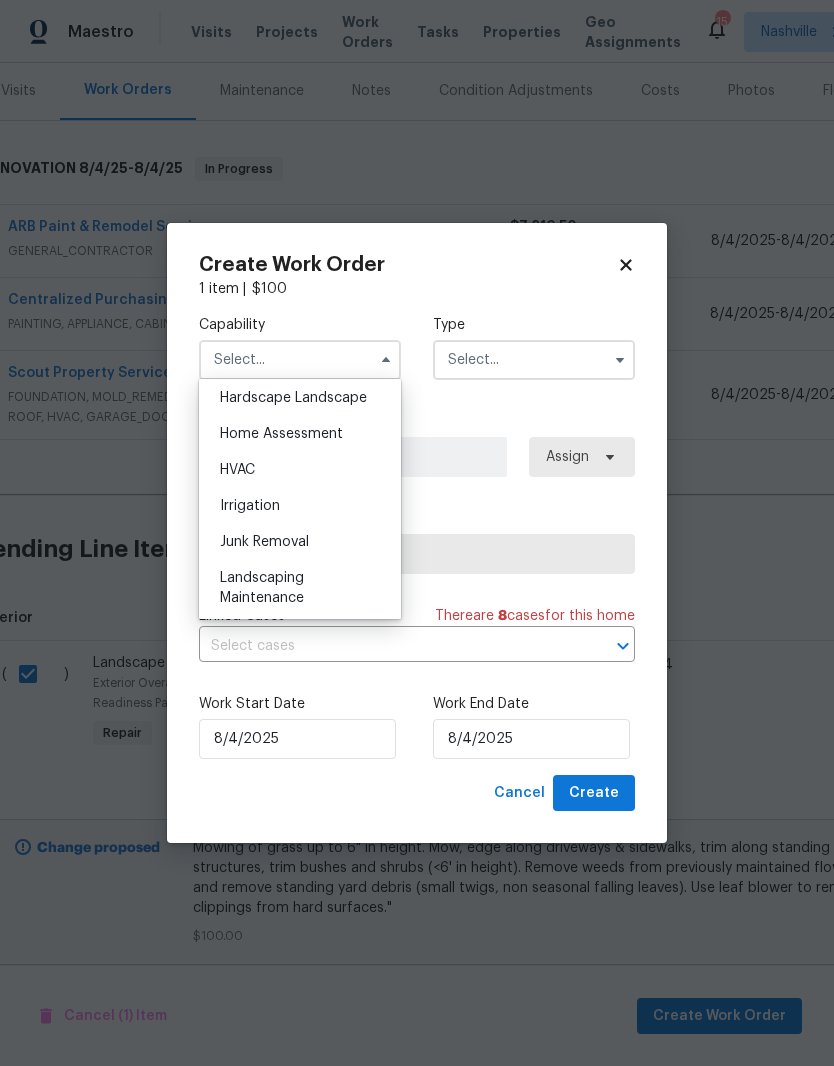 click on "Landscaping Maintenance" at bounding box center (300, 588) 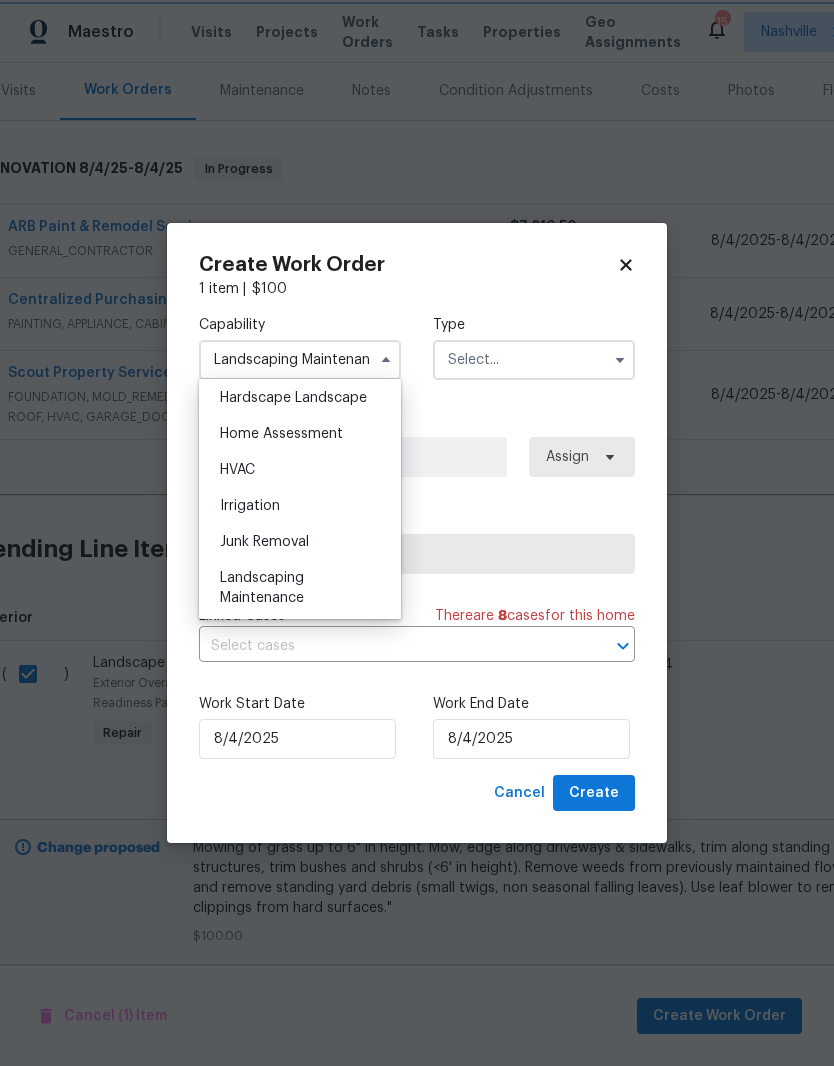 scroll, scrollTop: 1198, scrollLeft: 0, axis: vertical 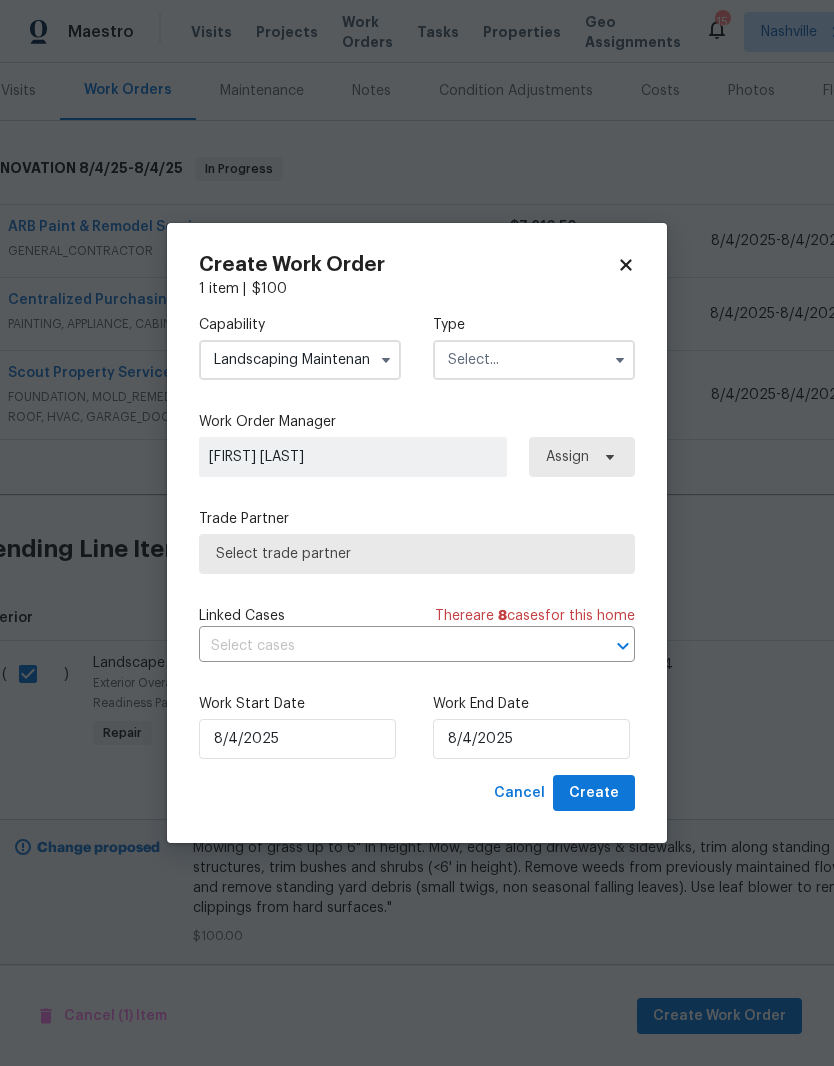 click at bounding box center [534, 360] 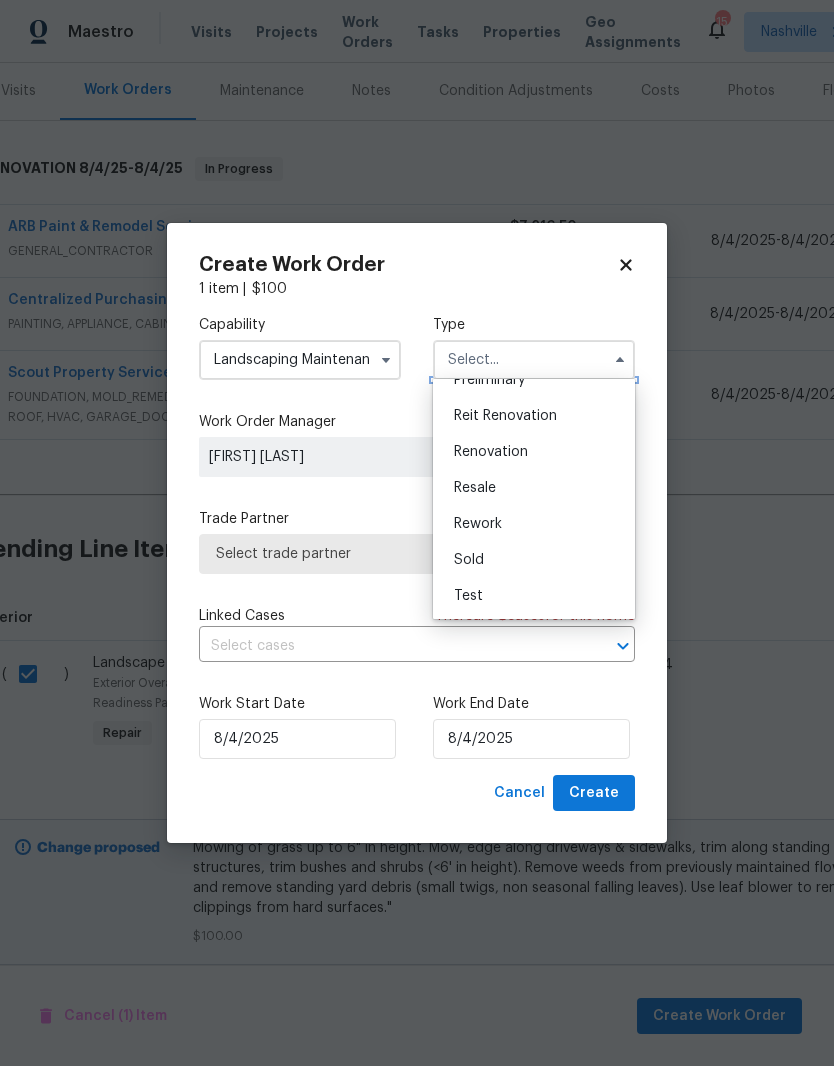 scroll, scrollTop: 454, scrollLeft: 0, axis: vertical 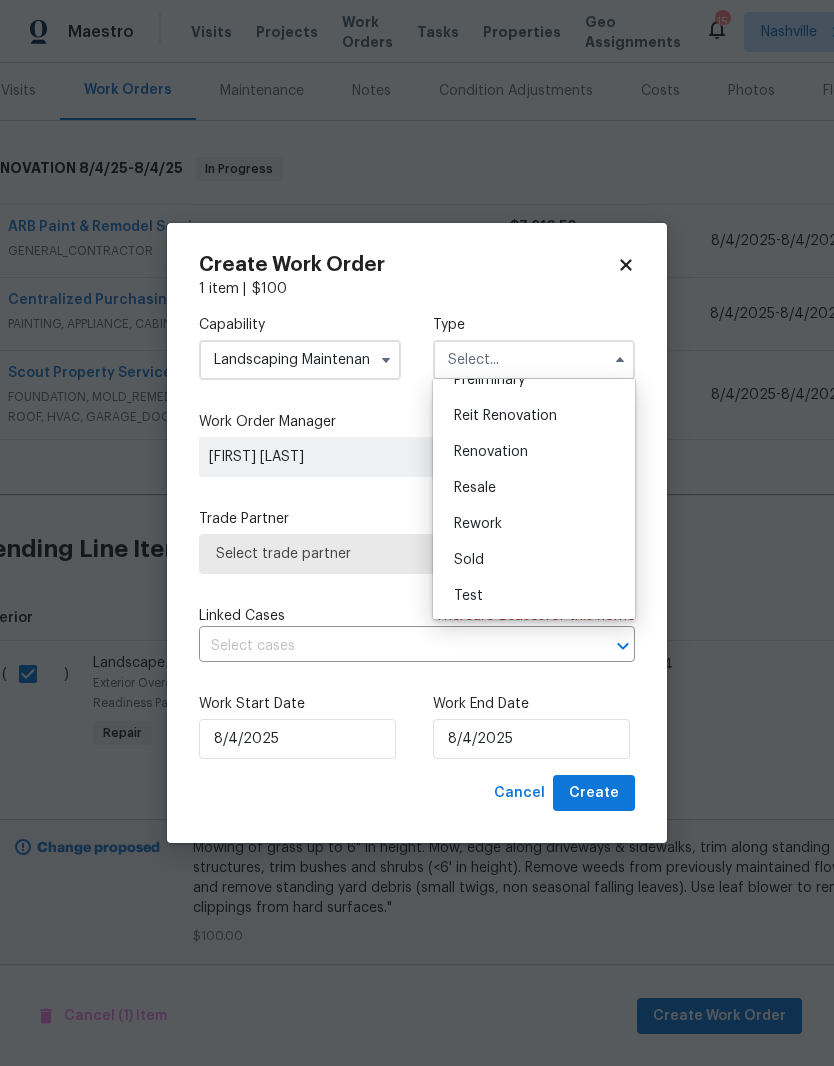 click on "Renovation" at bounding box center [534, 452] 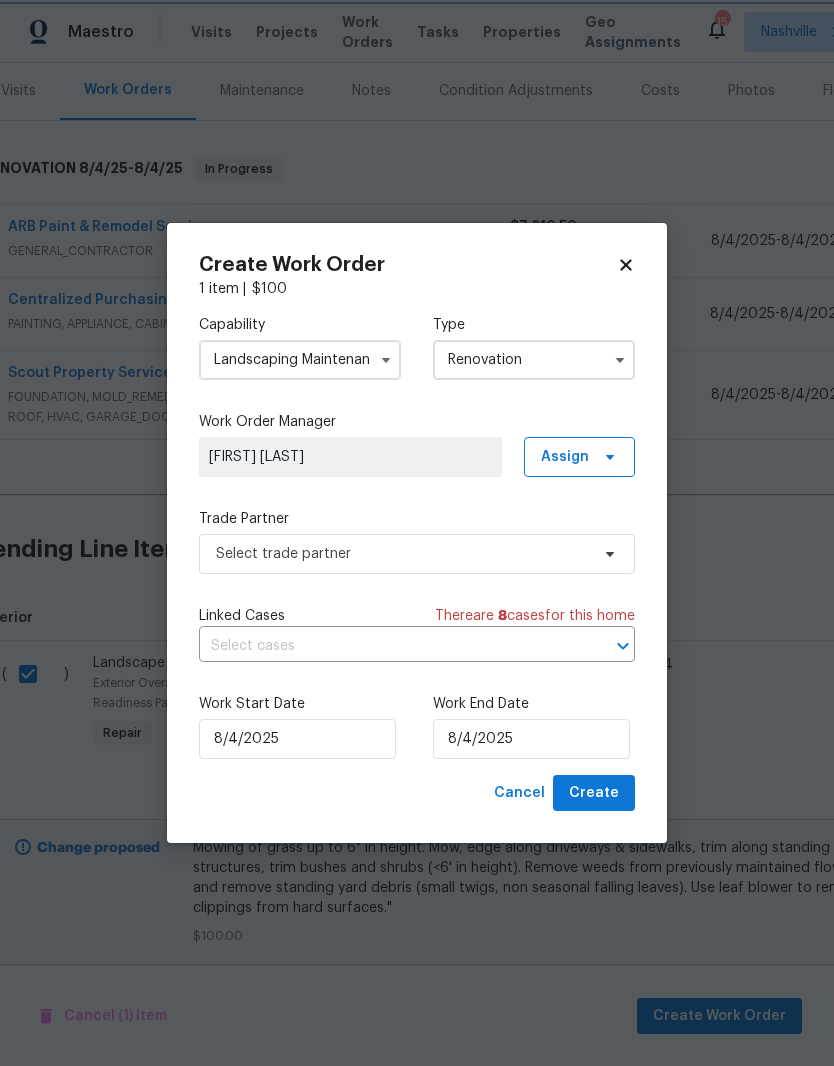 scroll, scrollTop: 0, scrollLeft: 0, axis: both 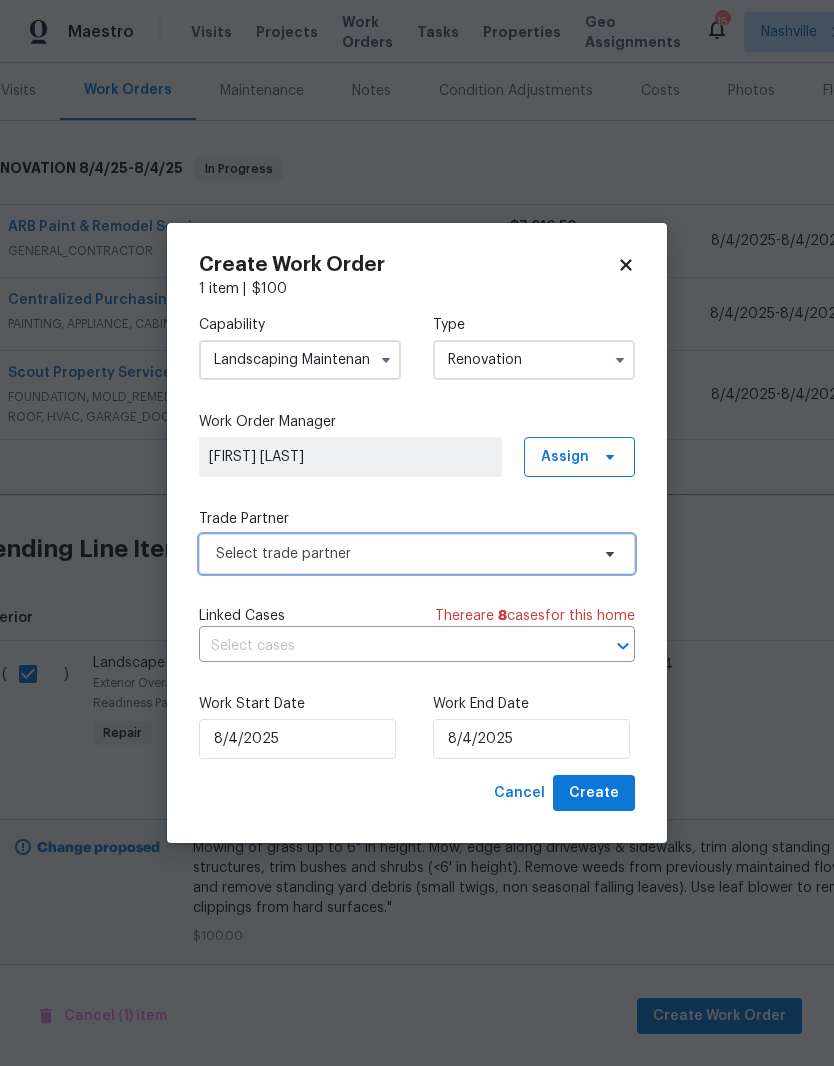 click on "Select trade partner" at bounding box center (417, 554) 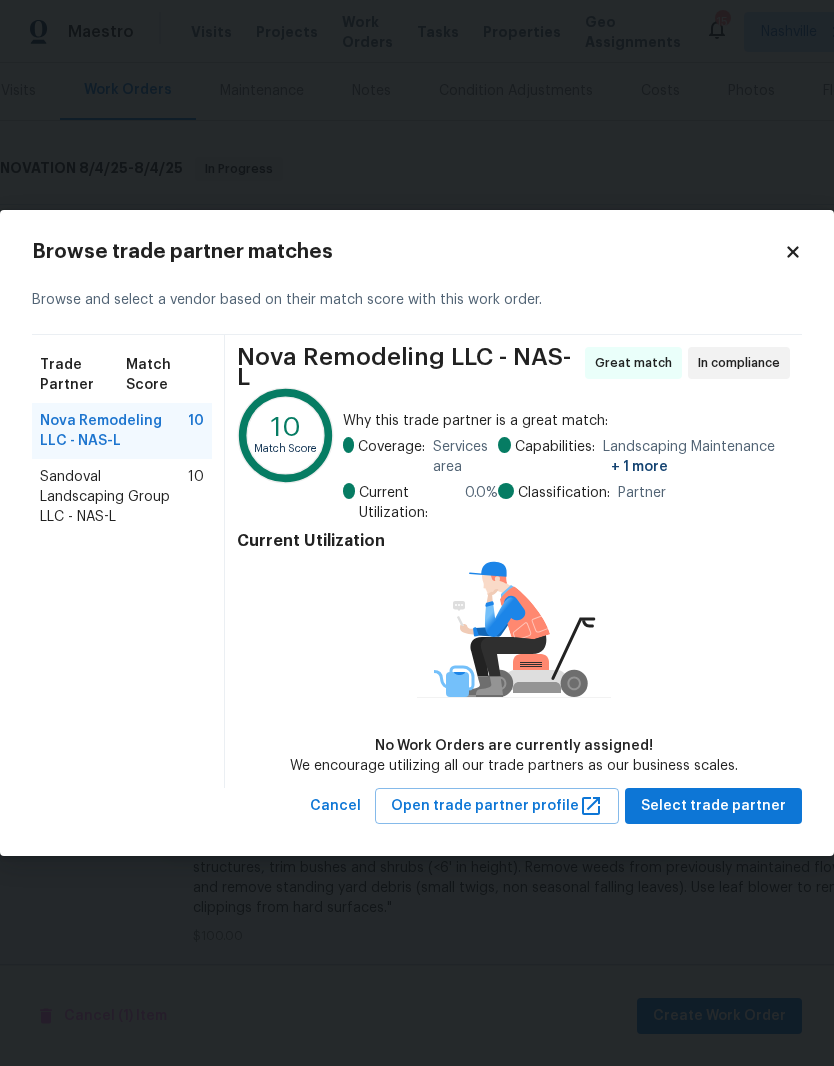 click on "Sandoval Landscaping Group LLC - NAS-L" at bounding box center [114, 497] 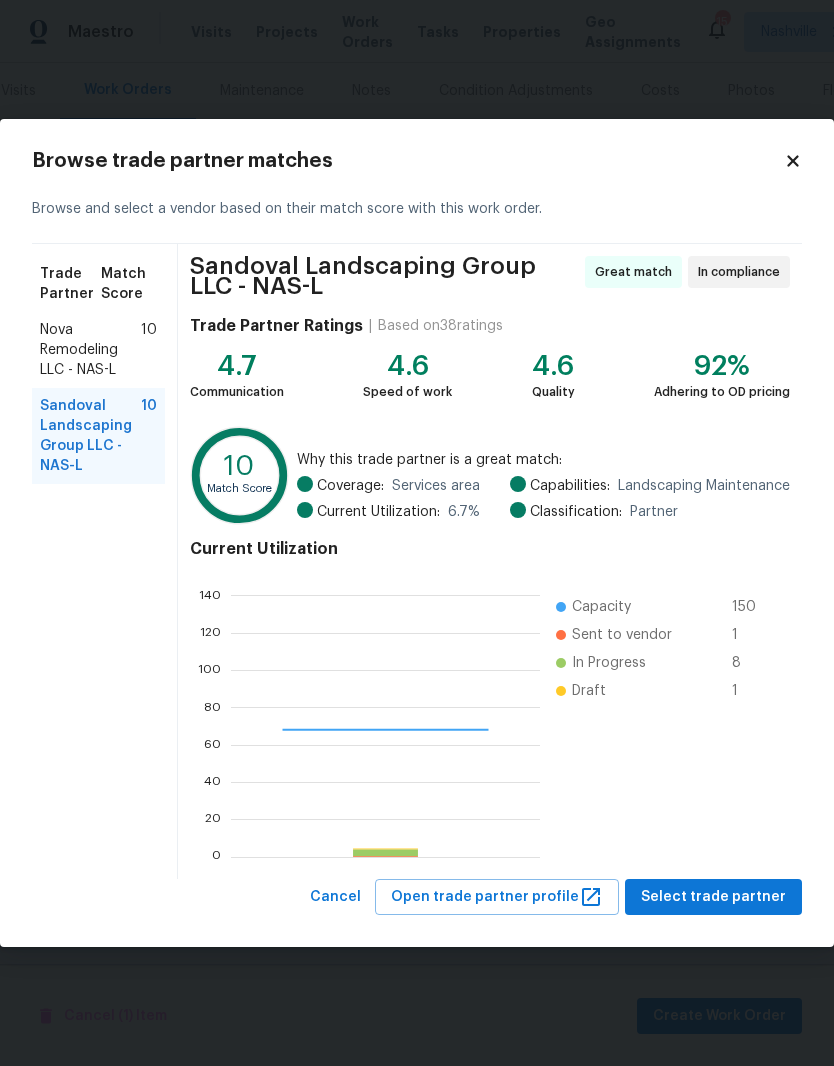 scroll, scrollTop: 2, scrollLeft: 2, axis: both 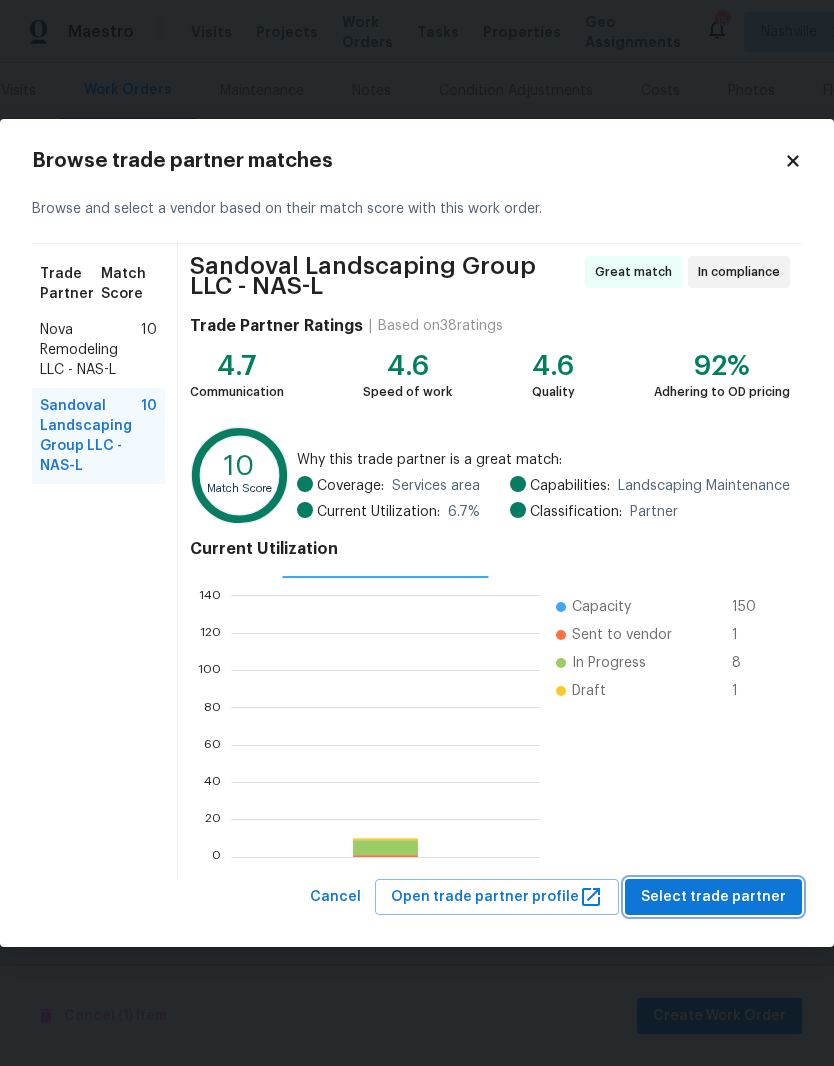 click on "Select trade partner" at bounding box center [713, 897] 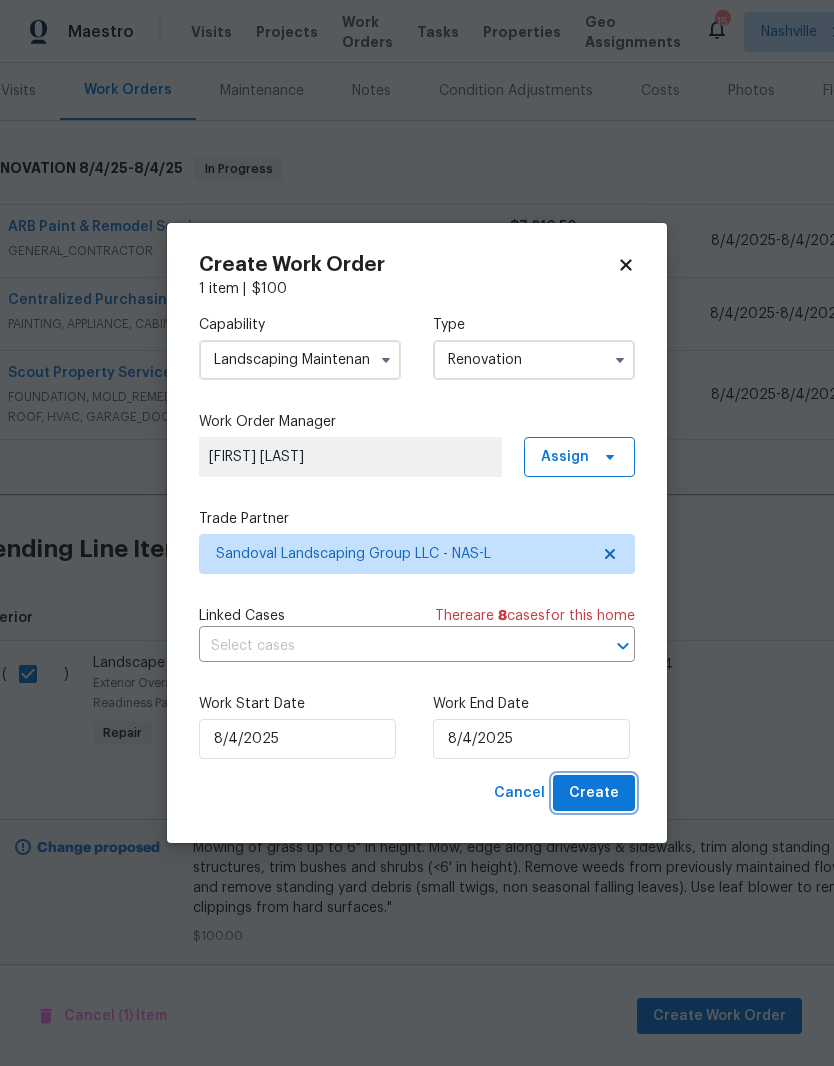 click on "Create" at bounding box center (594, 793) 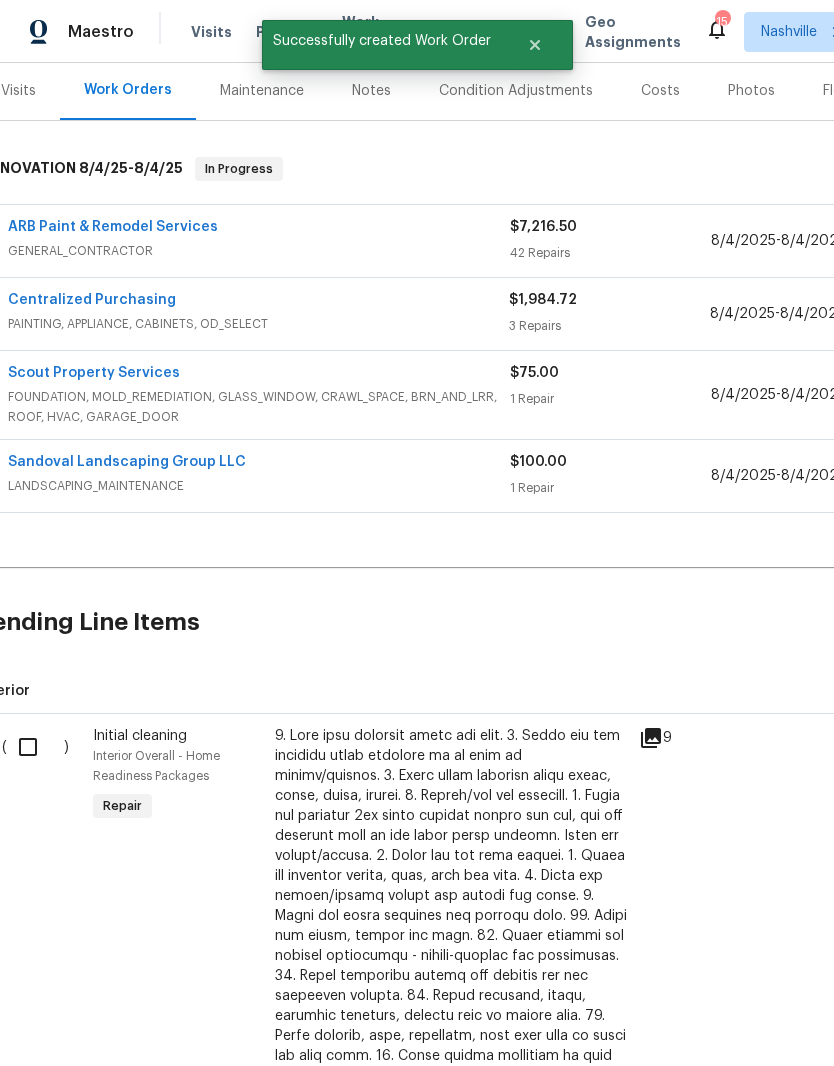 click at bounding box center (35, 747) 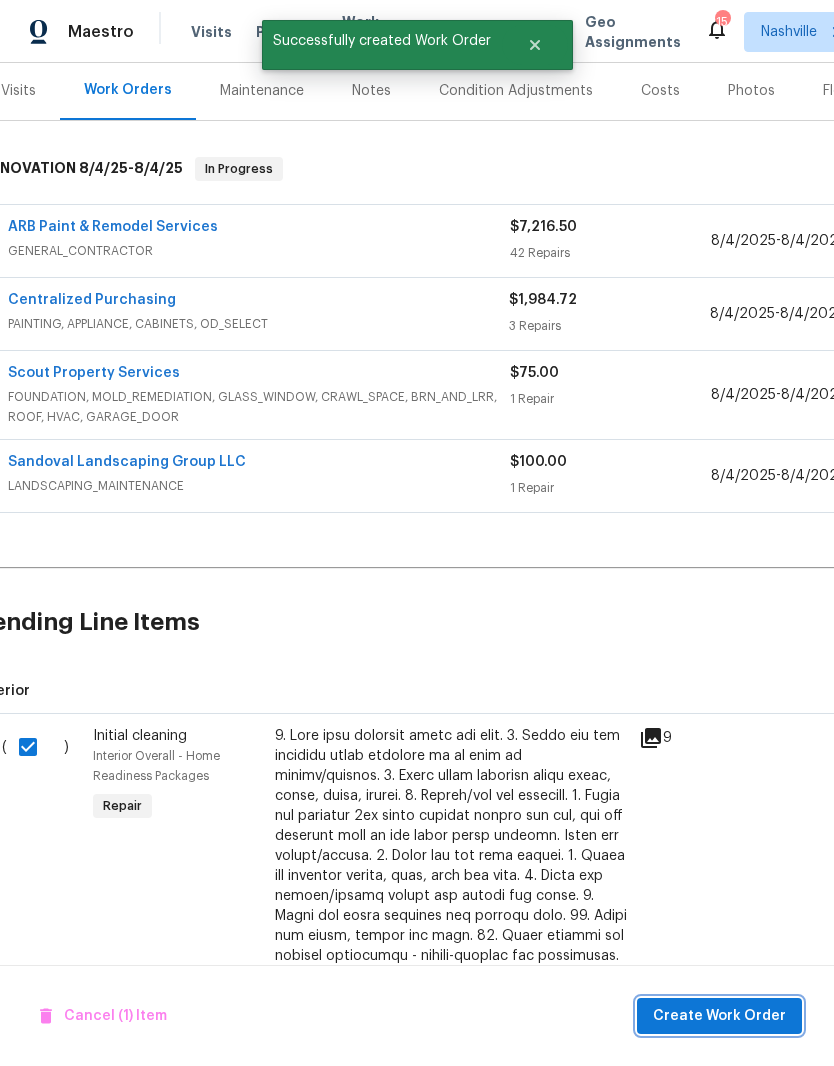 click on "Create Work Order" at bounding box center (719, 1016) 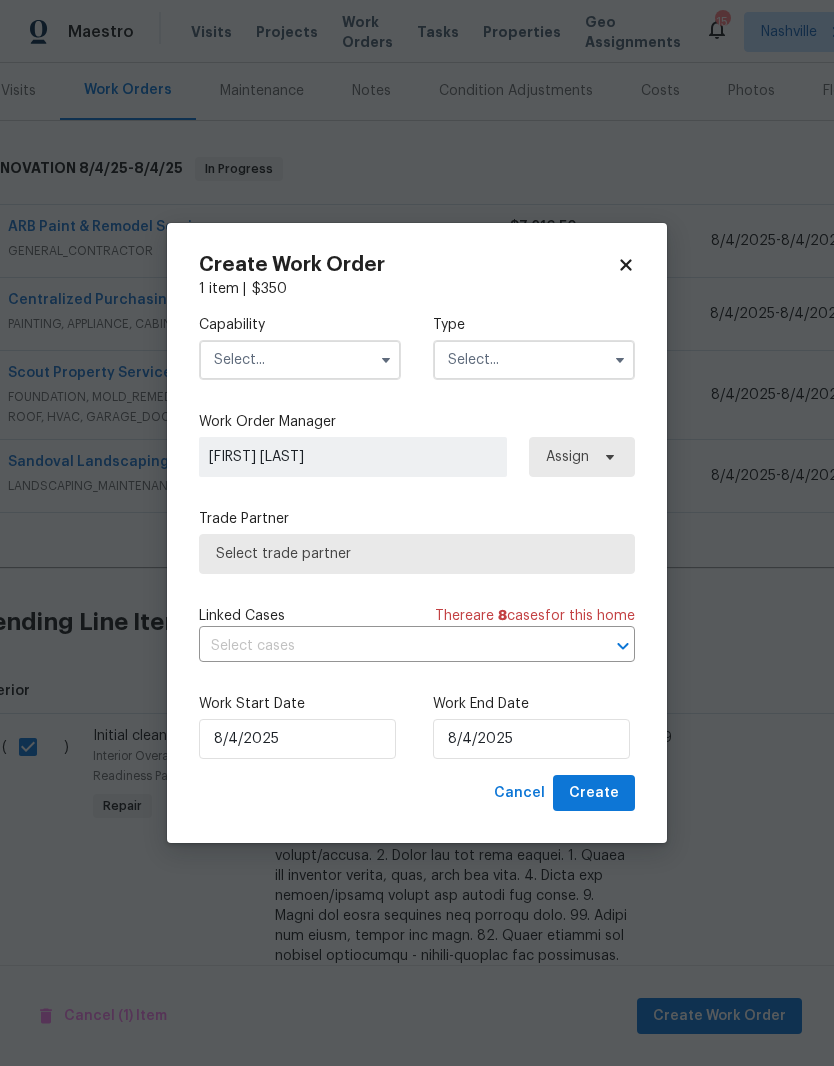 click at bounding box center [300, 360] 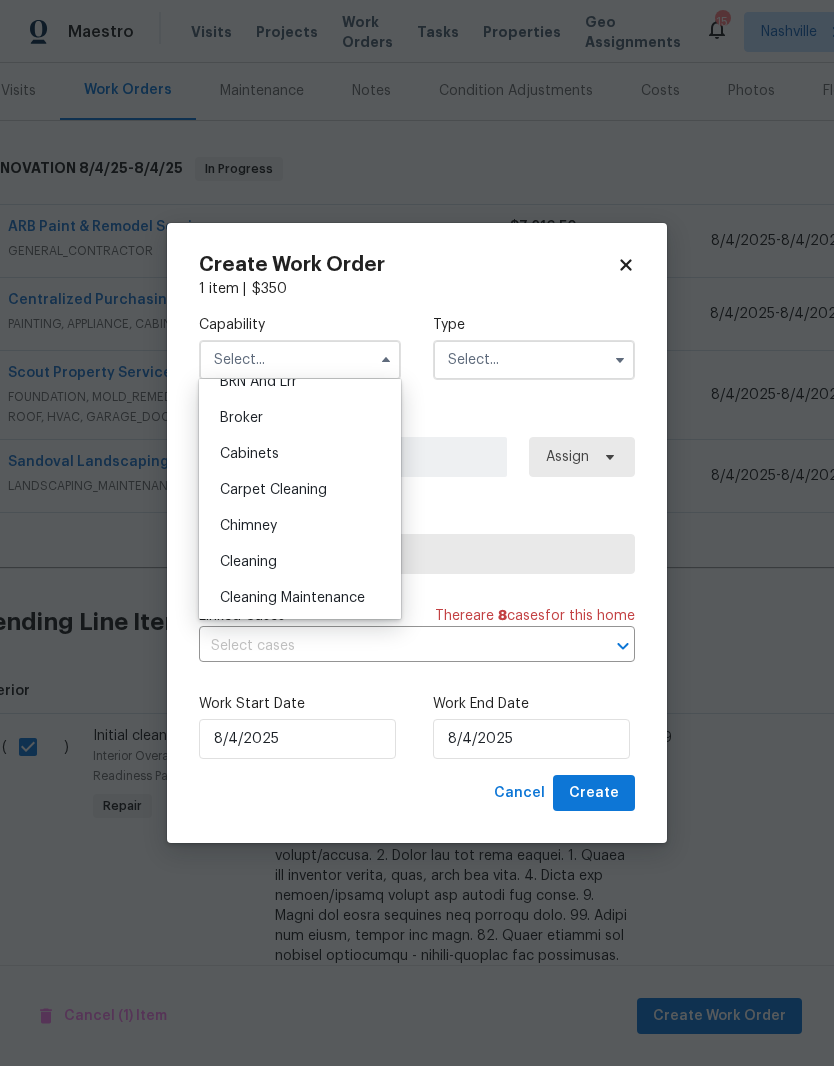 scroll, scrollTop: 141, scrollLeft: 0, axis: vertical 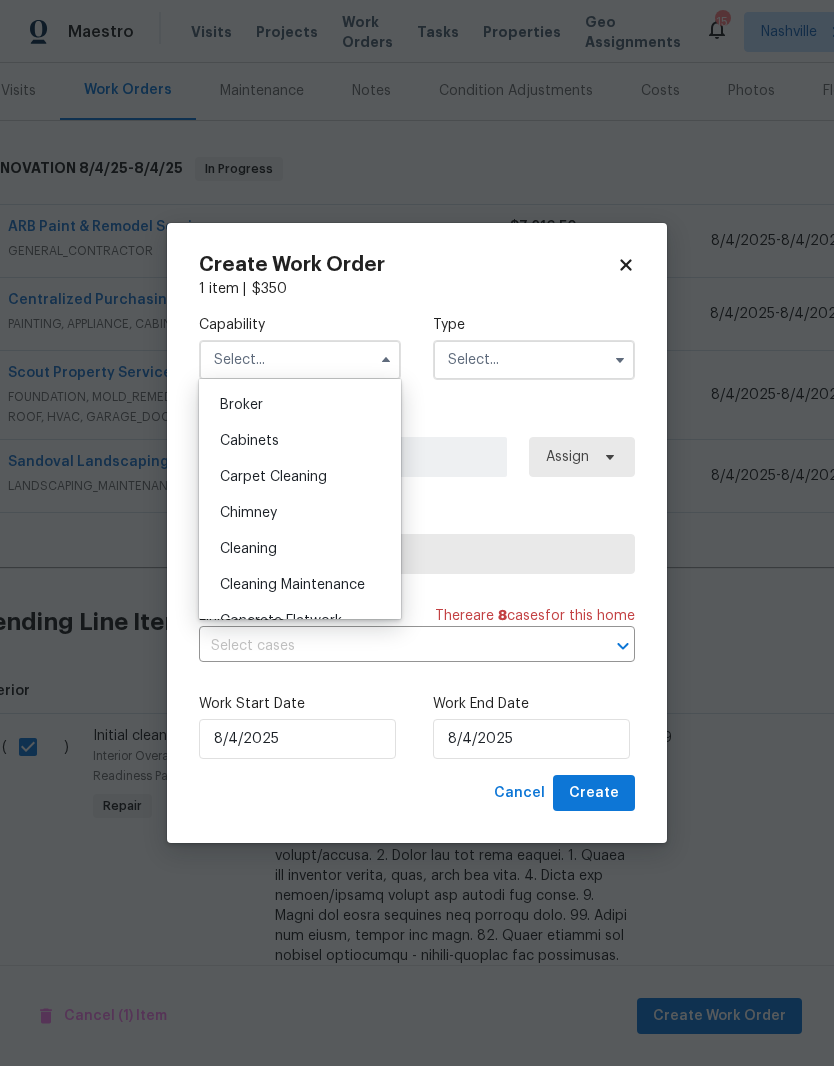 click on "Cleaning" at bounding box center (300, 549) 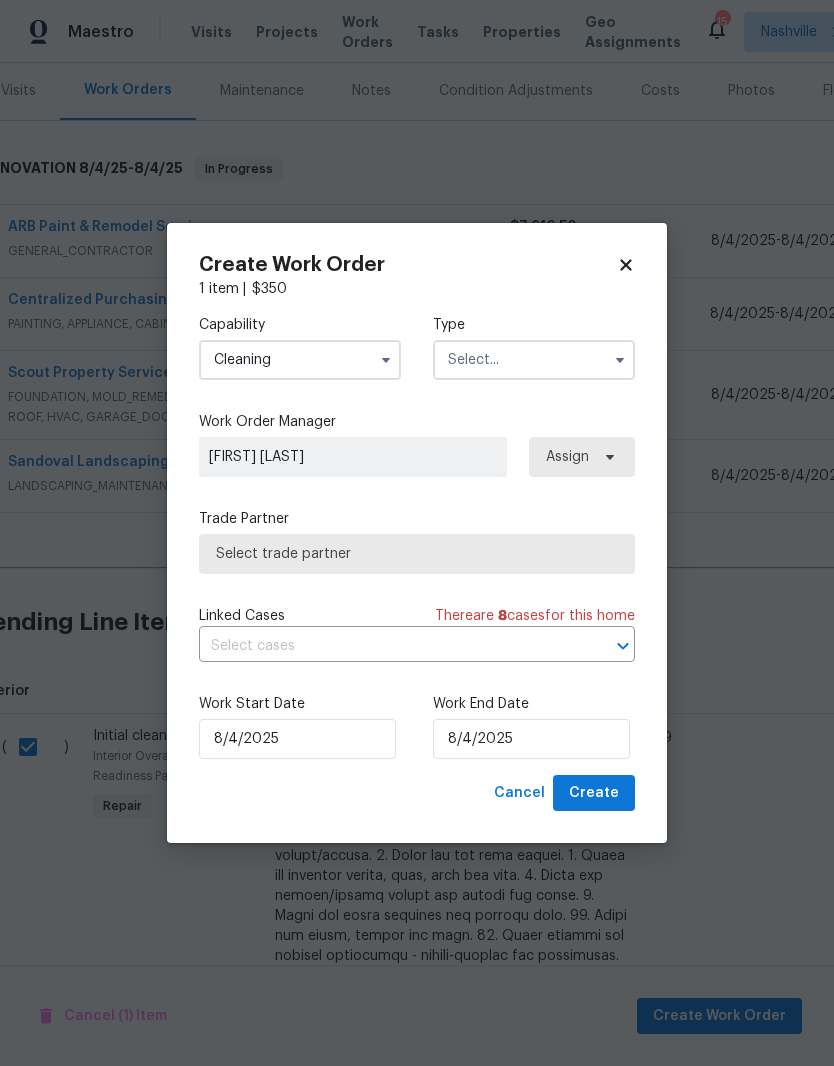 click at bounding box center [534, 360] 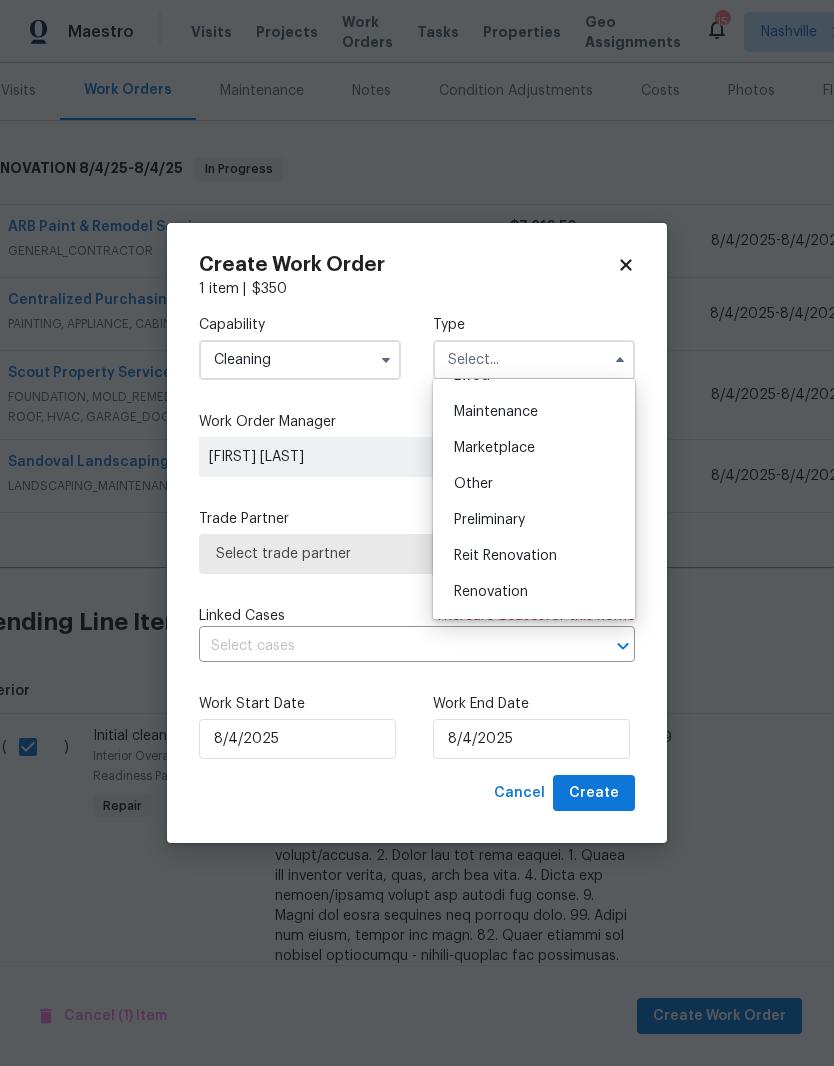 scroll, scrollTop: 420, scrollLeft: 0, axis: vertical 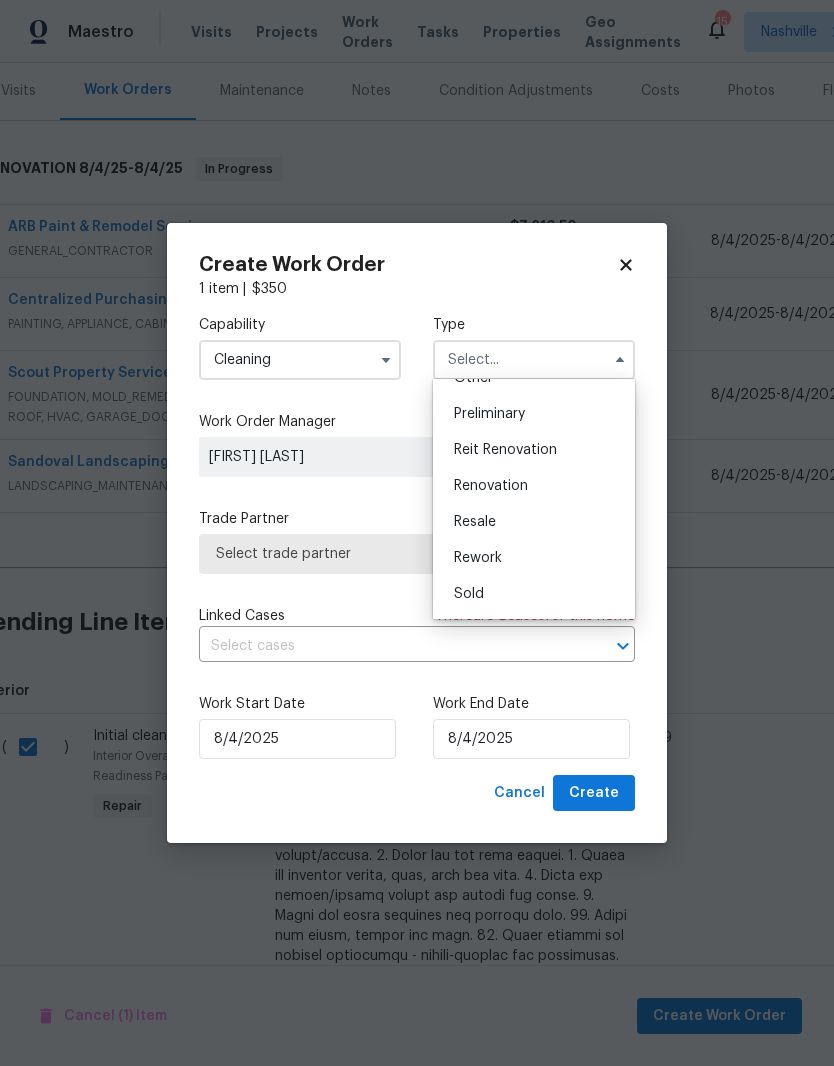 click on "Renovation" at bounding box center [534, 486] 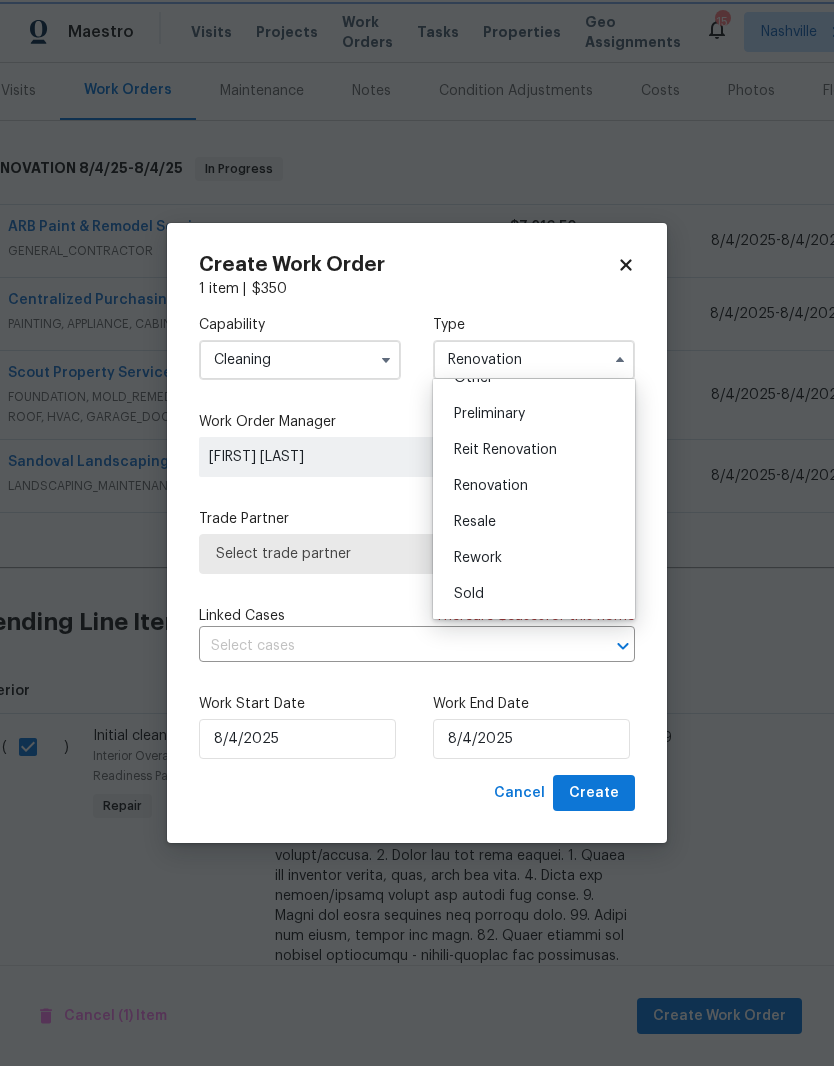 scroll, scrollTop: 0, scrollLeft: 0, axis: both 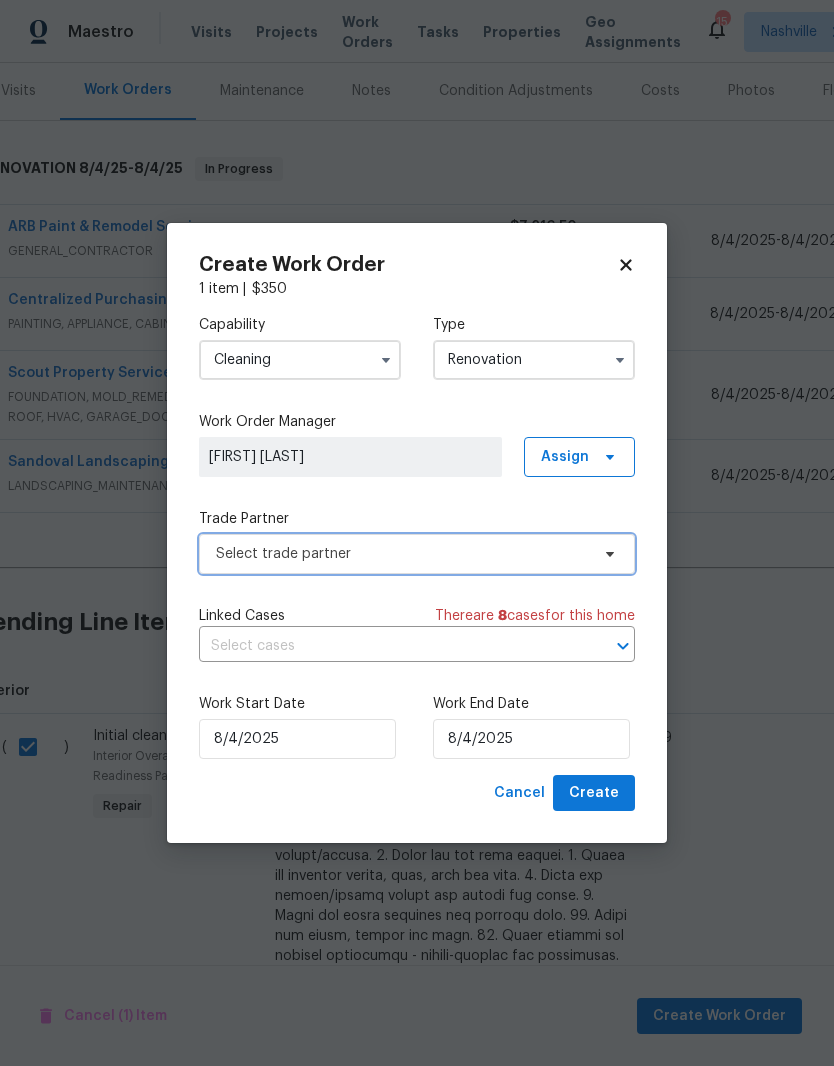 click 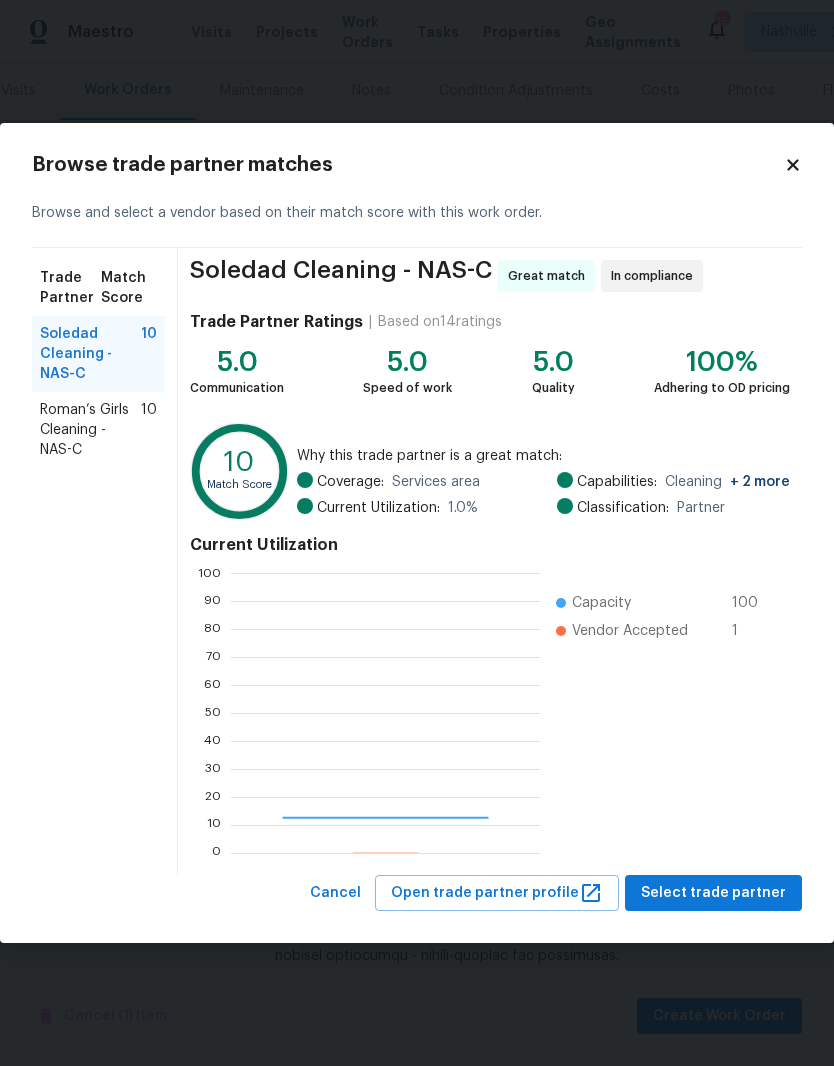 scroll, scrollTop: 2, scrollLeft: 2, axis: both 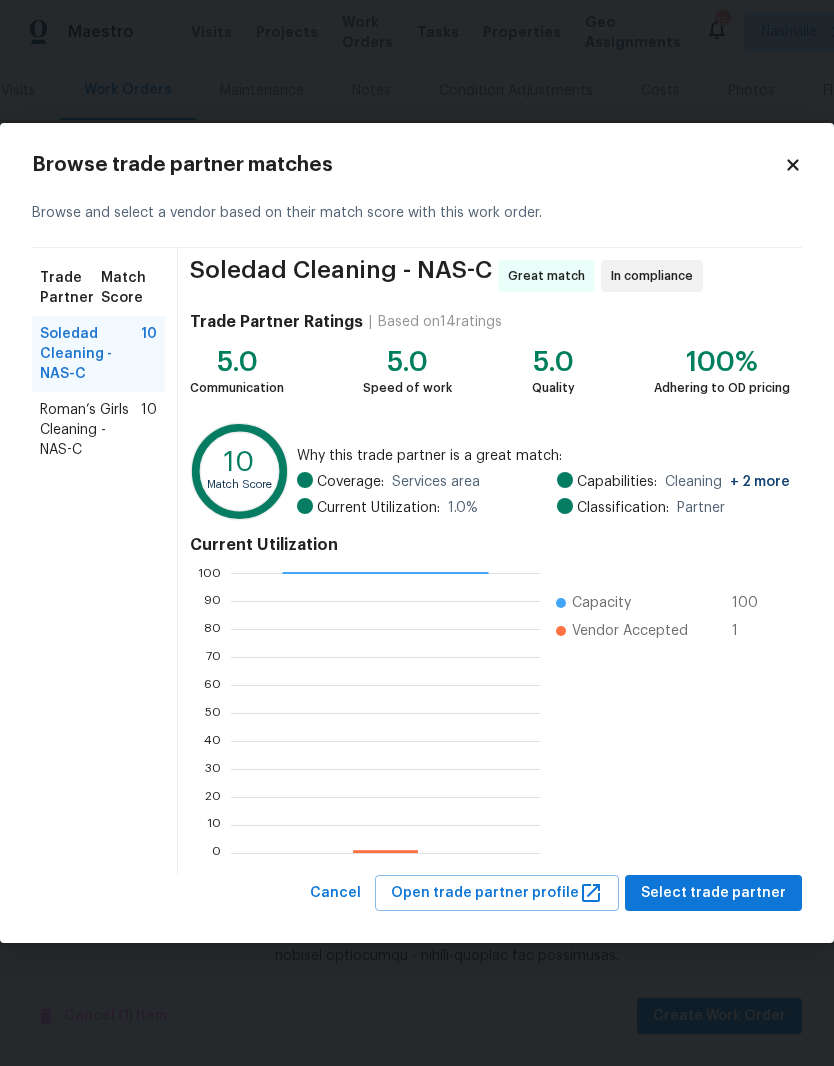 click 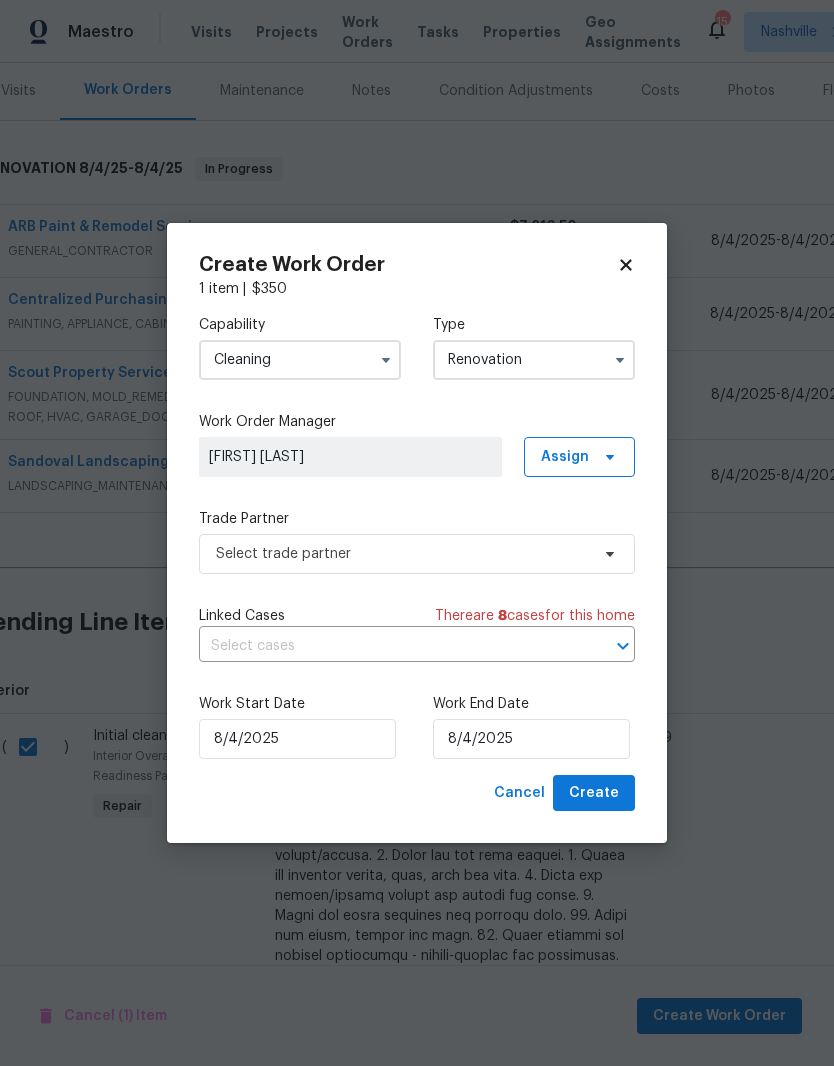 click on "Cleaning" at bounding box center [300, 360] 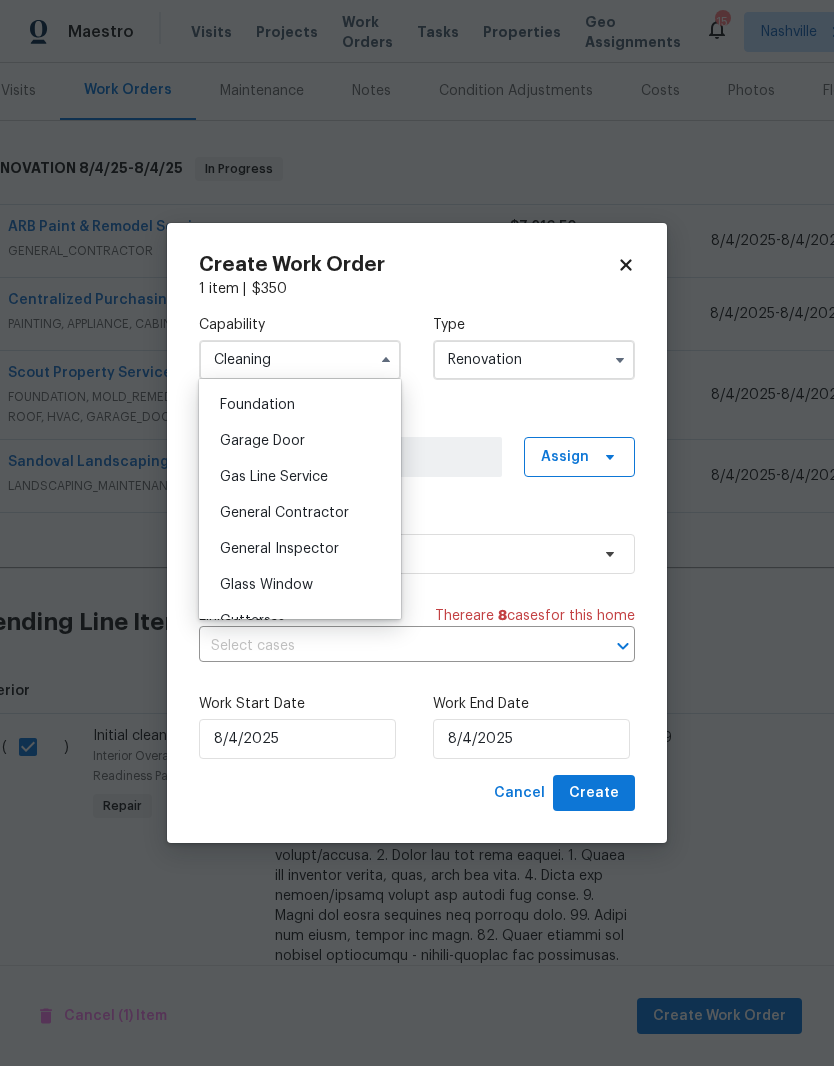scroll, scrollTop: 869, scrollLeft: 0, axis: vertical 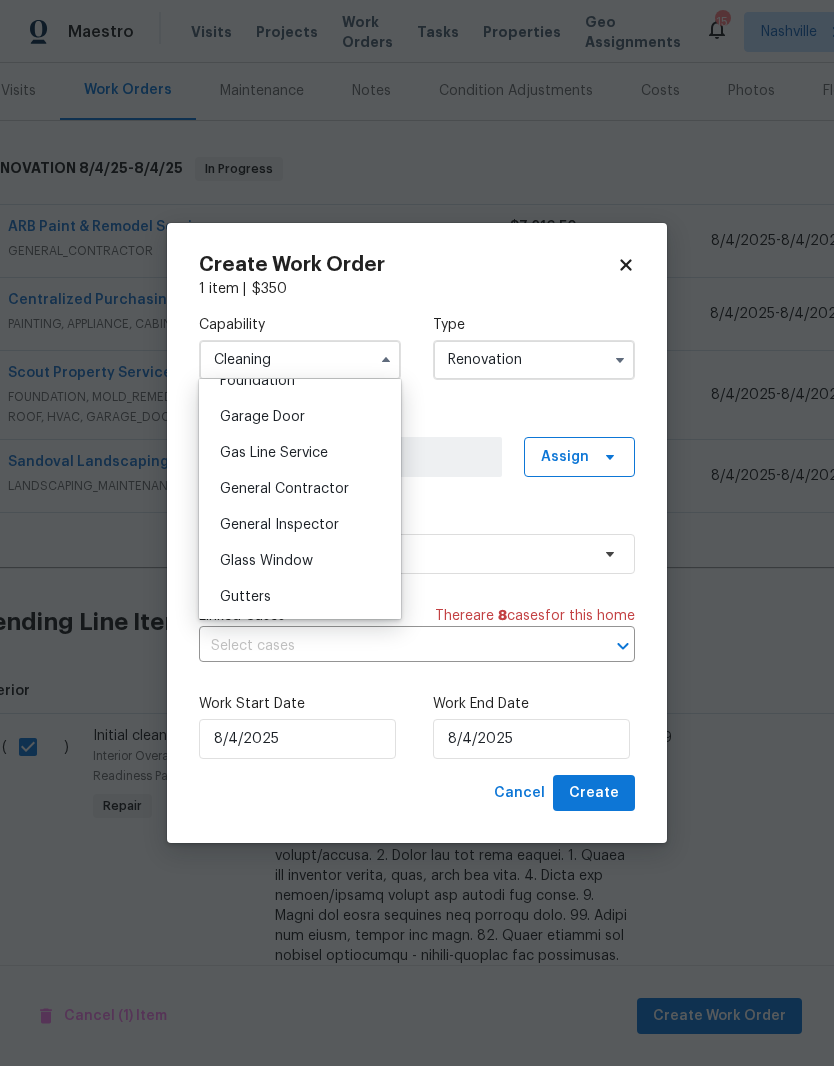 click on "General Contractor" at bounding box center [284, 489] 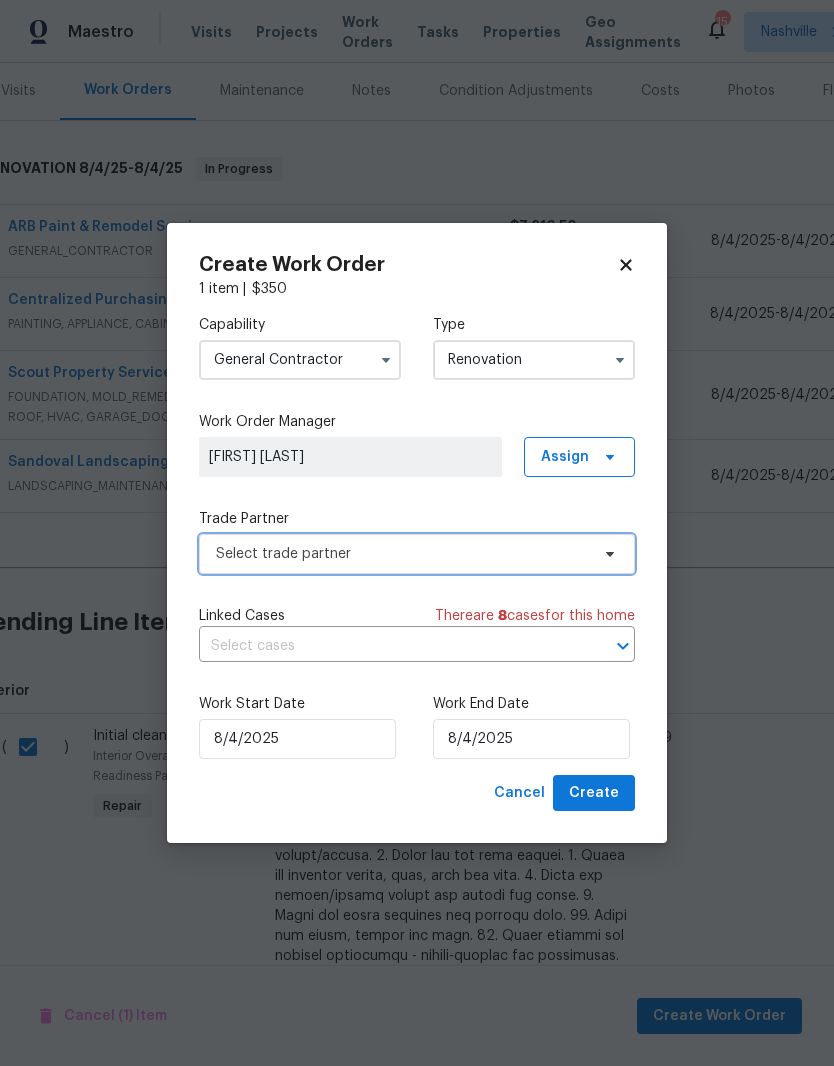 click 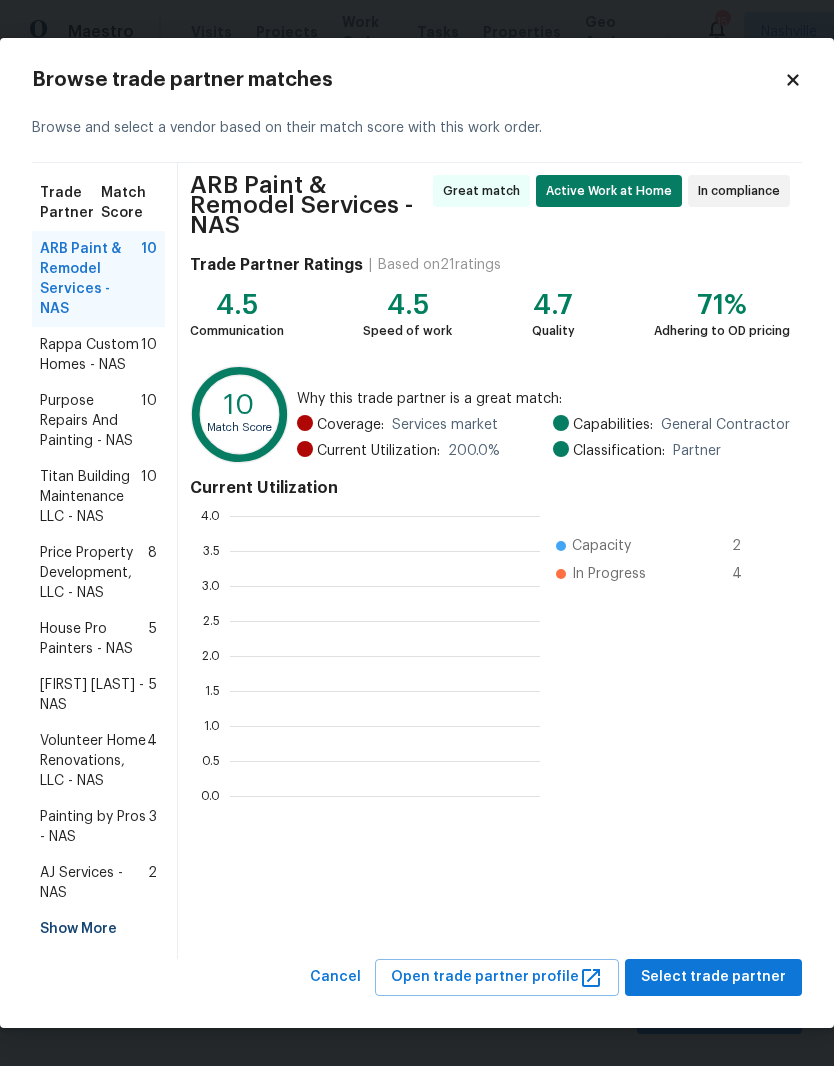 scroll, scrollTop: 2, scrollLeft: 2, axis: both 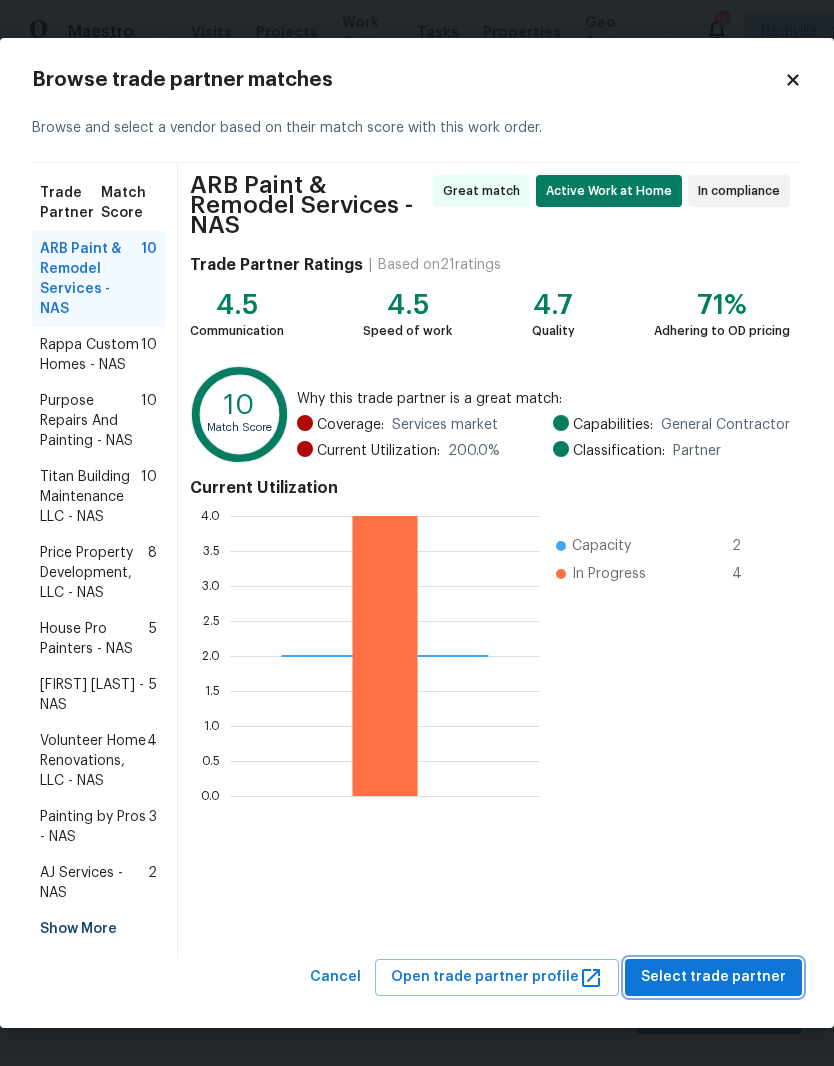 click on "Select trade partner" at bounding box center [713, 977] 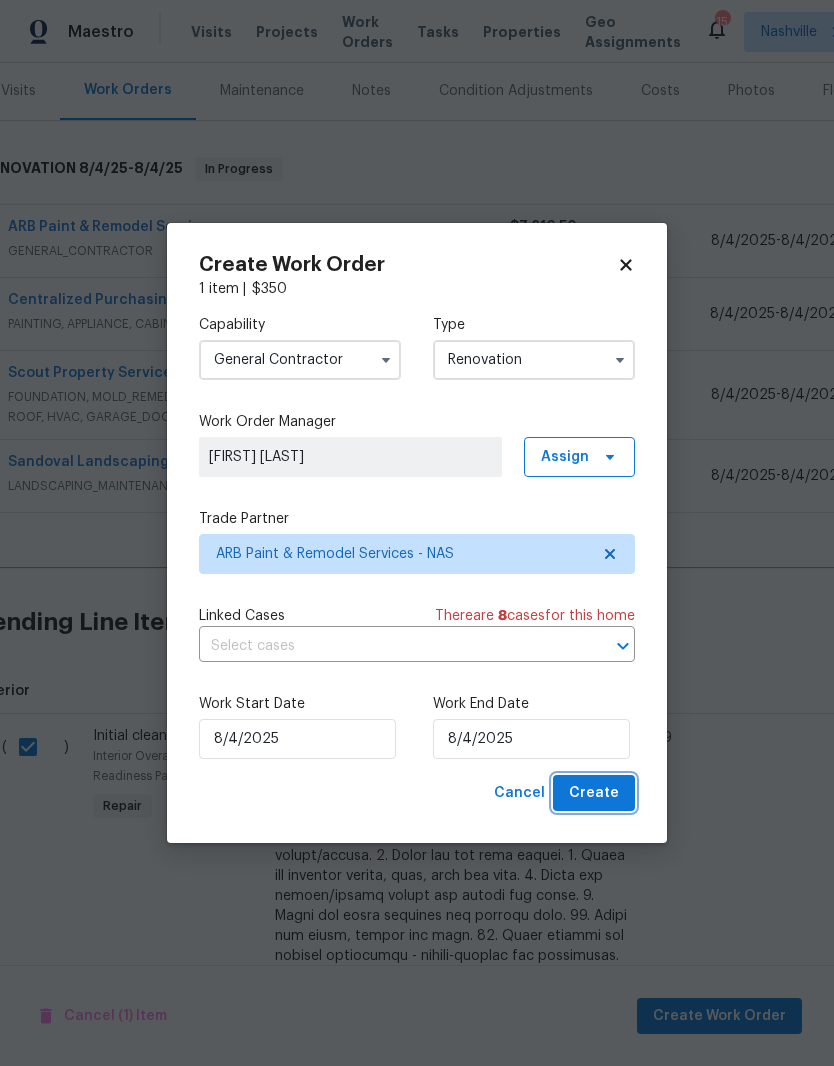 click on "Create" at bounding box center [594, 793] 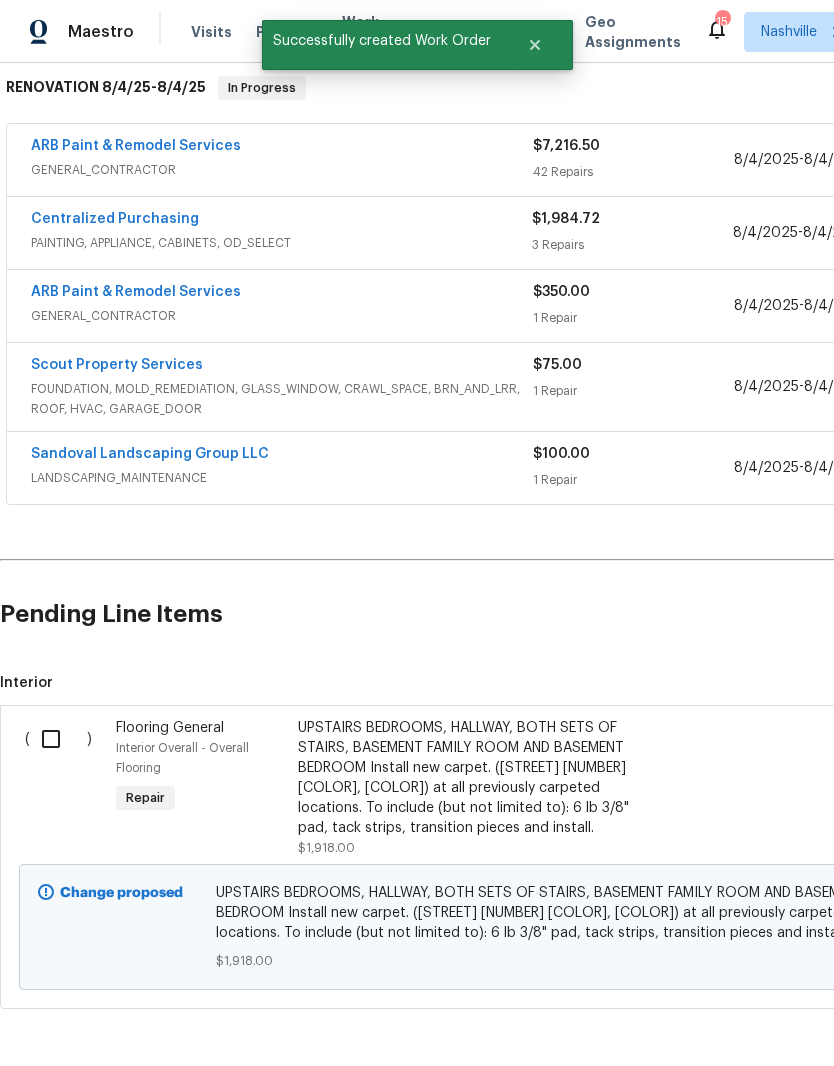 scroll, scrollTop: 320, scrollLeft: 0, axis: vertical 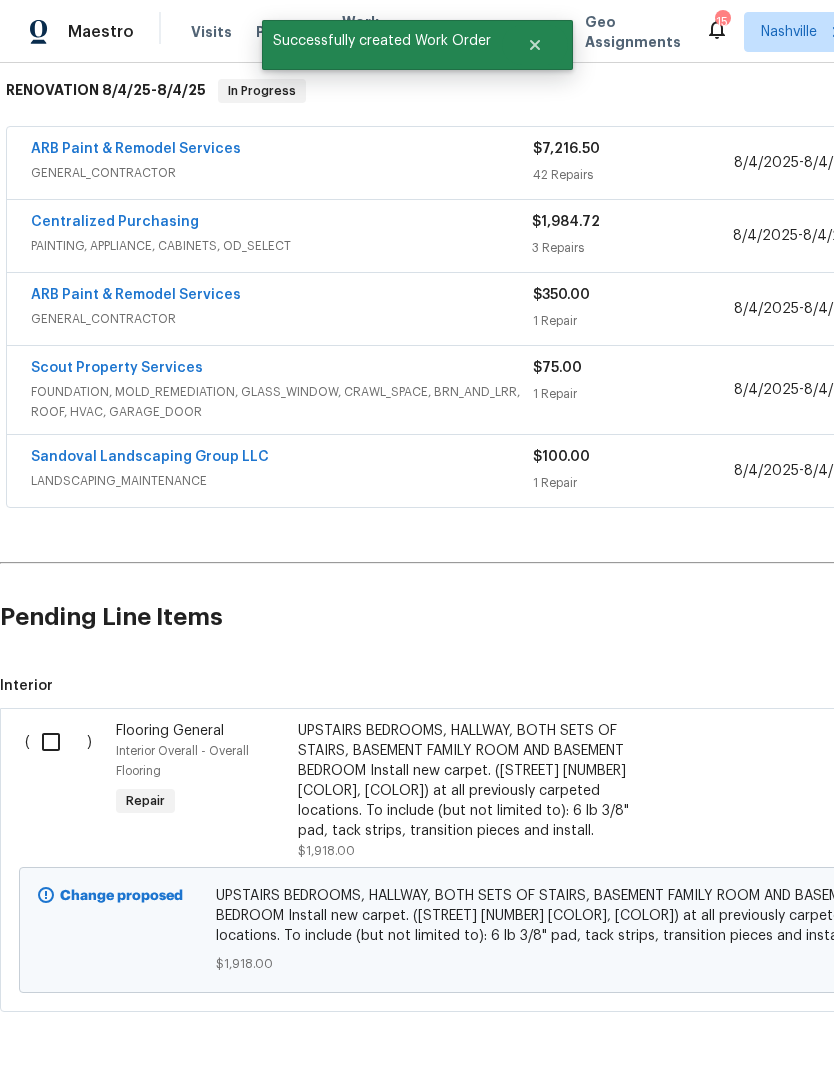 click at bounding box center [58, 742] 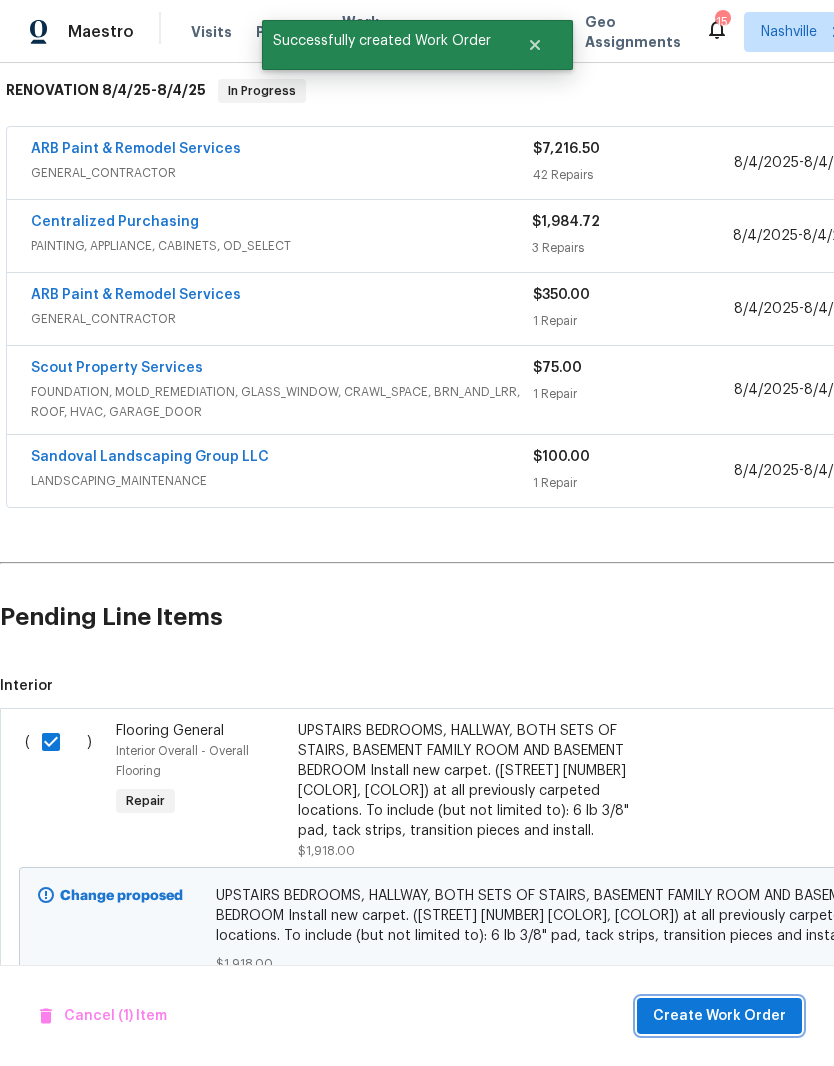click on "Create Work Order" at bounding box center (719, 1016) 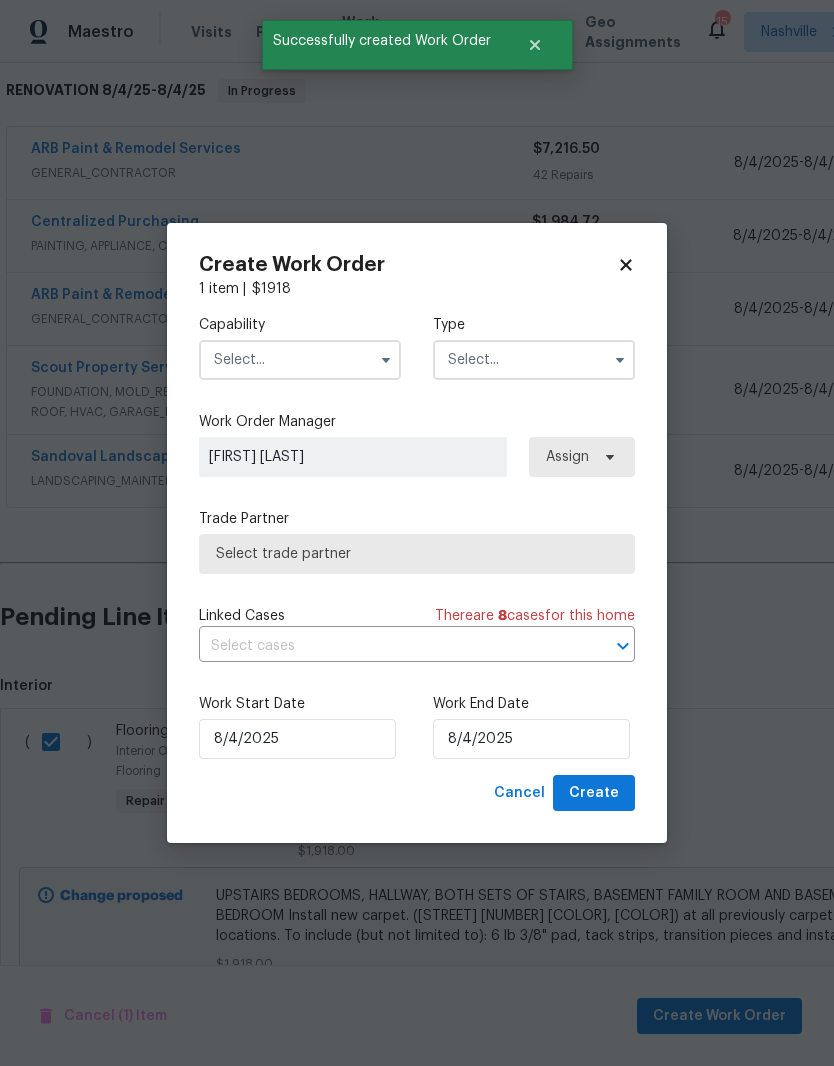 click at bounding box center [300, 360] 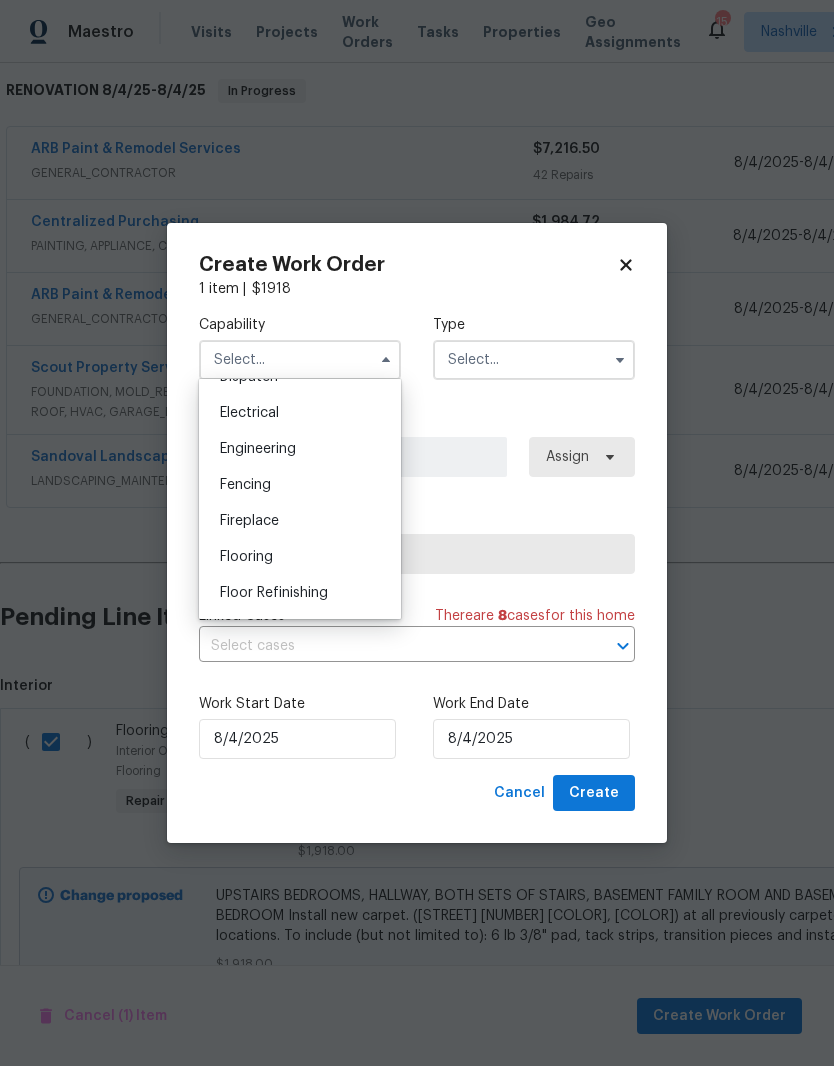scroll, scrollTop: 625, scrollLeft: 0, axis: vertical 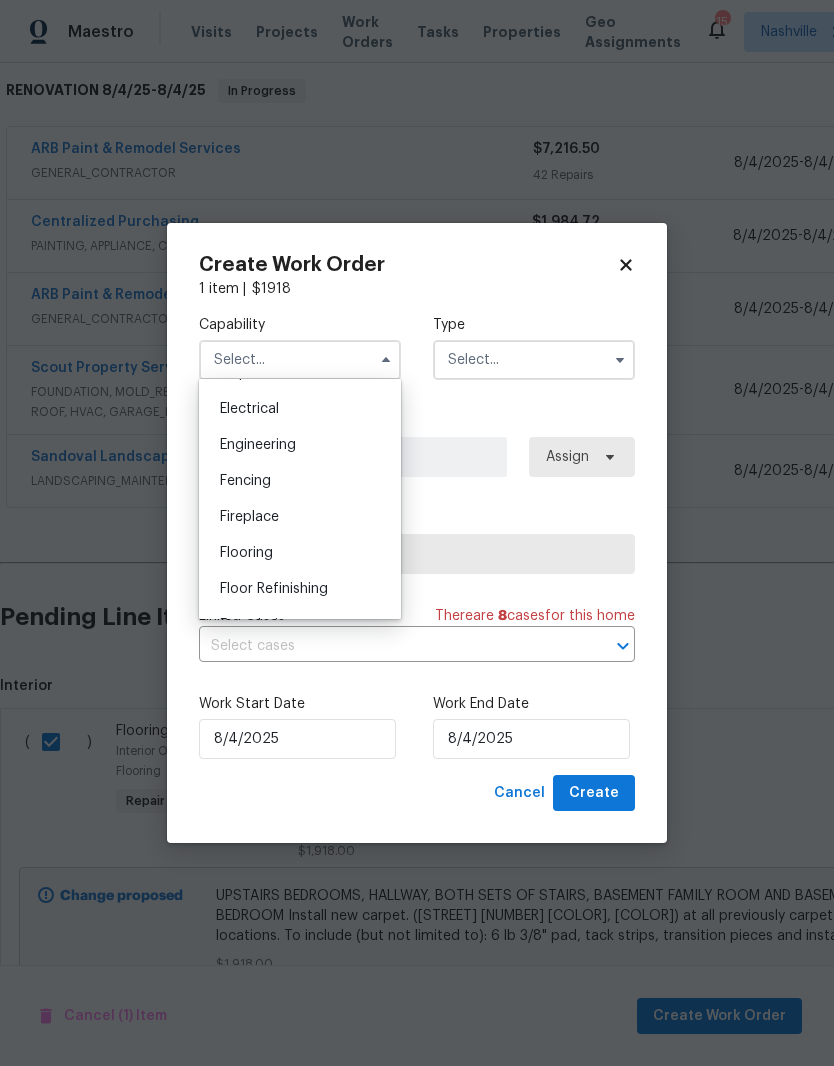 click on "Flooring" at bounding box center (246, 553) 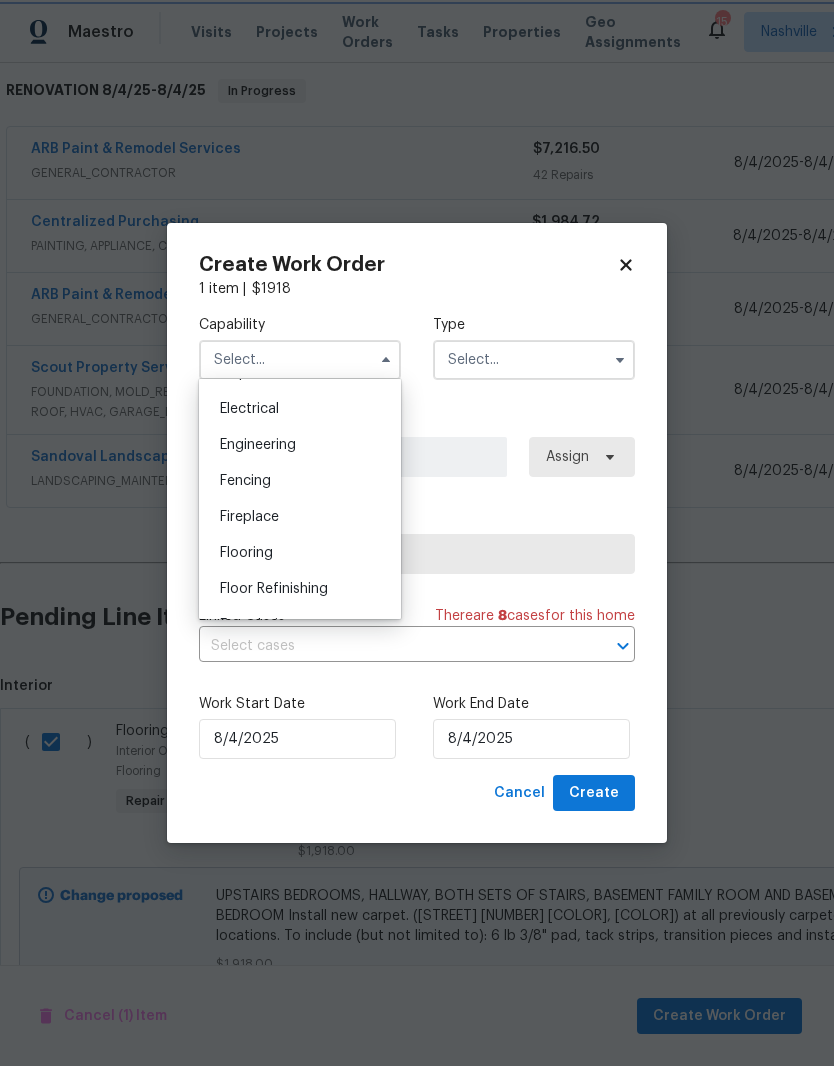type on "Flooring" 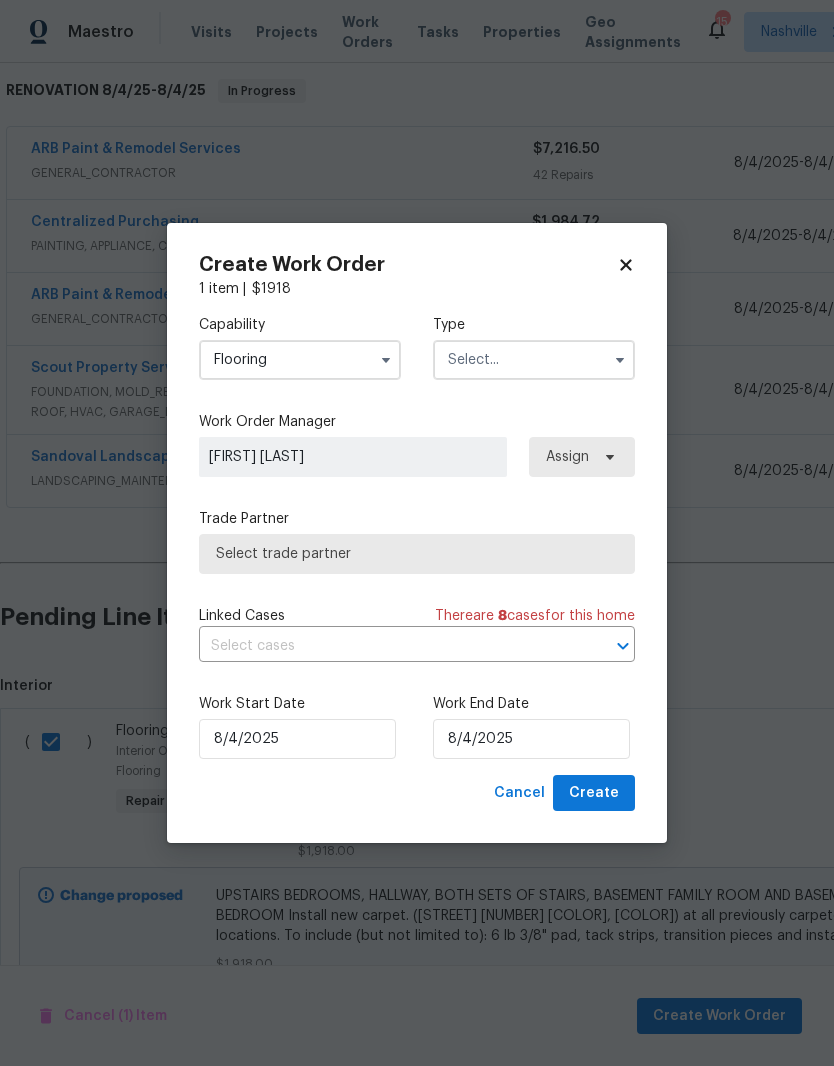 click at bounding box center [534, 360] 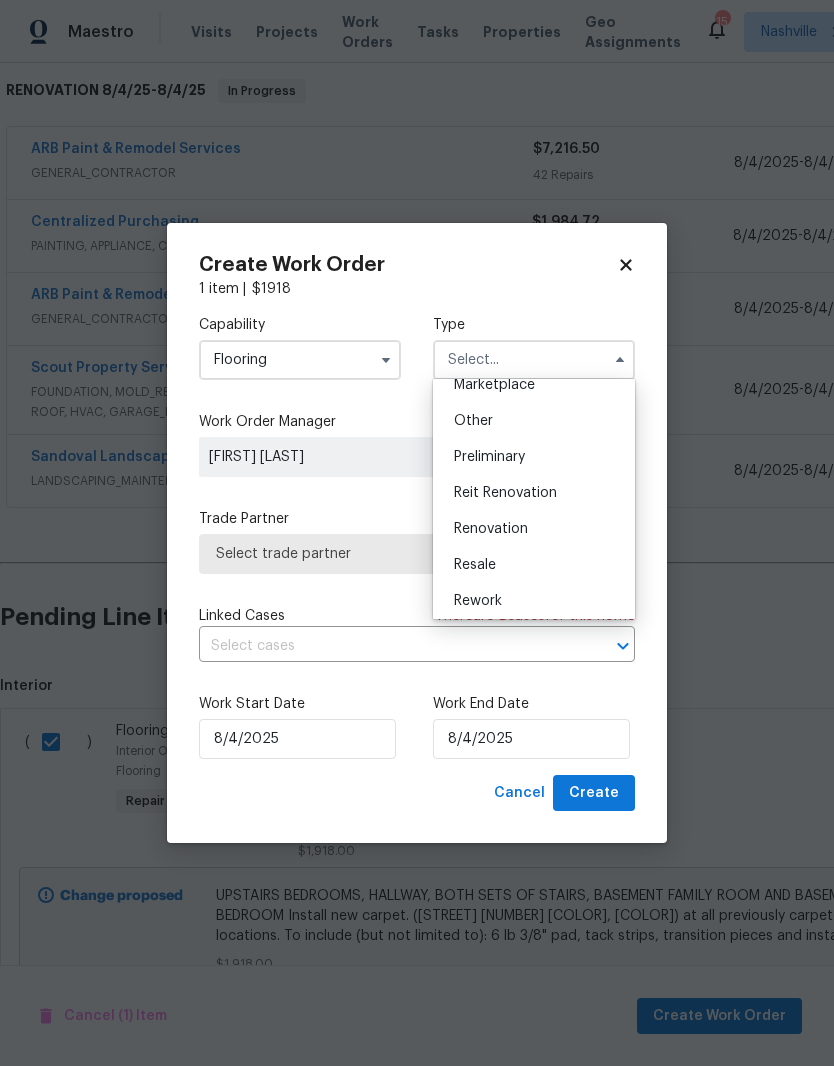 scroll, scrollTop: 390, scrollLeft: 0, axis: vertical 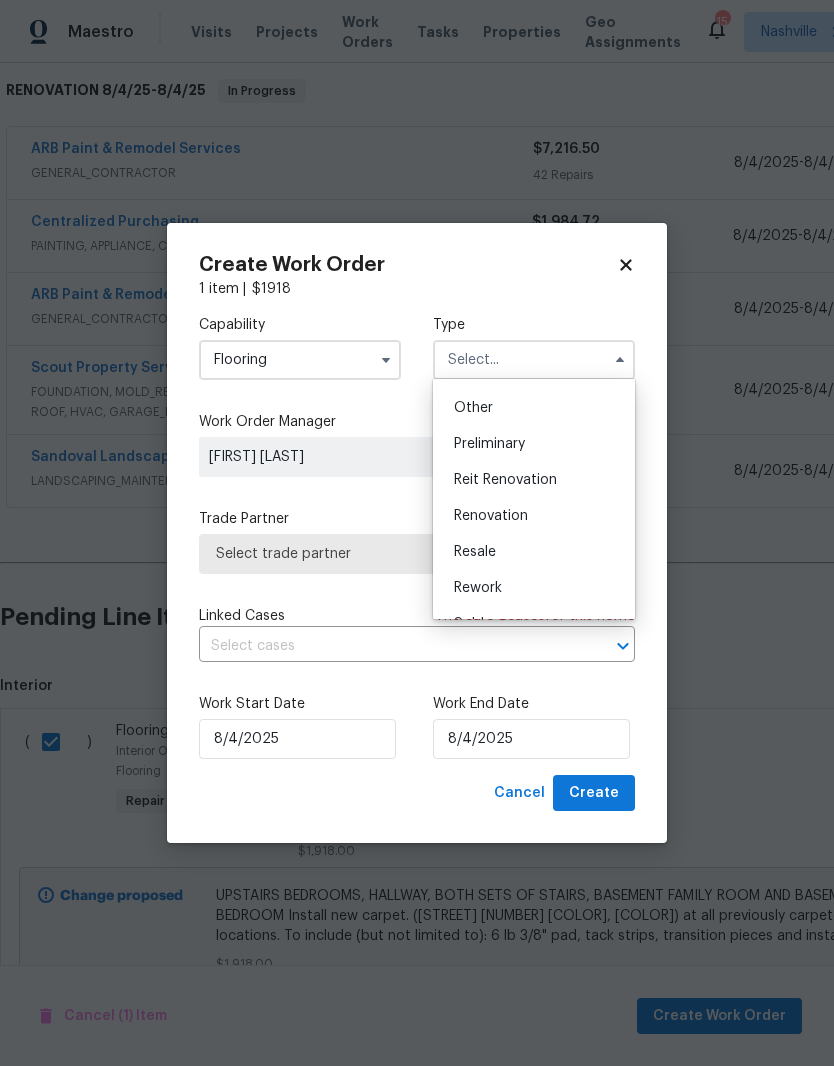 click on "Renovation" at bounding box center [491, 516] 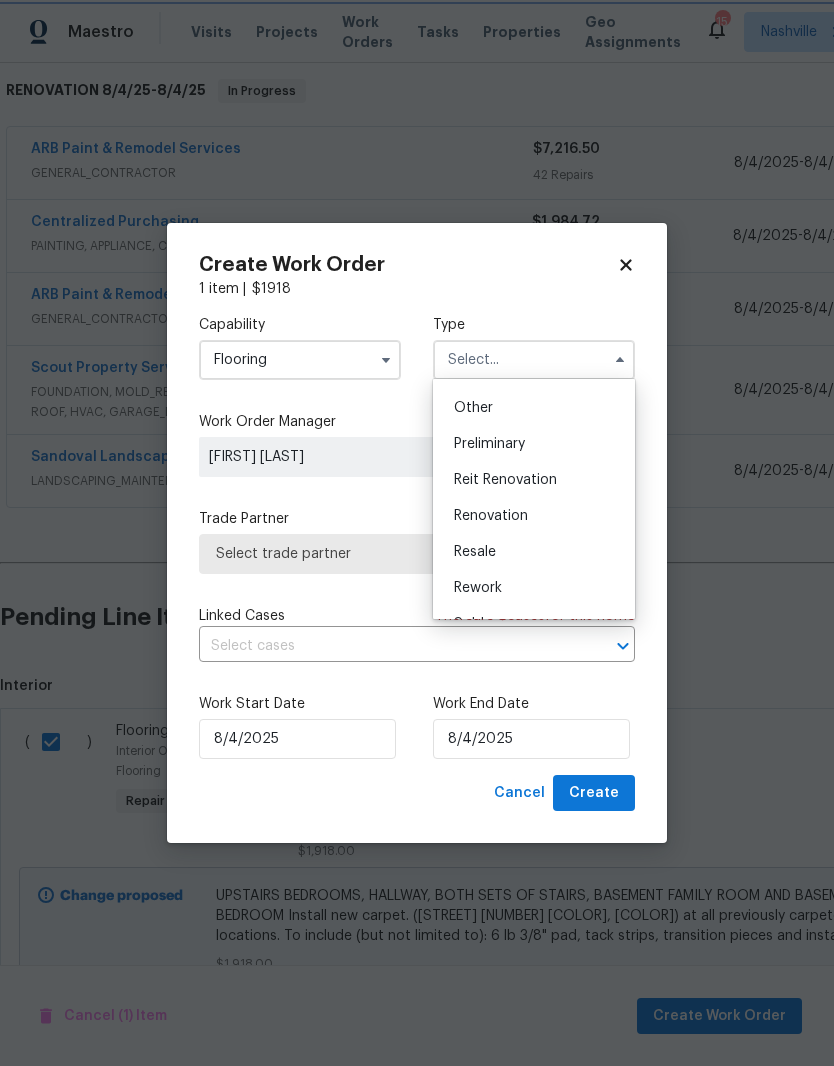 type on "Renovation" 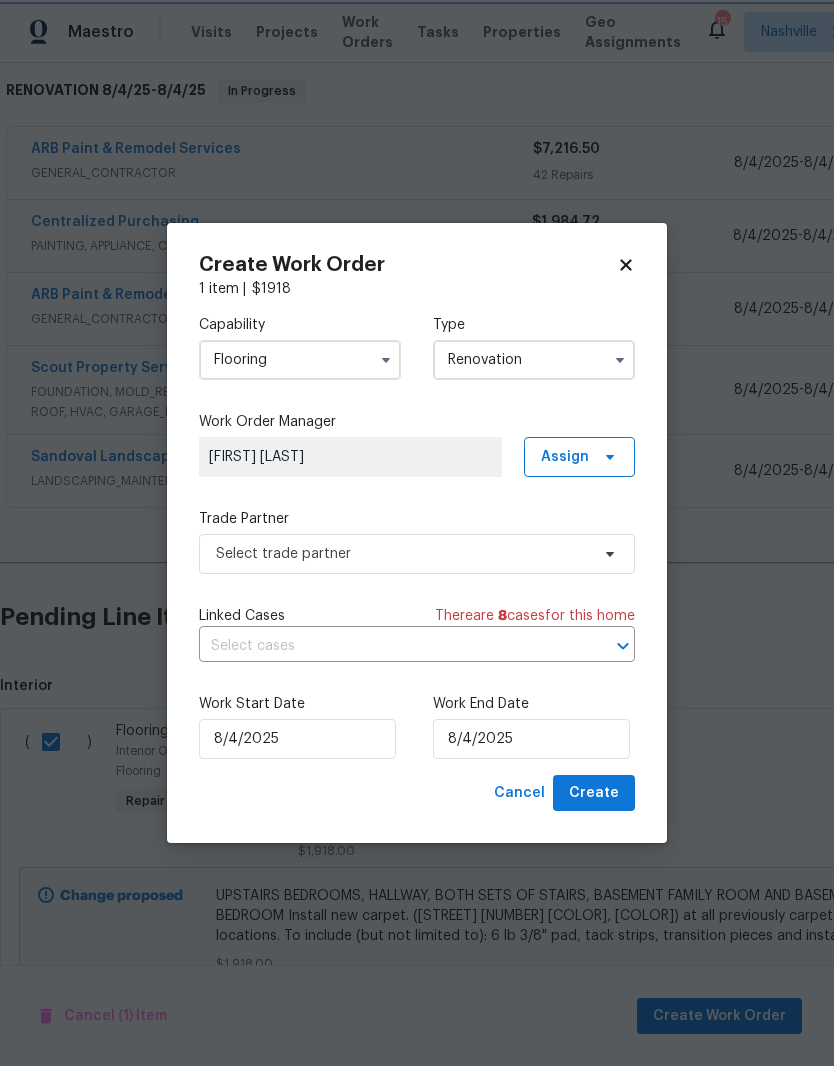 scroll, scrollTop: 0, scrollLeft: 0, axis: both 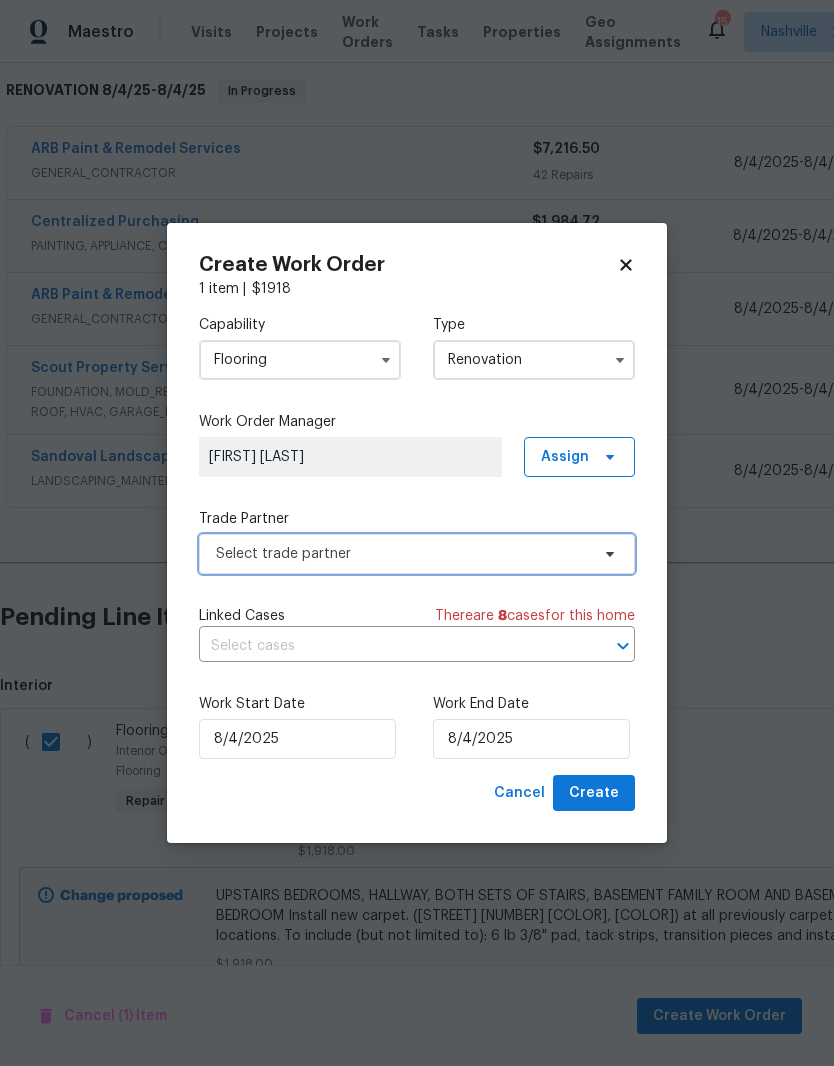 click 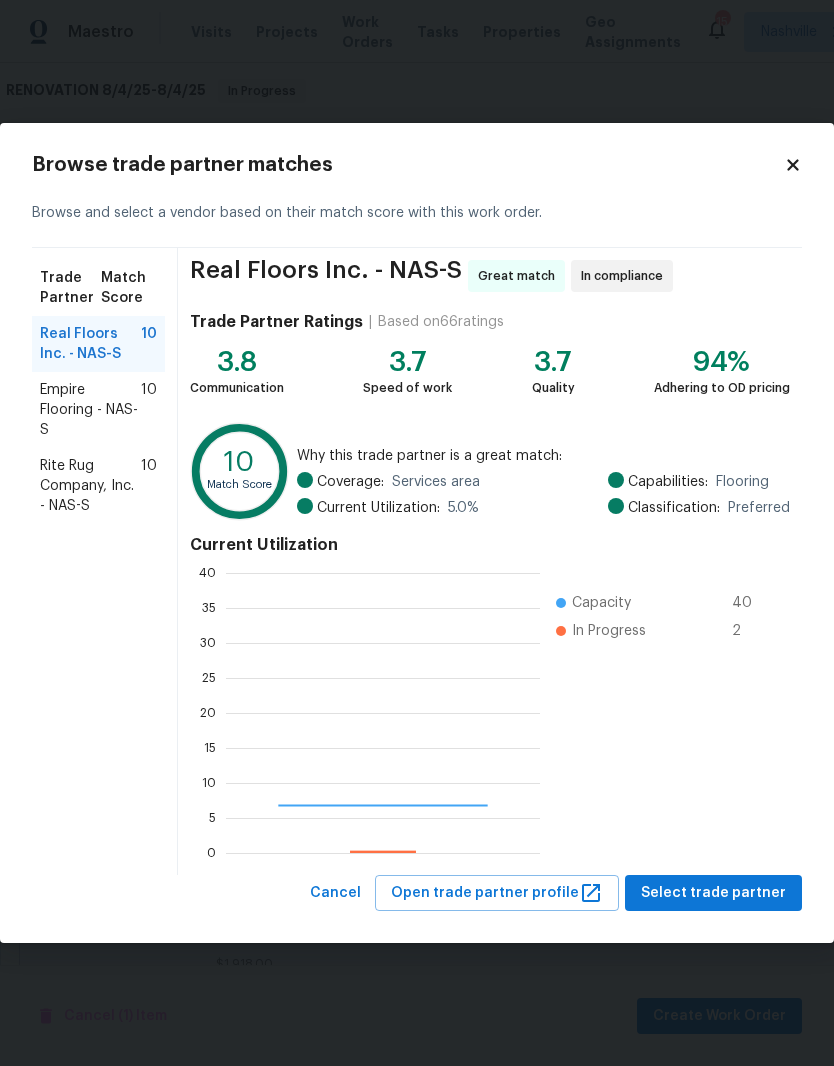 scroll, scrollTop: 2, scrollLeft: 2, axis: both 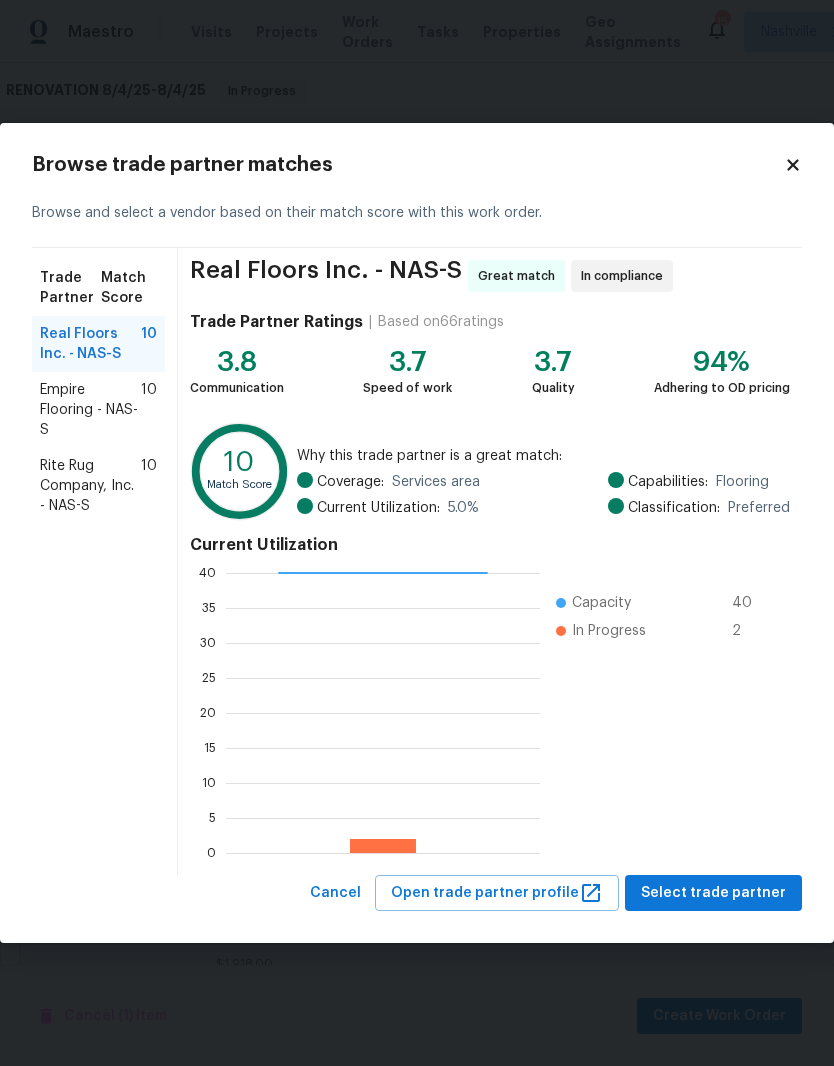 click on "Rite Rug Company, Inc. - NAS-S" at bounding box center (90, 486) 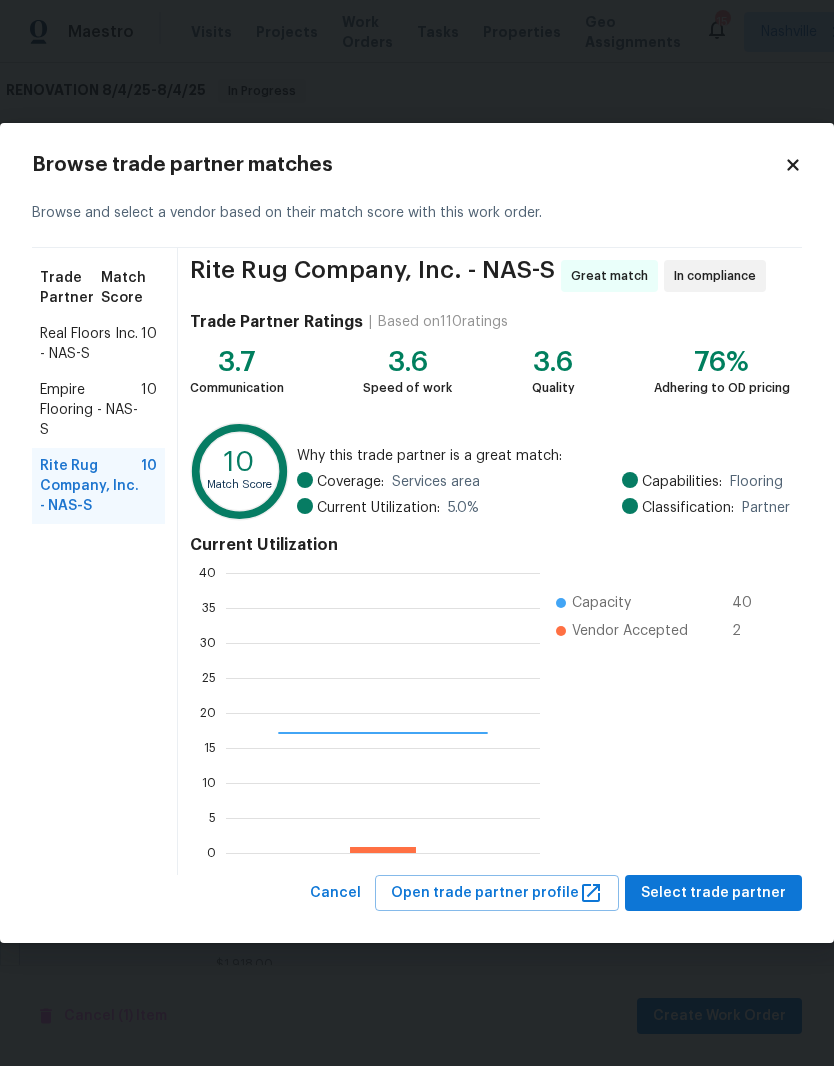 scroll, scrollTop: 2, scrollLeft: 2, axis: both 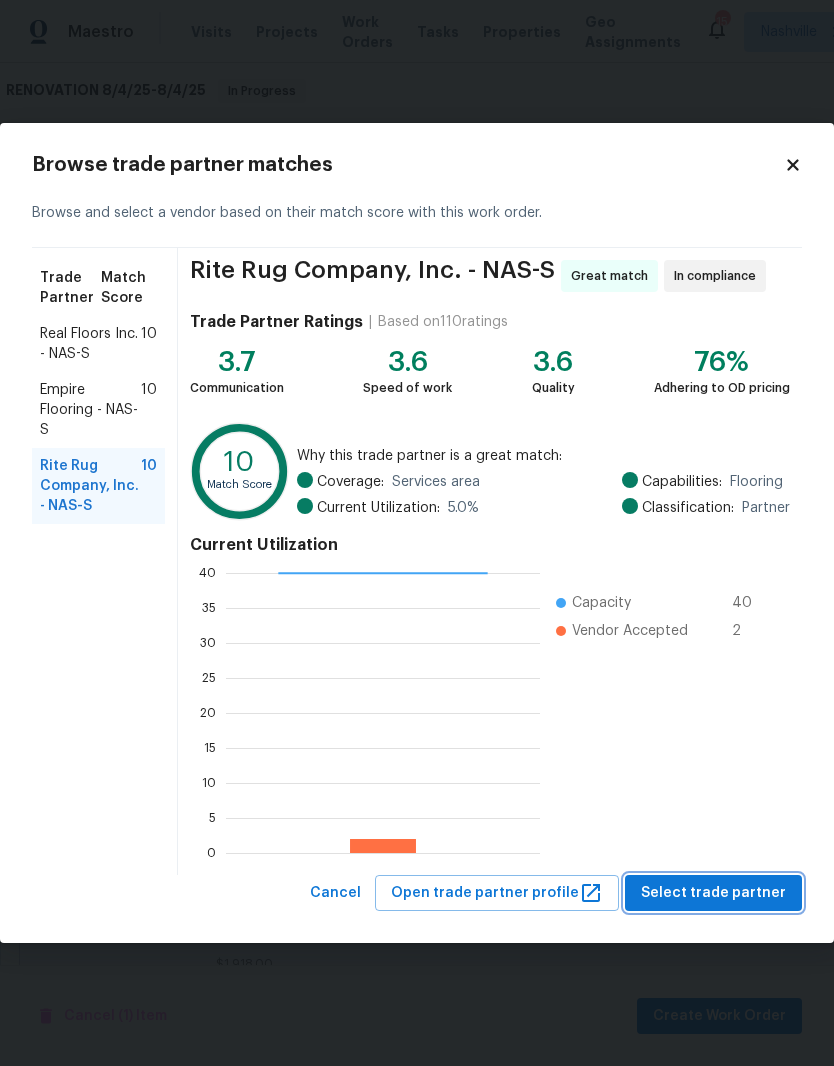 click on "Select trade partner" at bounding box center (713, 893) 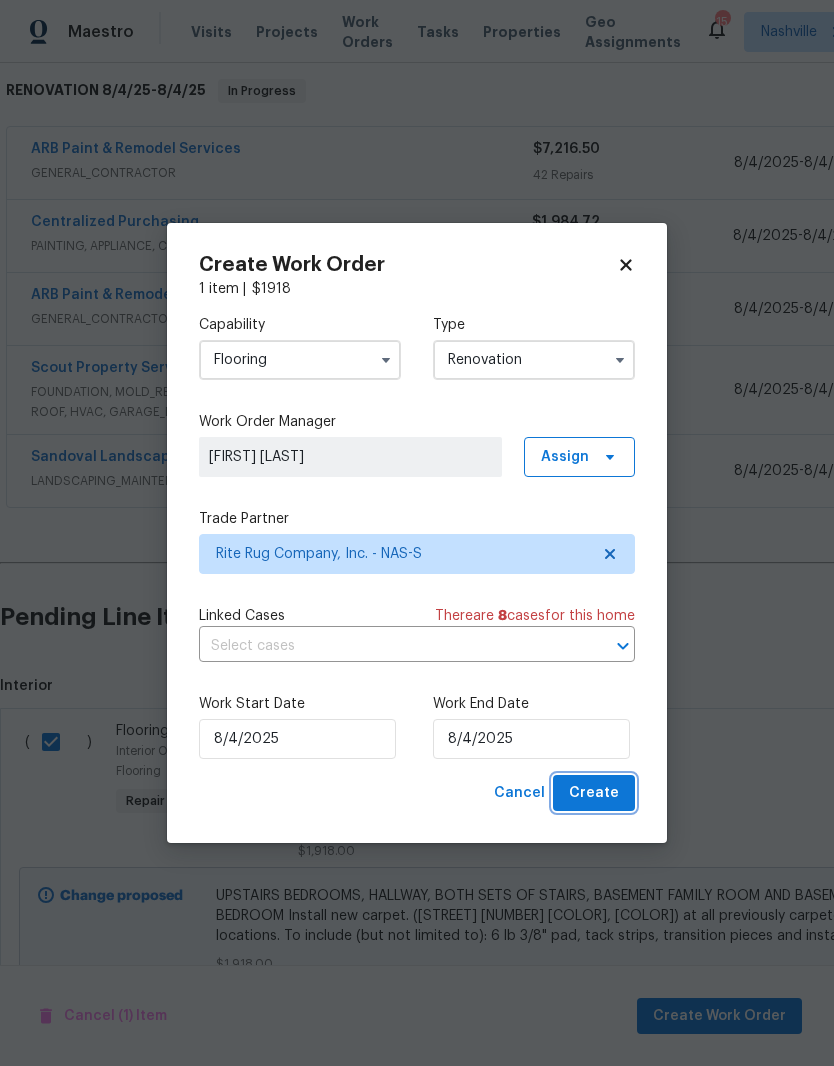 click on "Create" at bounding box center [594, 793] 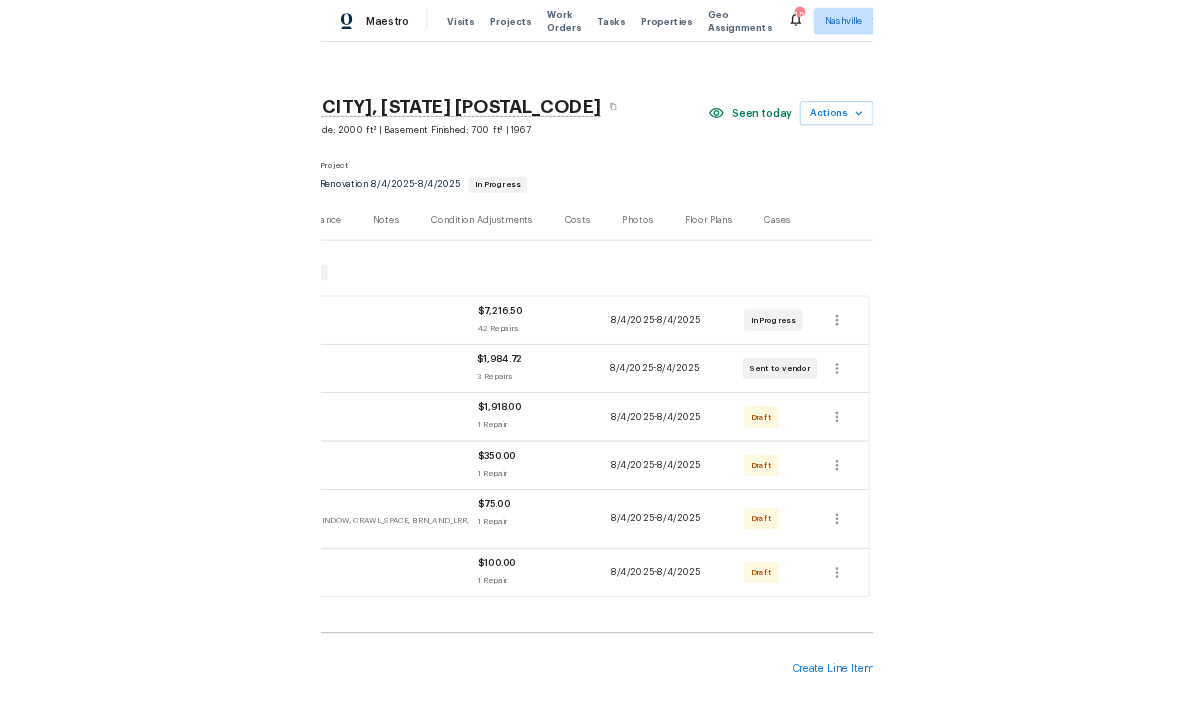 scroll, scrollTop: 0, scrollLeft: 296, axis: horizontal 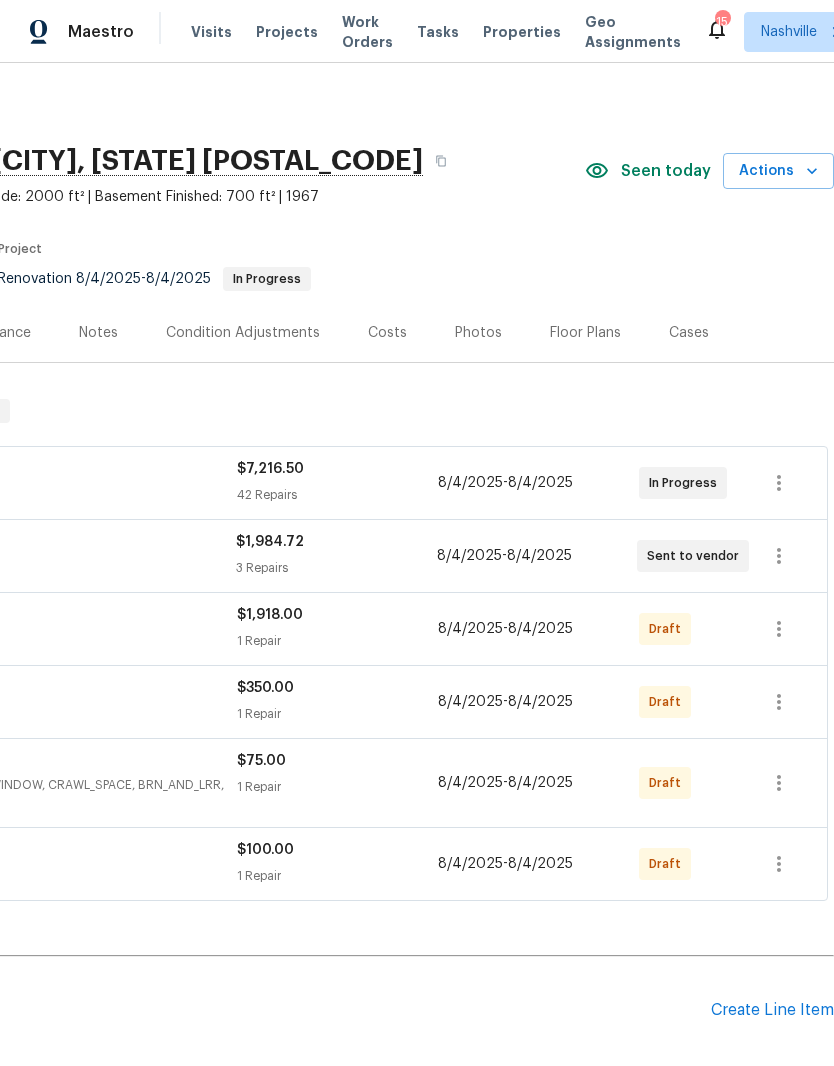 click on "Floor Plans" at bounding box center [585, 333] 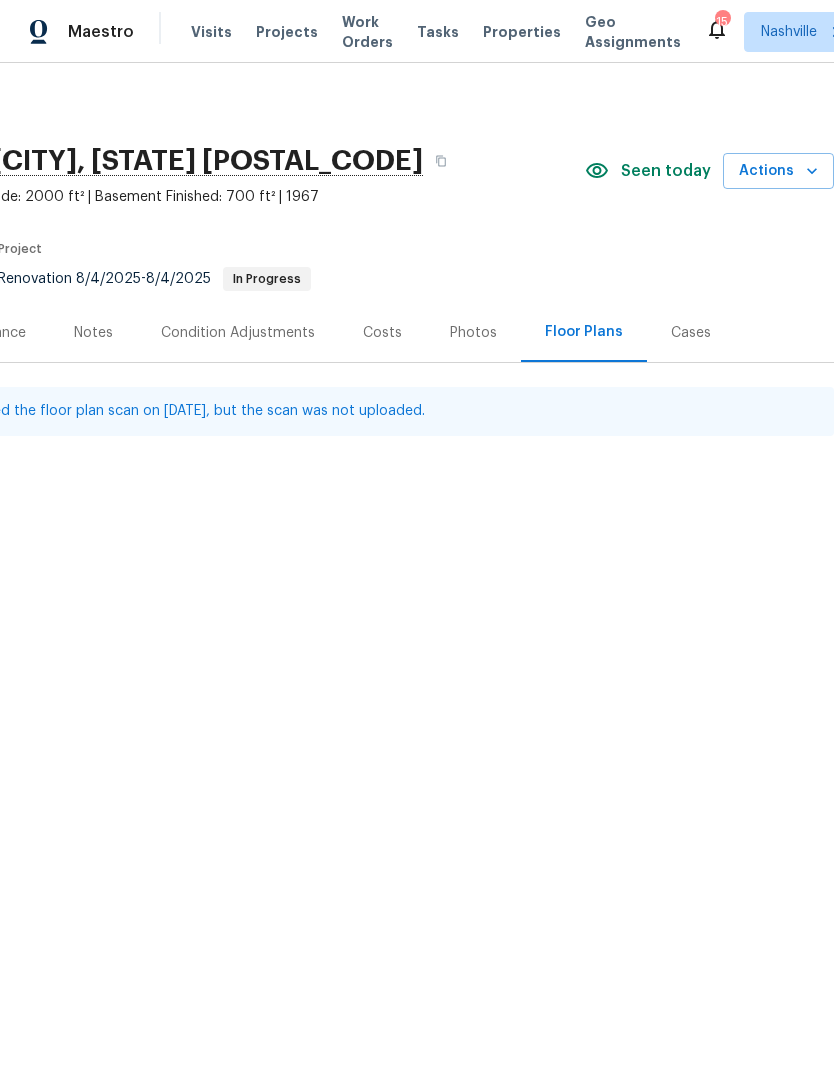 click on "Photos" at bounding box center [473, 333] 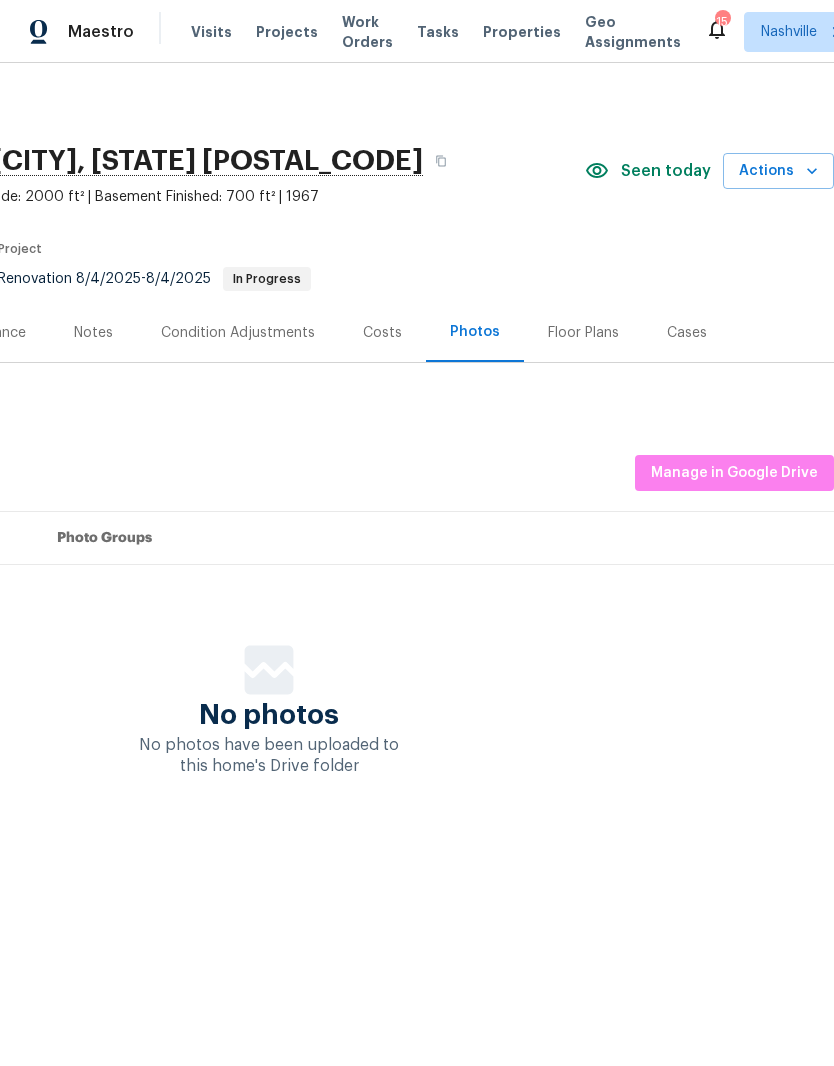 click on "Notes" at bounding box center [93, 333] 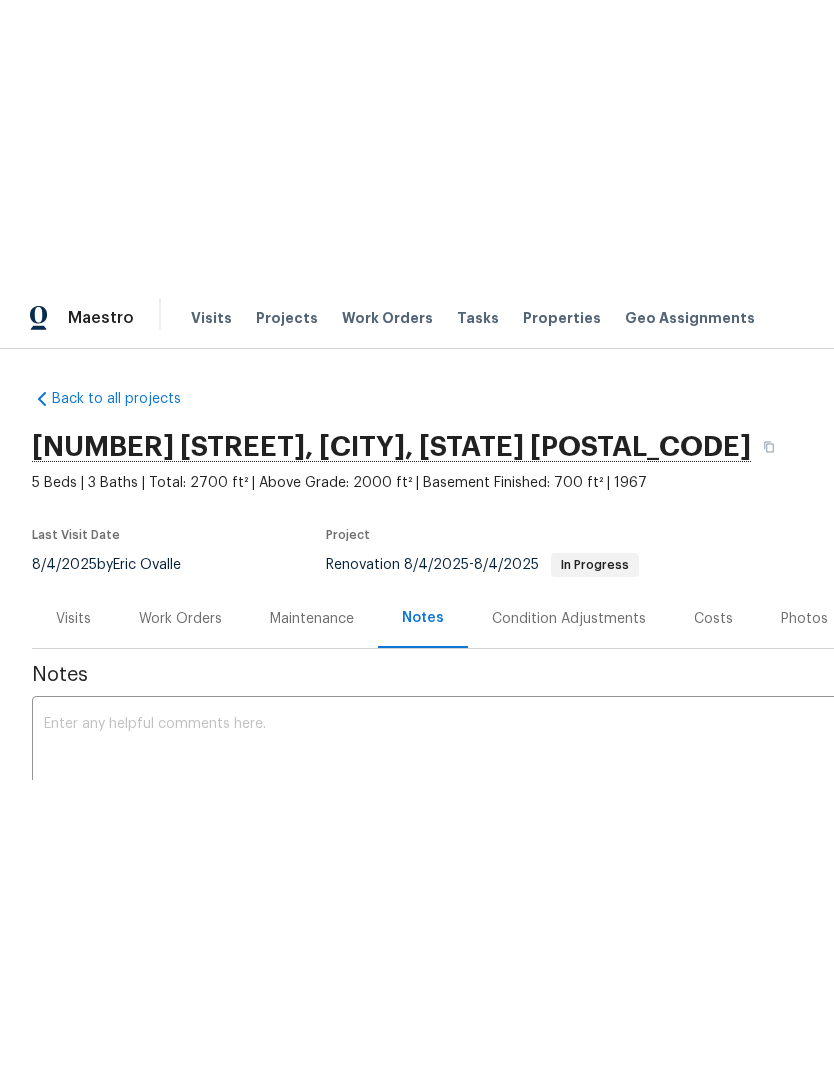 scroll, scrollTop: 0, scrollLeft: 0, axis: both 